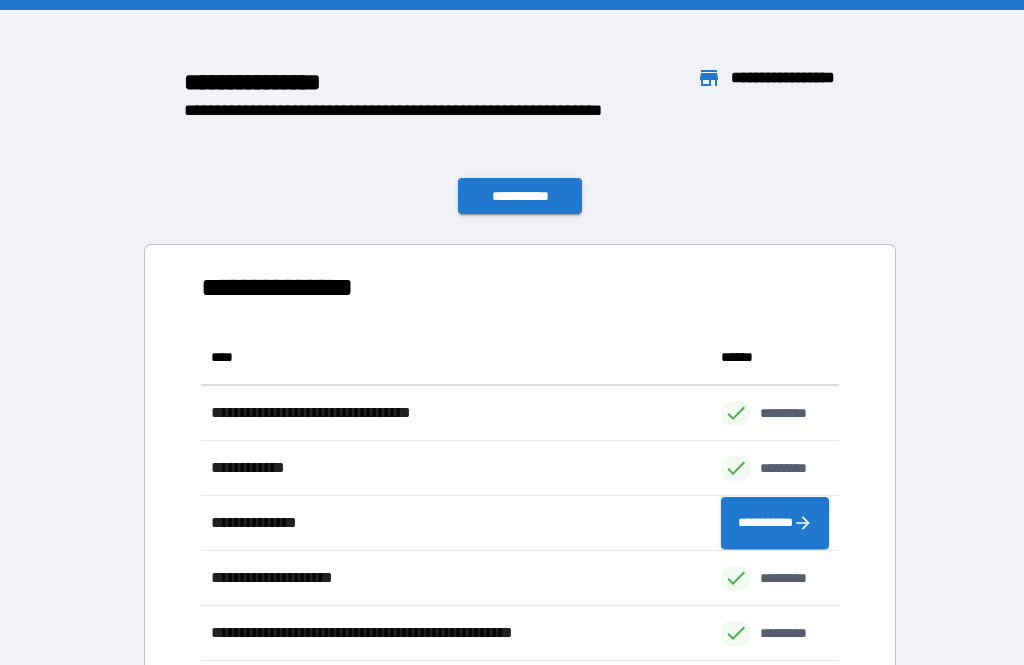 scroll, scrollTop: 64, scrollLeft: 0, axis: vertical 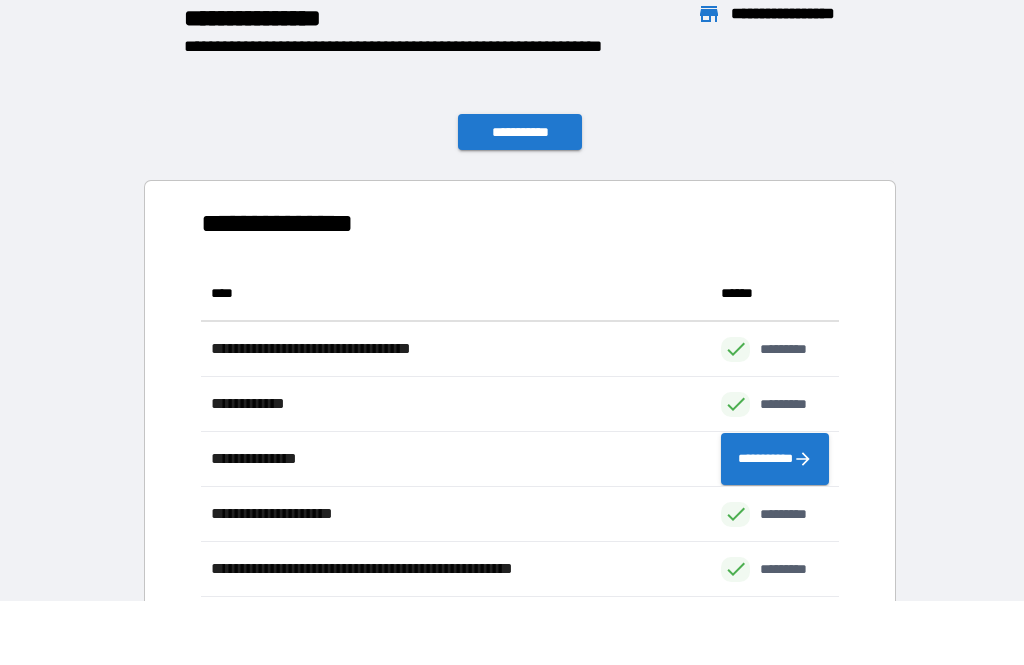 click on "**********" at bounding box center [520, 132] 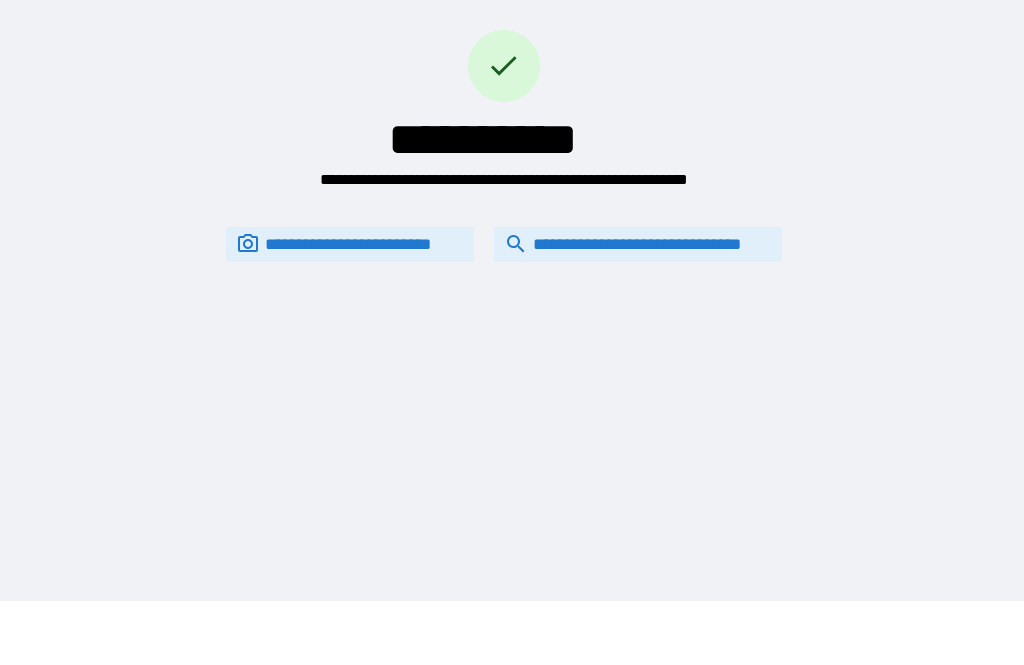 click on "**********" at bounding box center [638, 244] 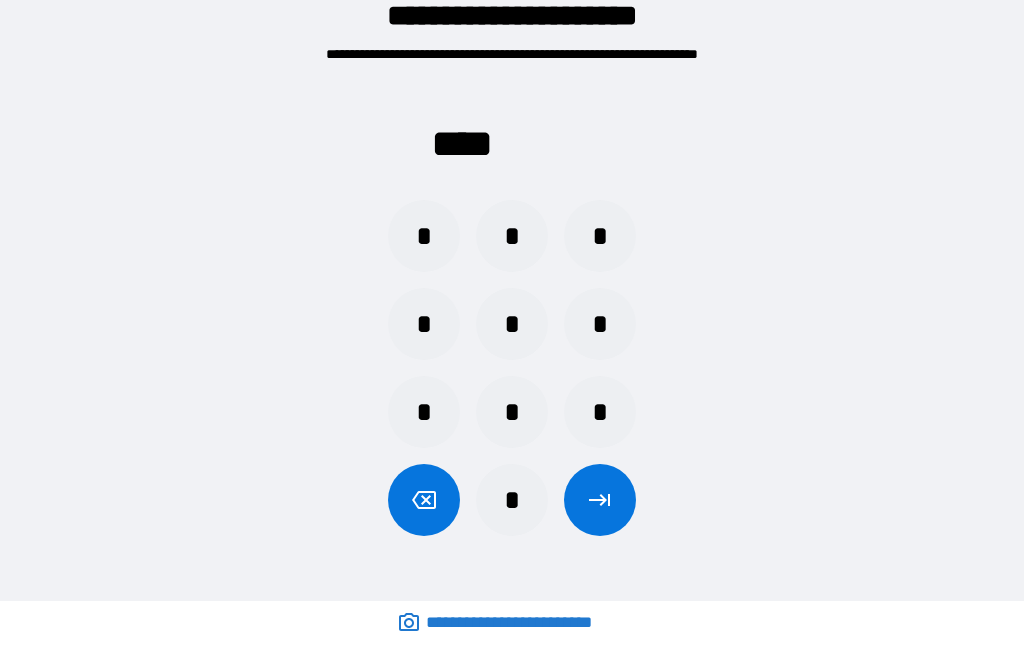 click on "*" at bounding box center [424, 324] 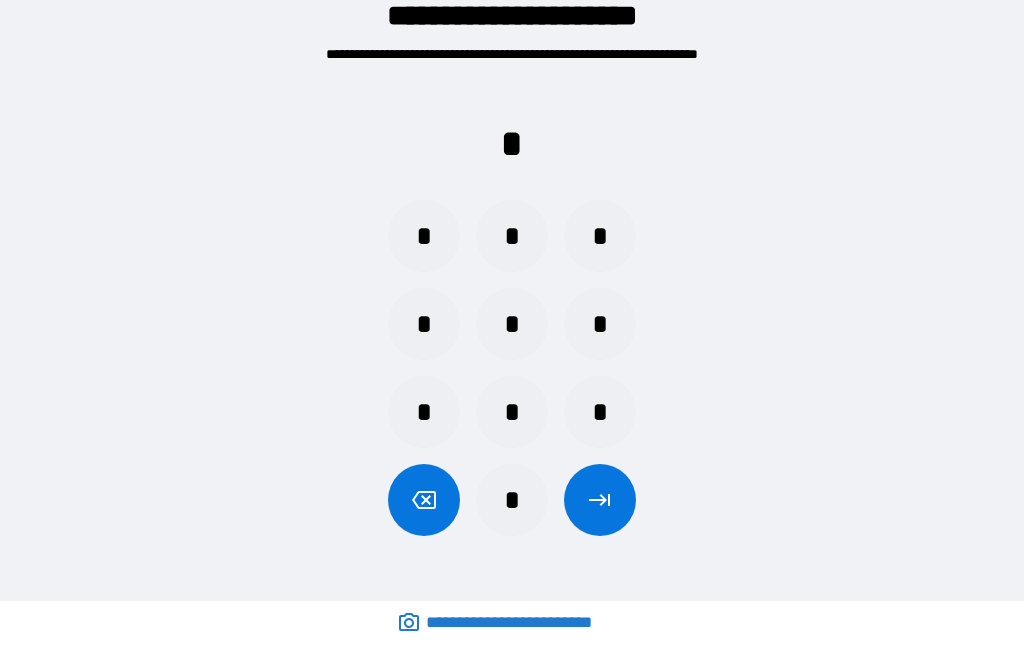 click on "*" at bounding box center (512, 324) 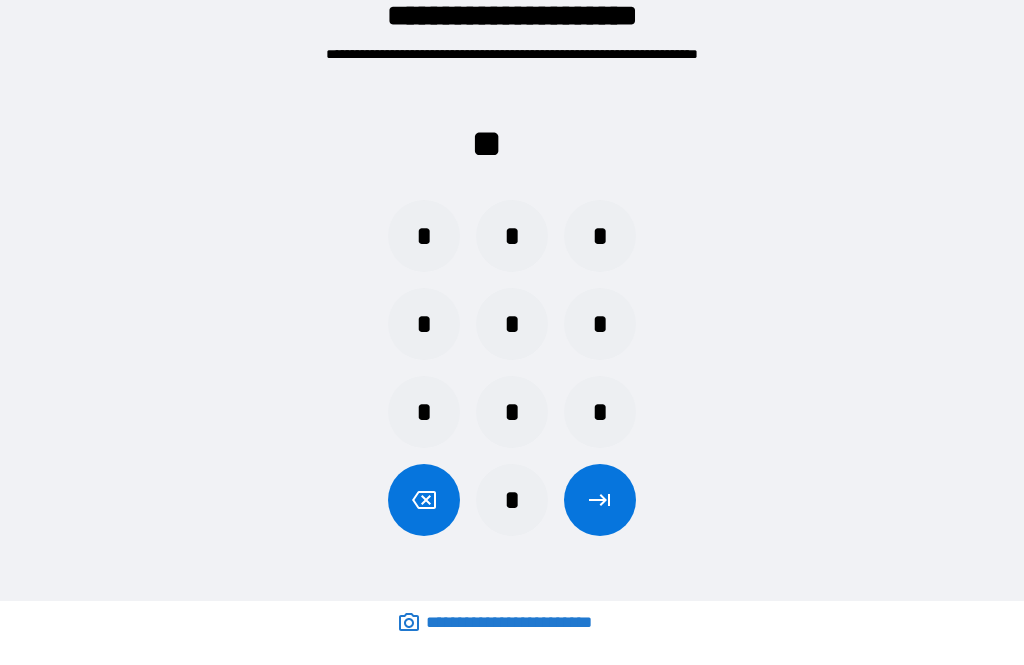 click on "*" at bounding box center [512, 236] 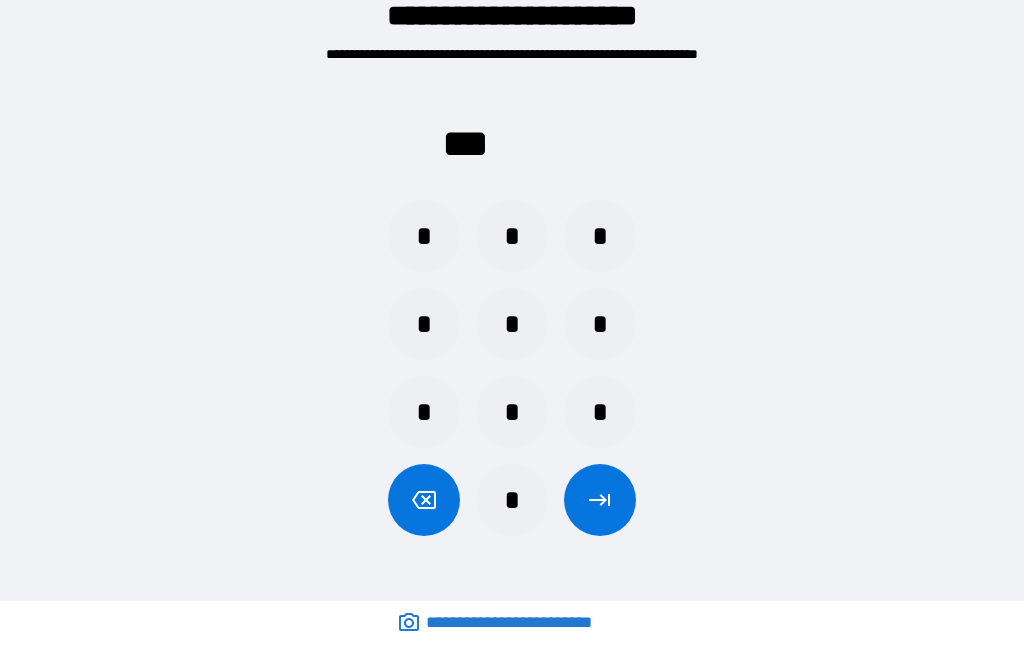 click on "*" at bounding box center (512, 412) 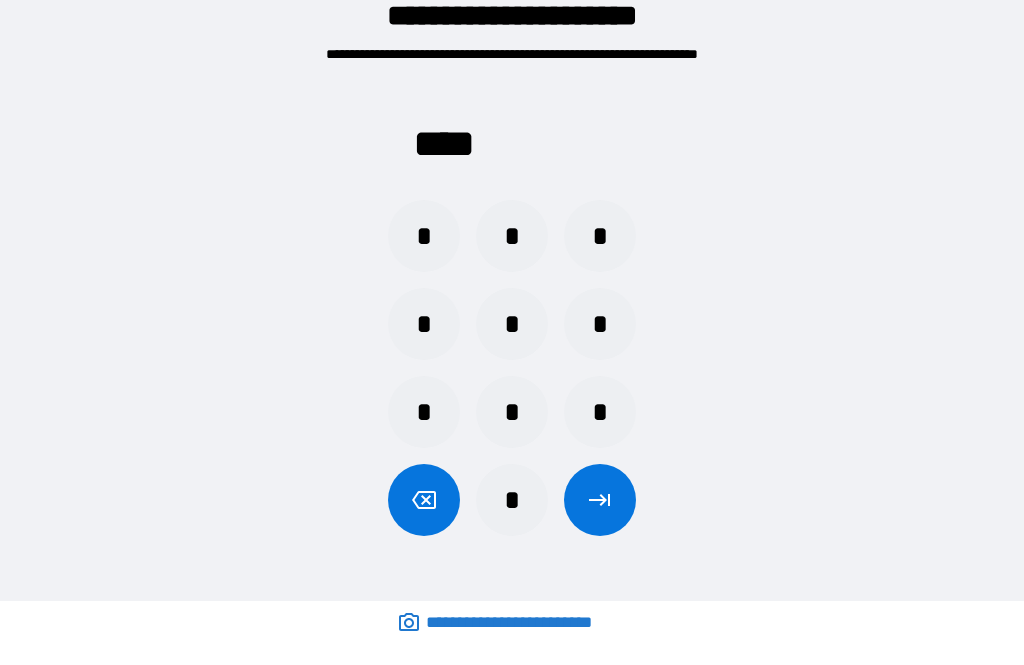 click at bounding box center [600, 500] 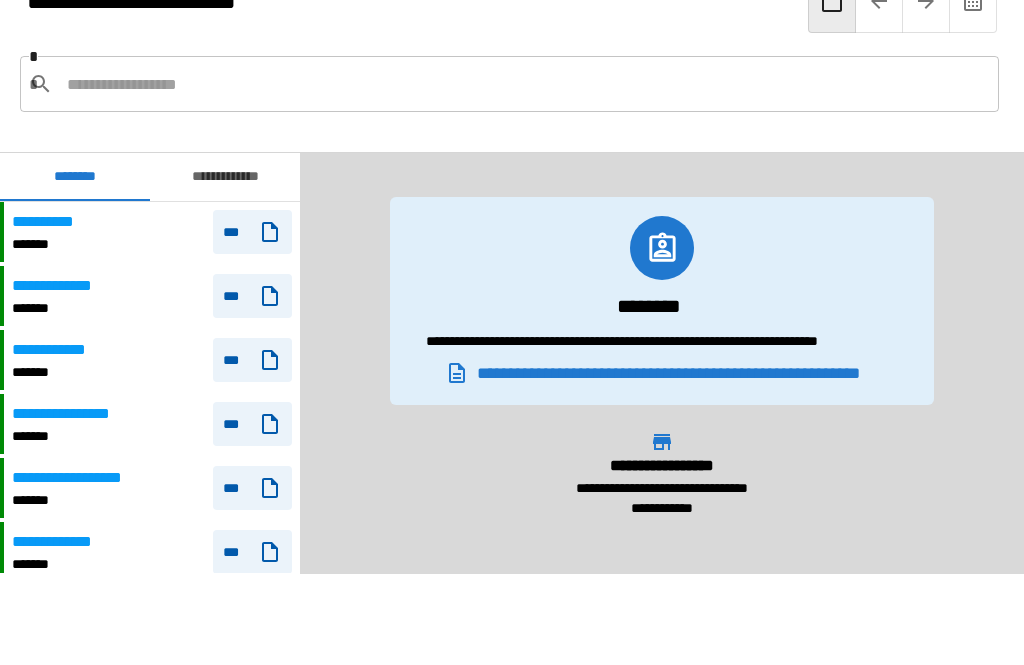 scroll, scrollTop: 6600, scrollLeft: 0, axis: vertical 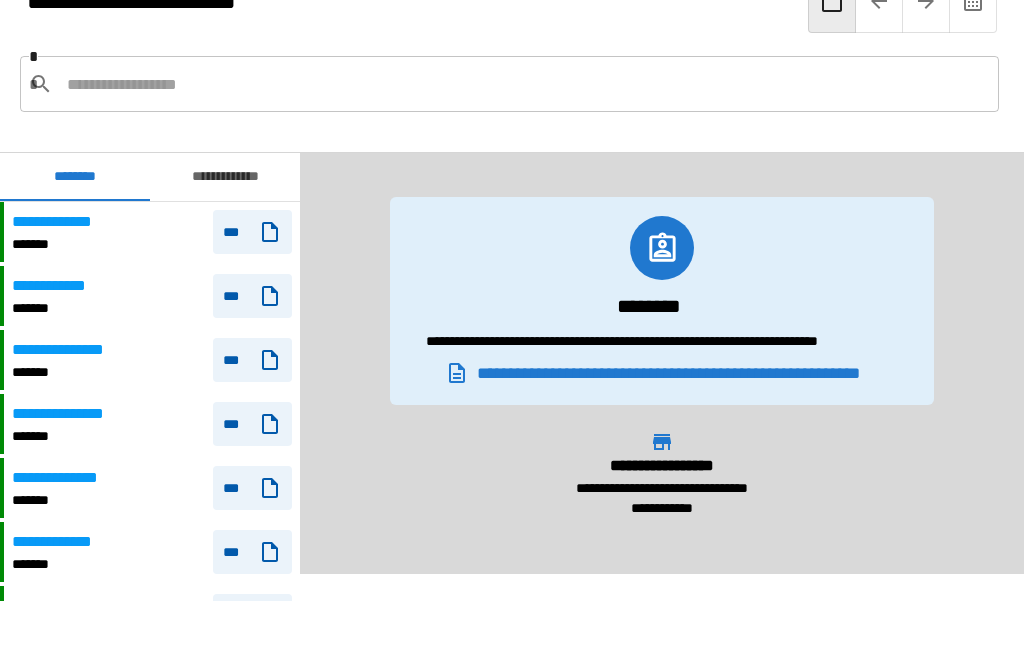 click at bounding box center [525, 84] 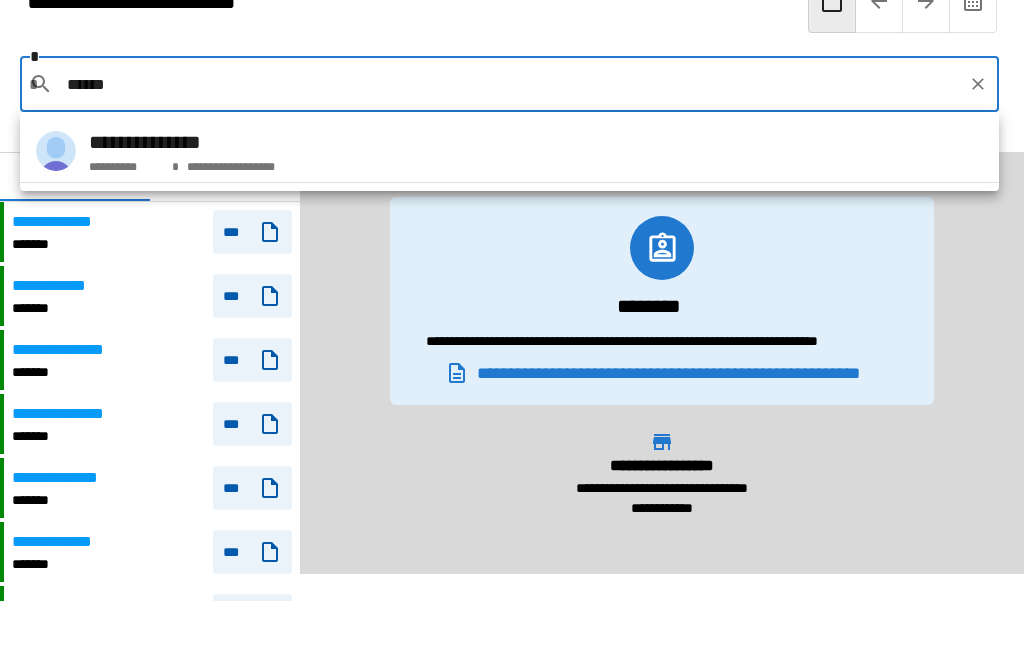 click on "**********" at bounding box center (509, 151) 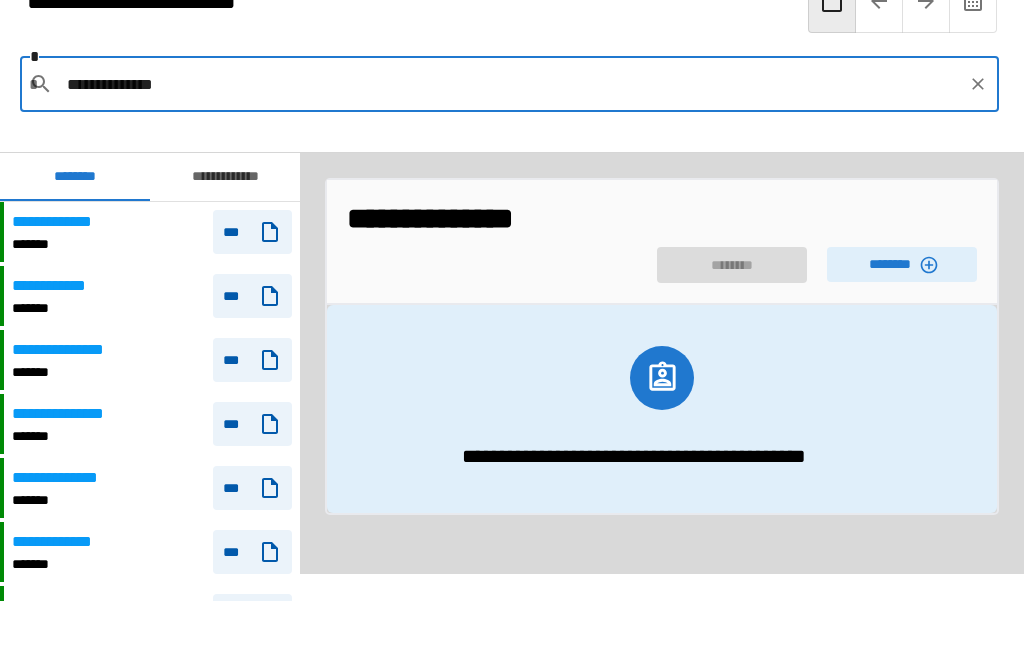 click on "********" at bounding box center [902, 264] 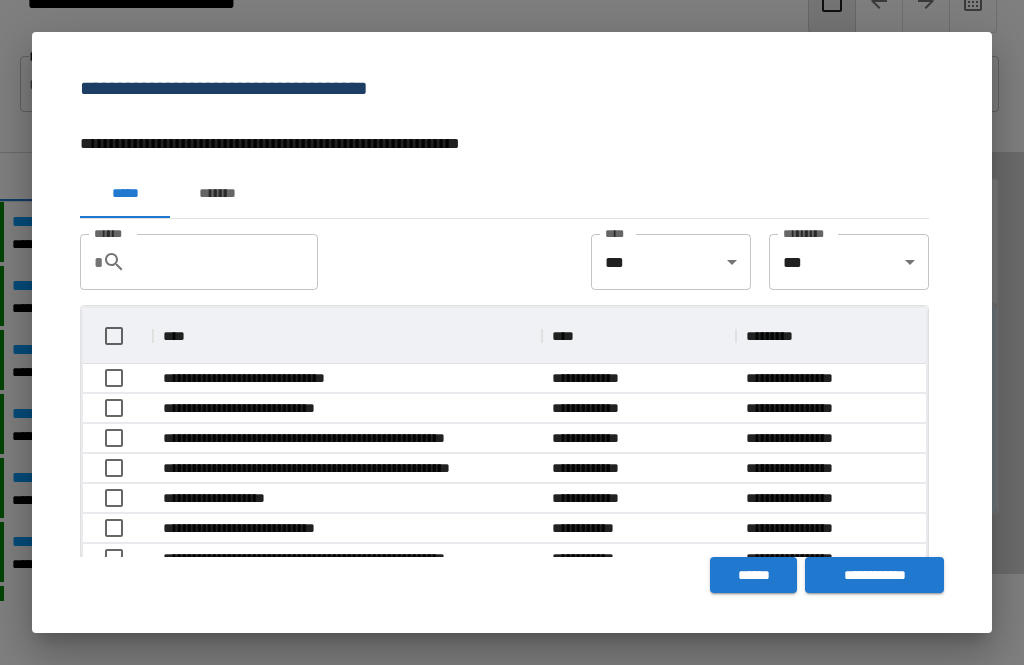 scroll, scrollTop: 356, scrollLeft: 843, axis: both 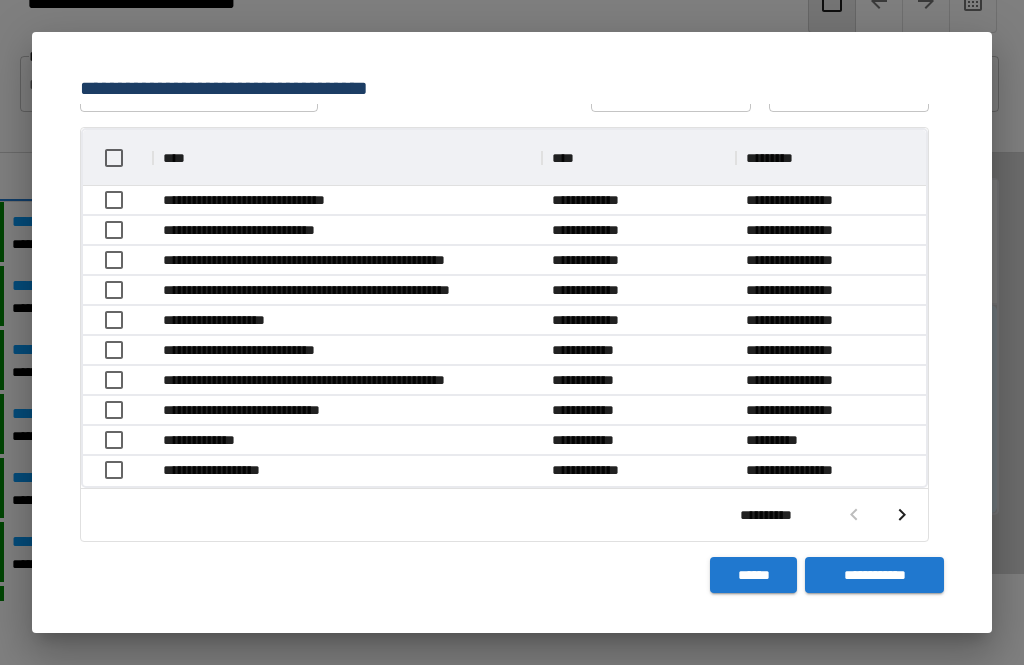 click 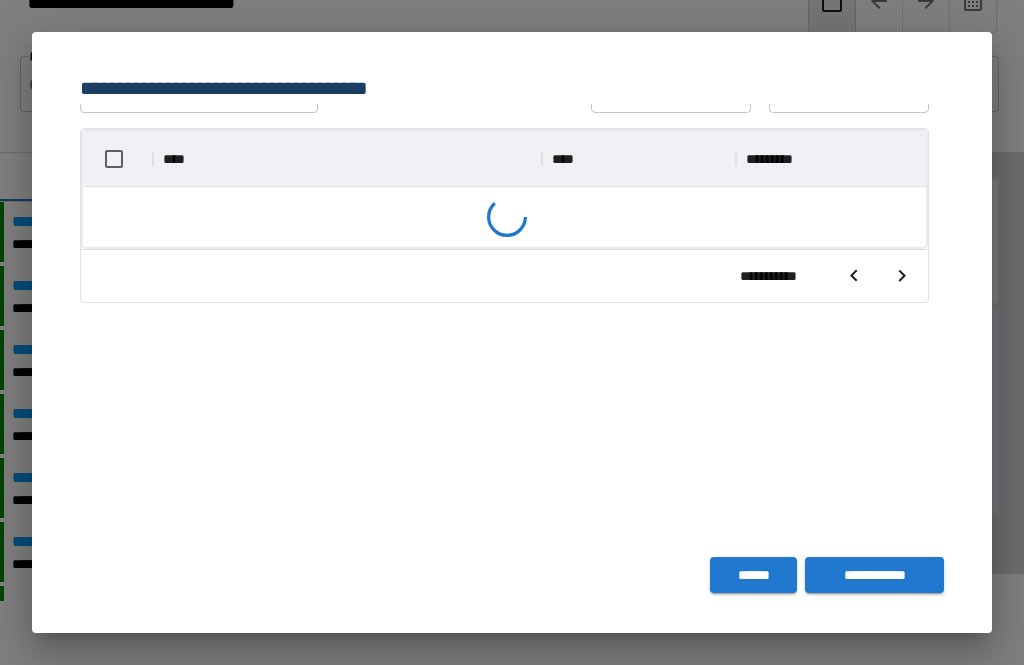 scroll, scrollTop: 177, scrollLeft: 0, axis: vertical 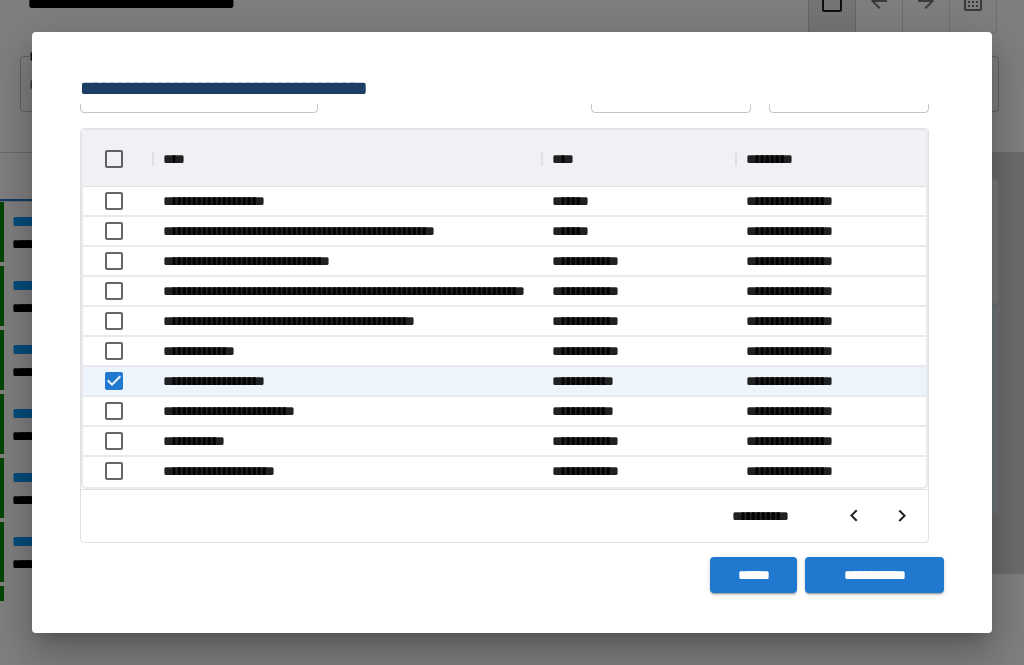click on "**********" at bounding box center [874, 575] 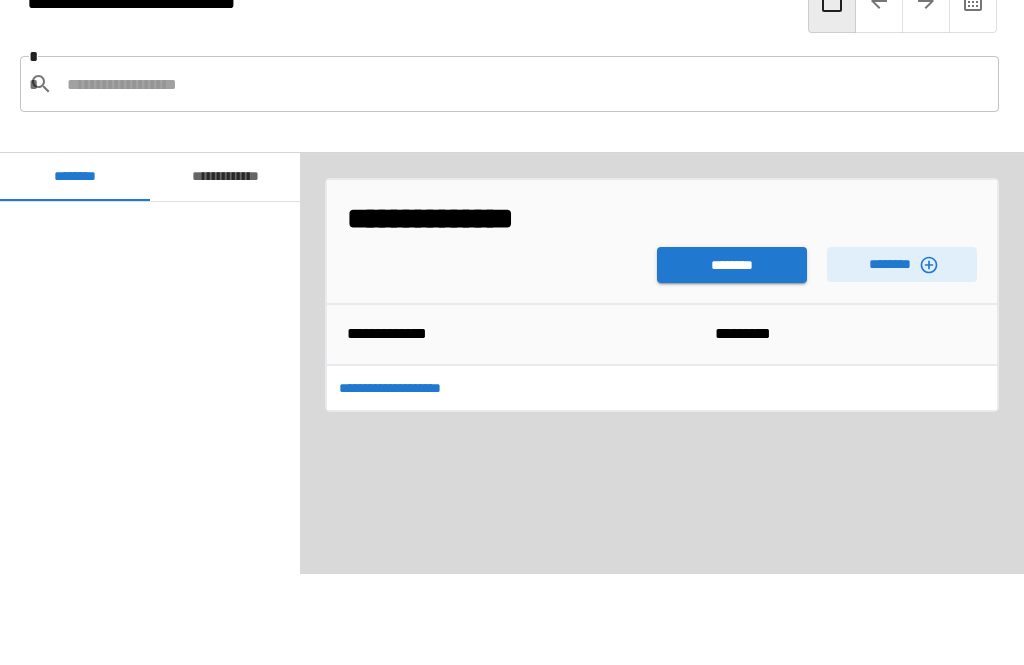 click on "********" at bounding box center (732, 265) 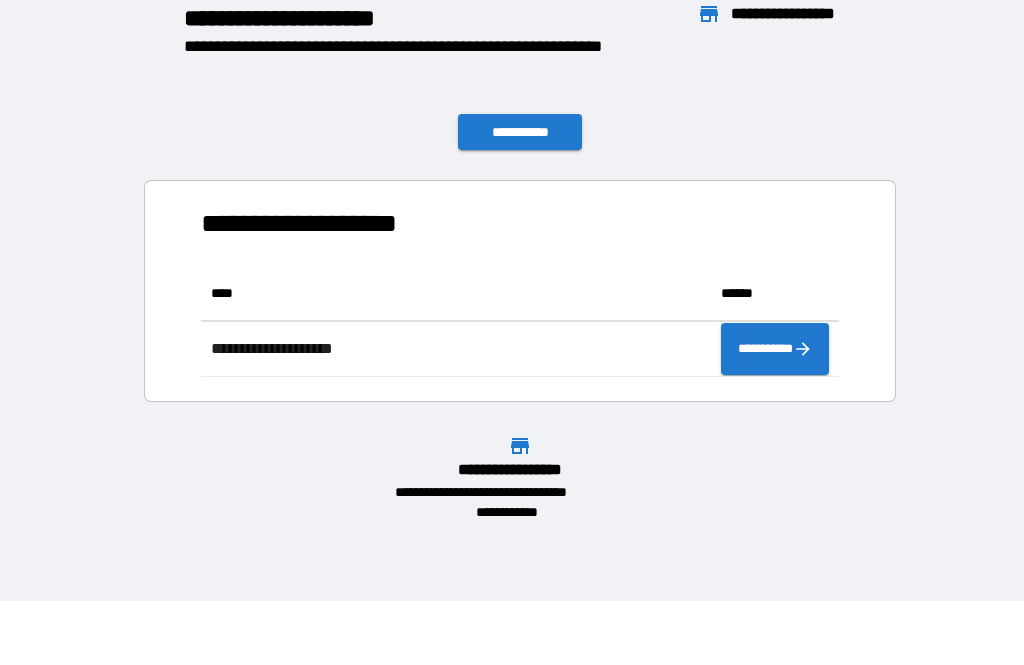 scroll, scrollTop: 111, scrollLeft: 638, axis: both 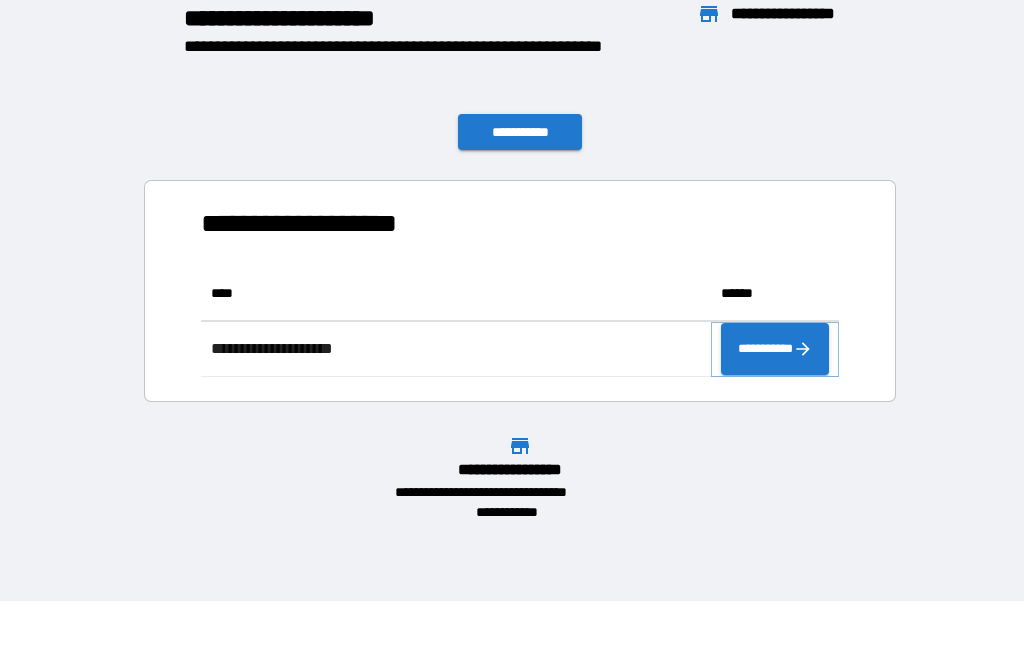 click on "**********" at bounding box center [775, 349] 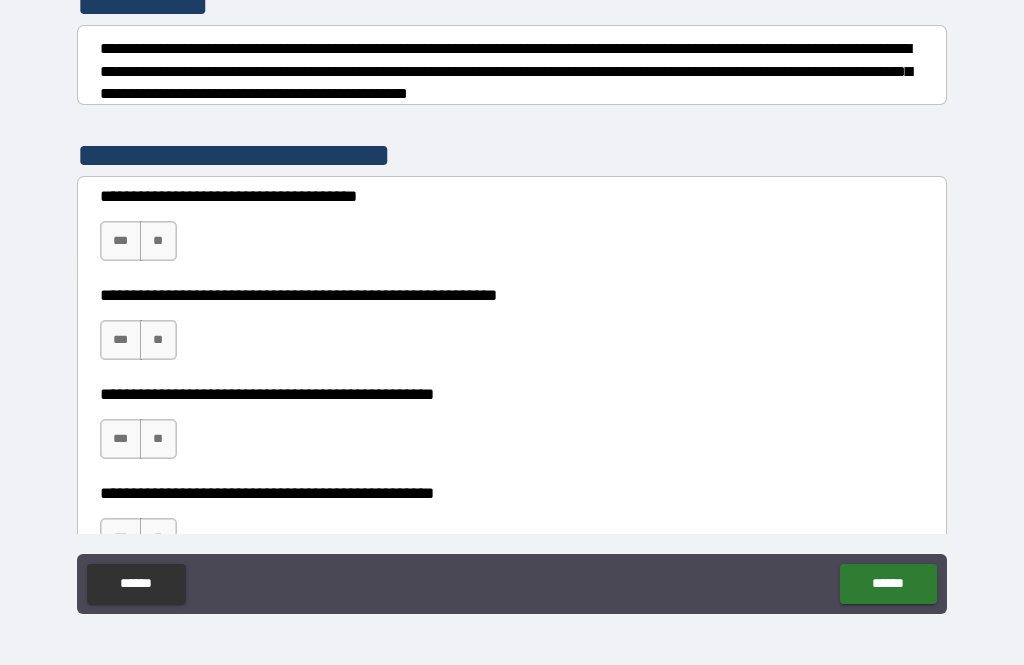 scroll, scrollTop: 280, scrollLeft: 0, axis: vertical 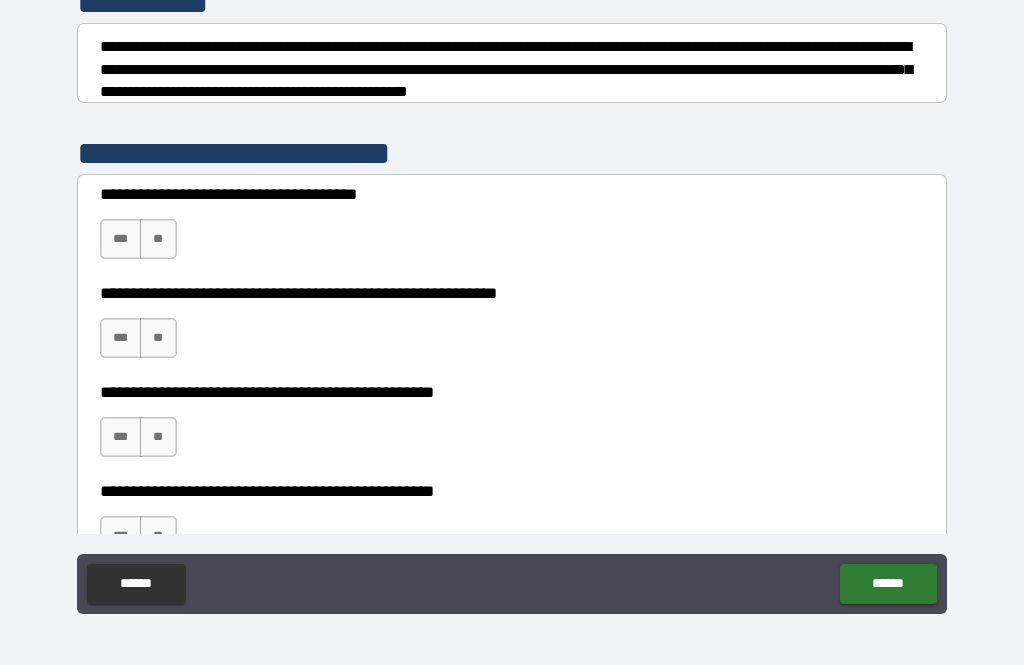 click on "***" at bounding box center [121, 239] 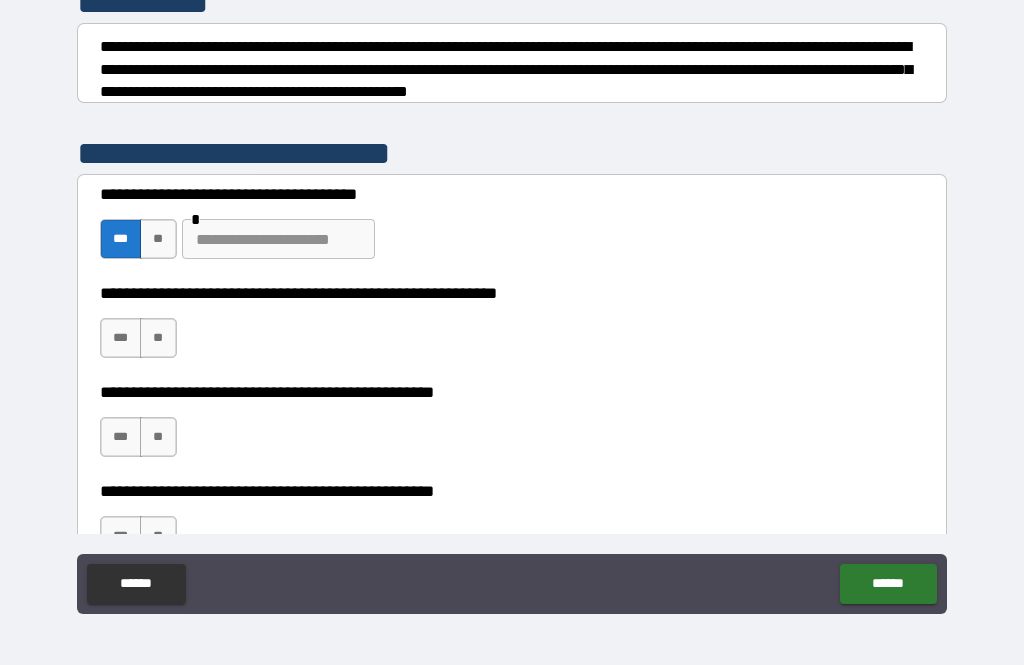 click on "**" at bounding box center (158, 338) 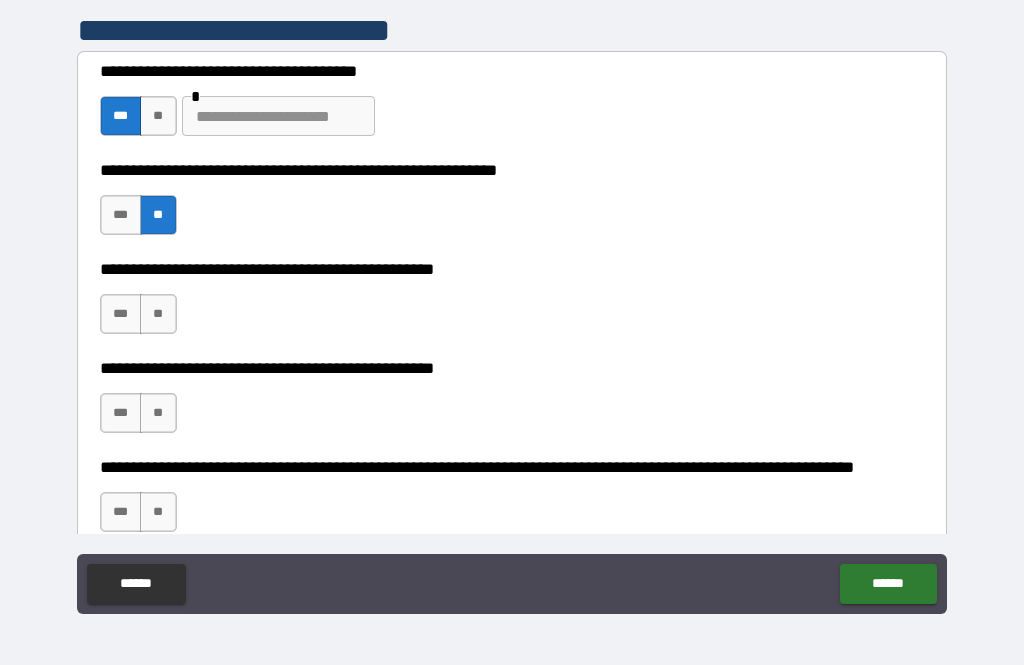 scroll, scrollTop: 408, scrollLeft: 0, axis: vertical 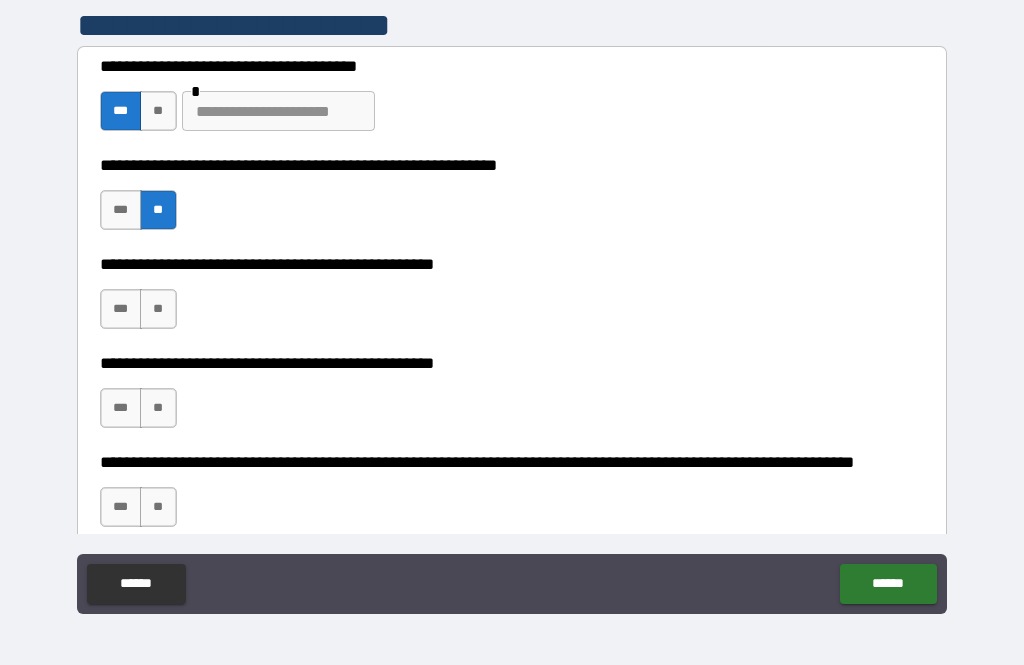 click on "**" at bounding box center (158, 309) 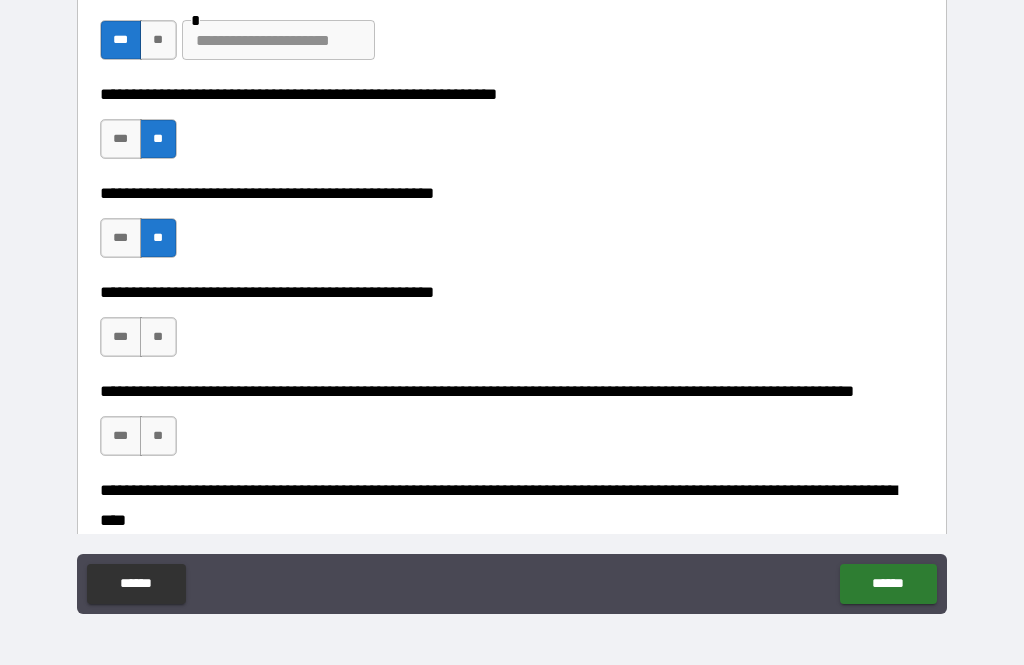 scroll, scrollTop: 485, scrollLeft: 0, axis: vertical 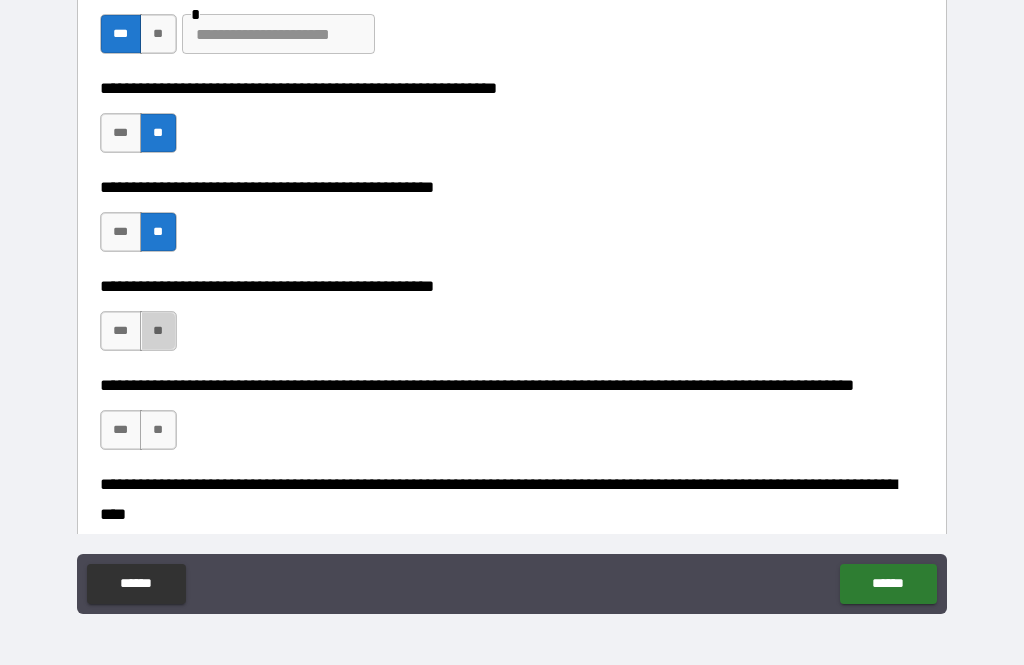 click on "**" at bounding box center (158, 331) 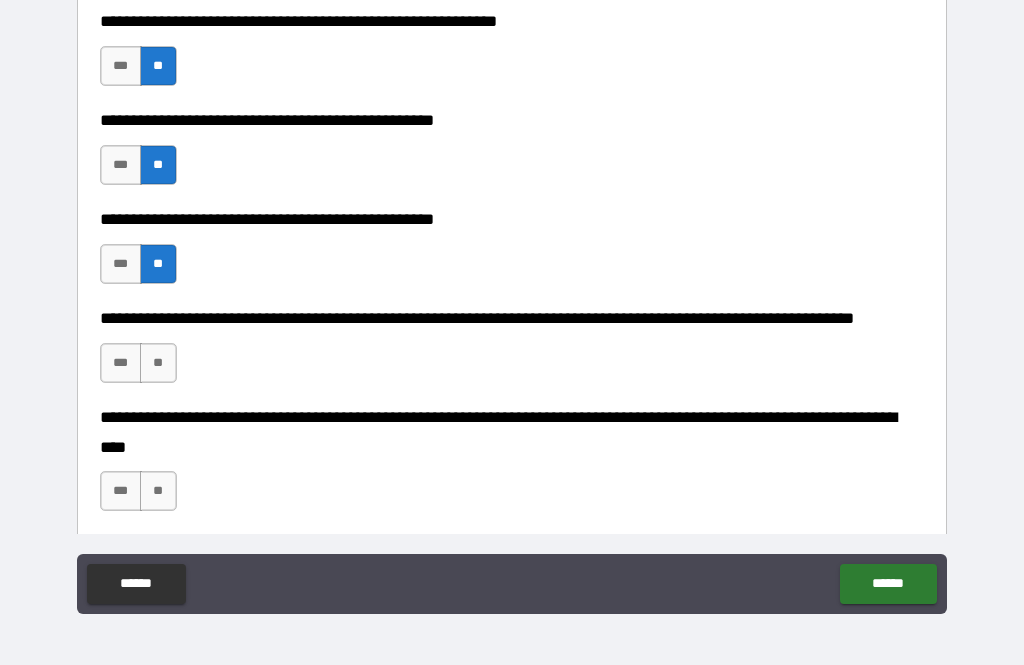 scroll, scrollTop: 561, scrollLeft: 0, axis: vertical 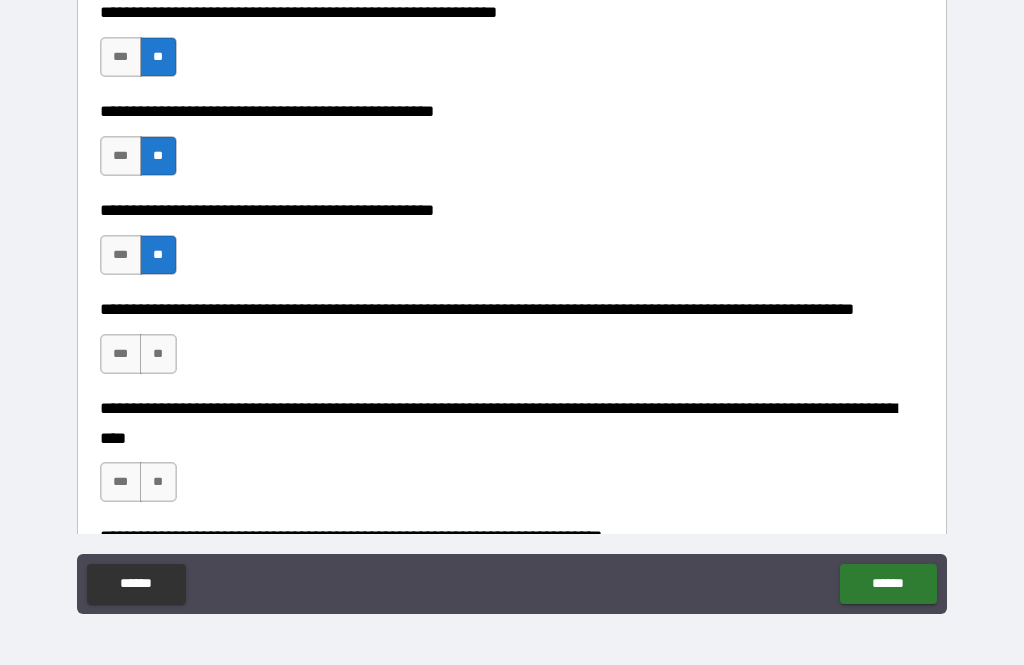 click on "**" at bounding box center [158, 354] 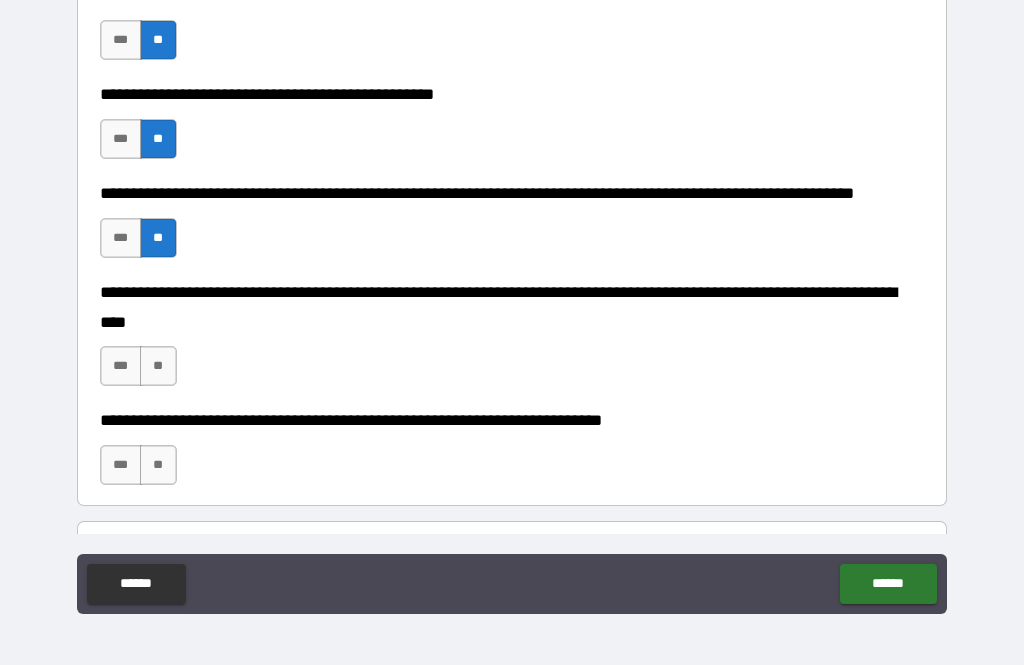 scroll, scrollTop: 679, scrollLeft: 0, axis: vertical 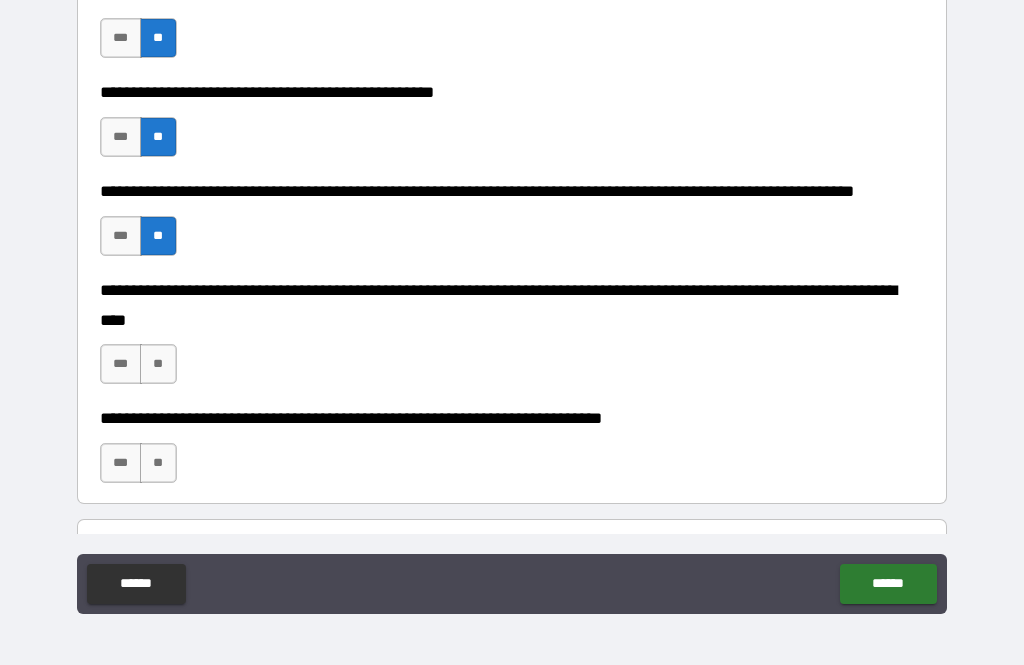 click on "**" at bounding box center (158, 364) 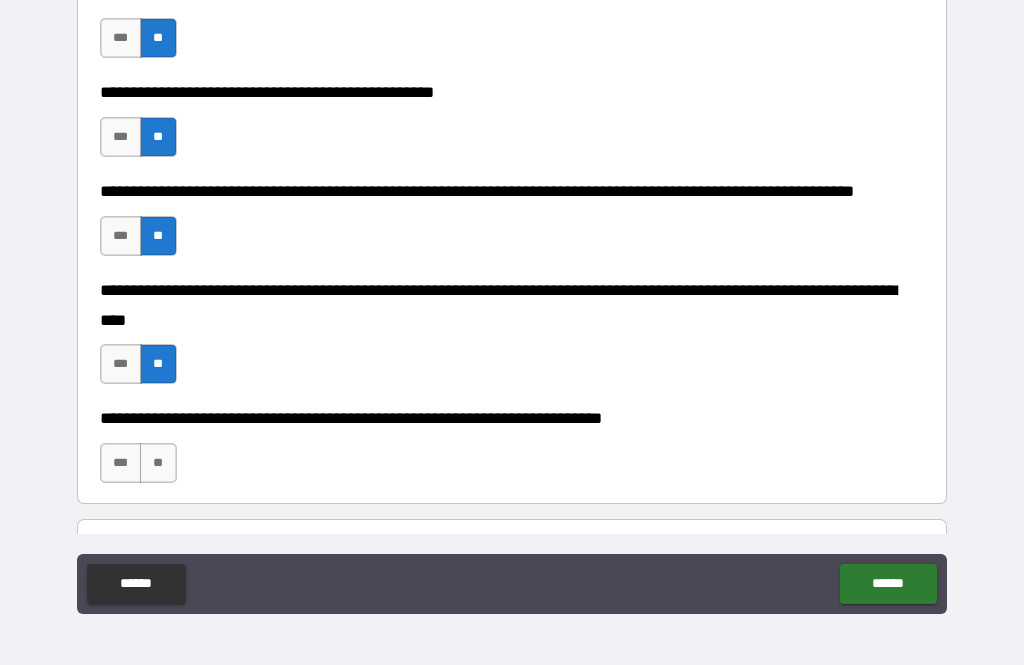 click on "**" at bounding box center (158, 463) 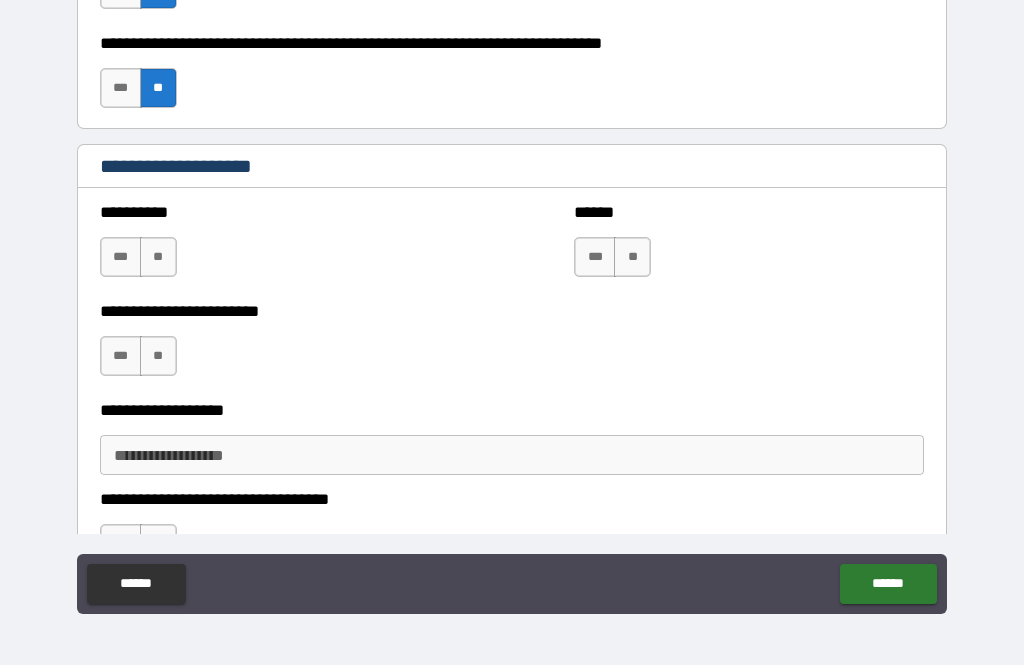 scroll, scrollTop: 1055, scrollLeft: 0, axis: vertical 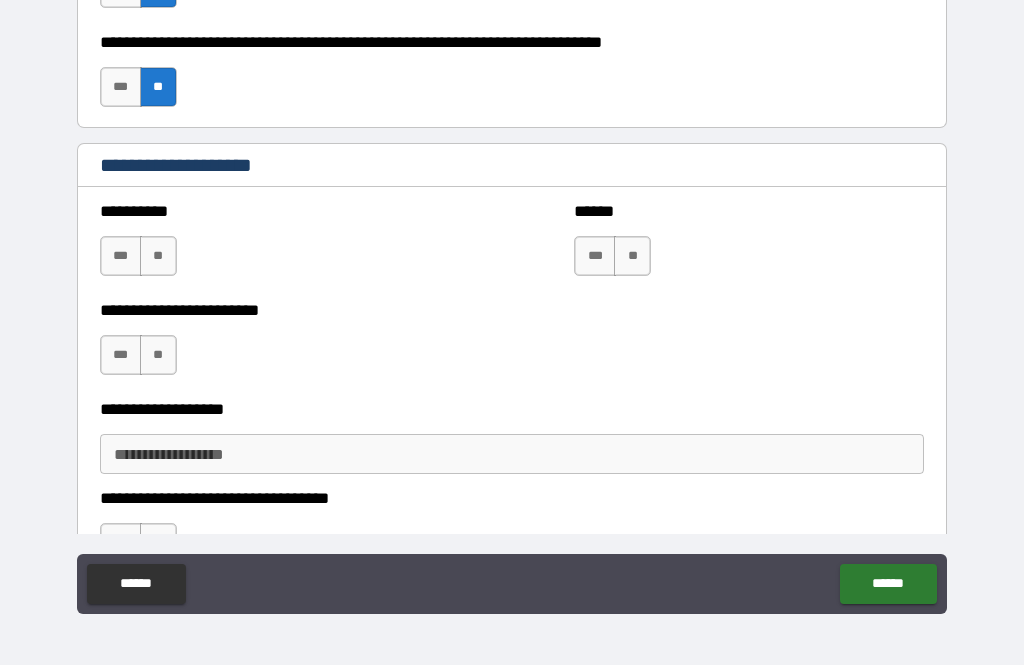 click on "**" at bounding box center [158, 256] 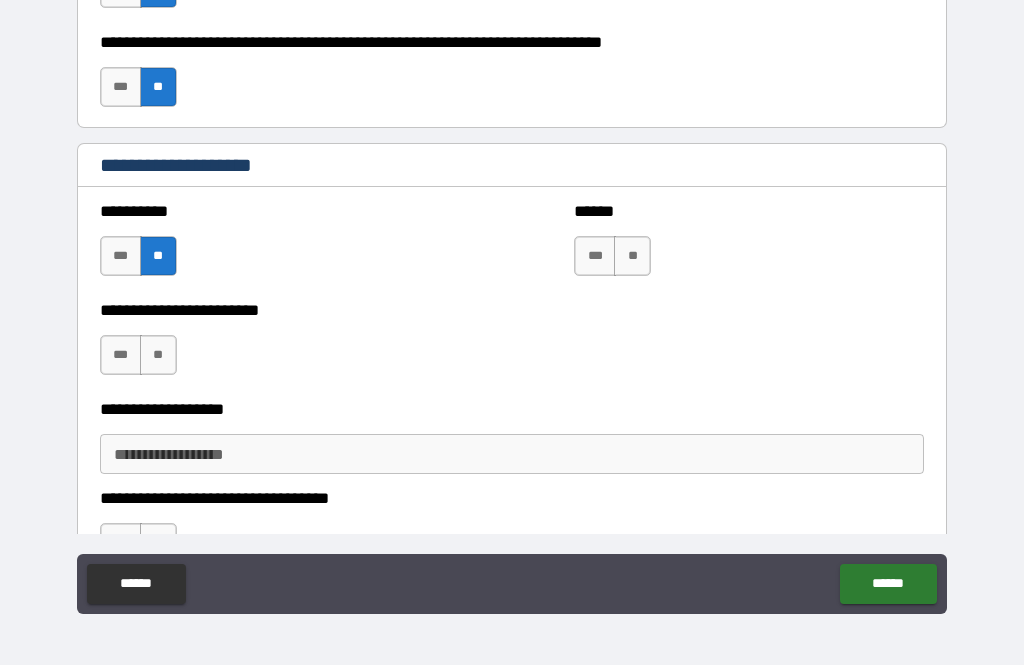 click on "**" at bounding box center [158, 355] 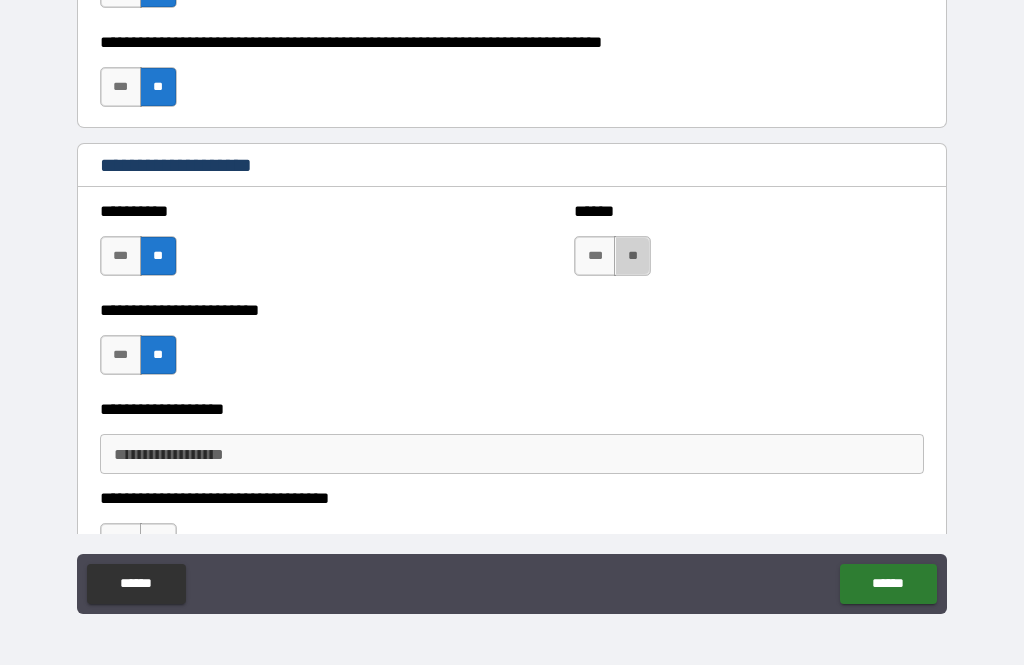 click on "**" at bounding box center [632, 256] 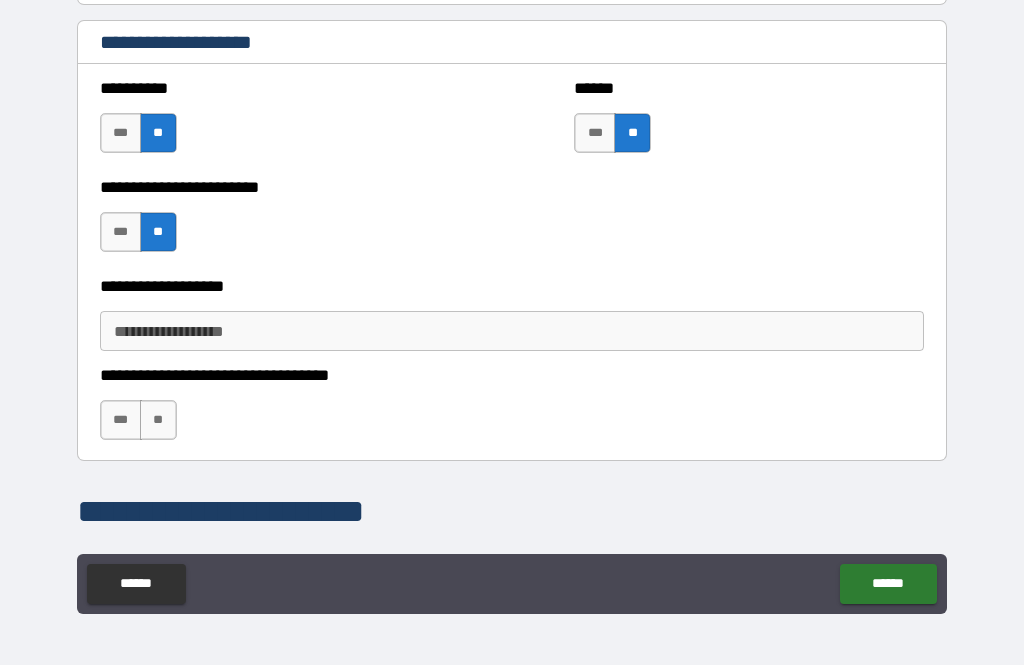 scroll, scrollTop: 1182, scrollLeft: 0, axis: vertical 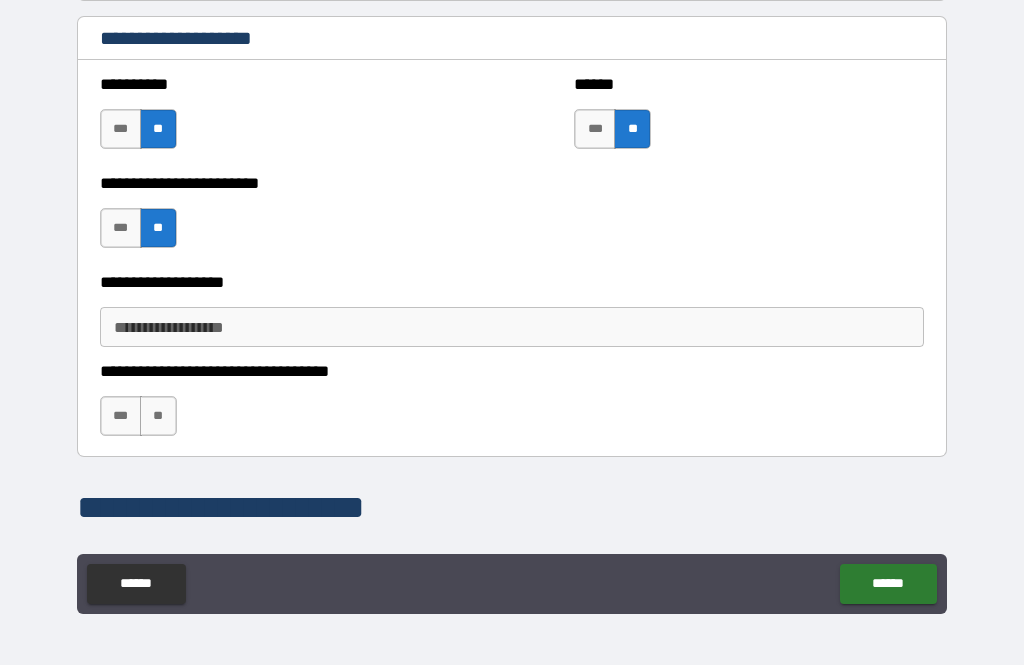 click on "**" at bounding box center [158, 416] 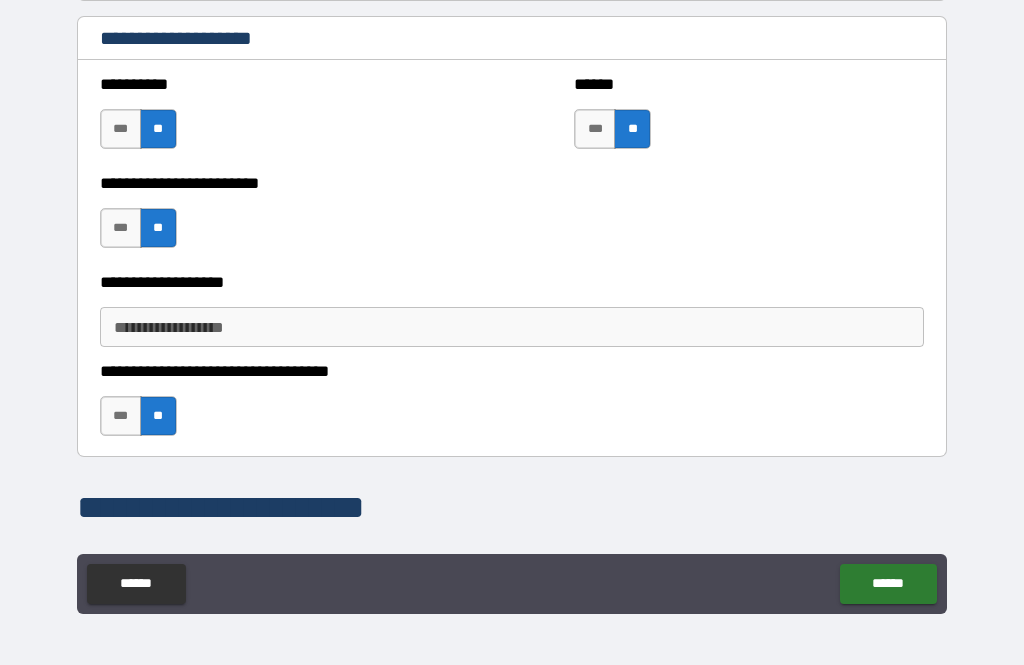 click on "**********" at bounding box center (512, 327) 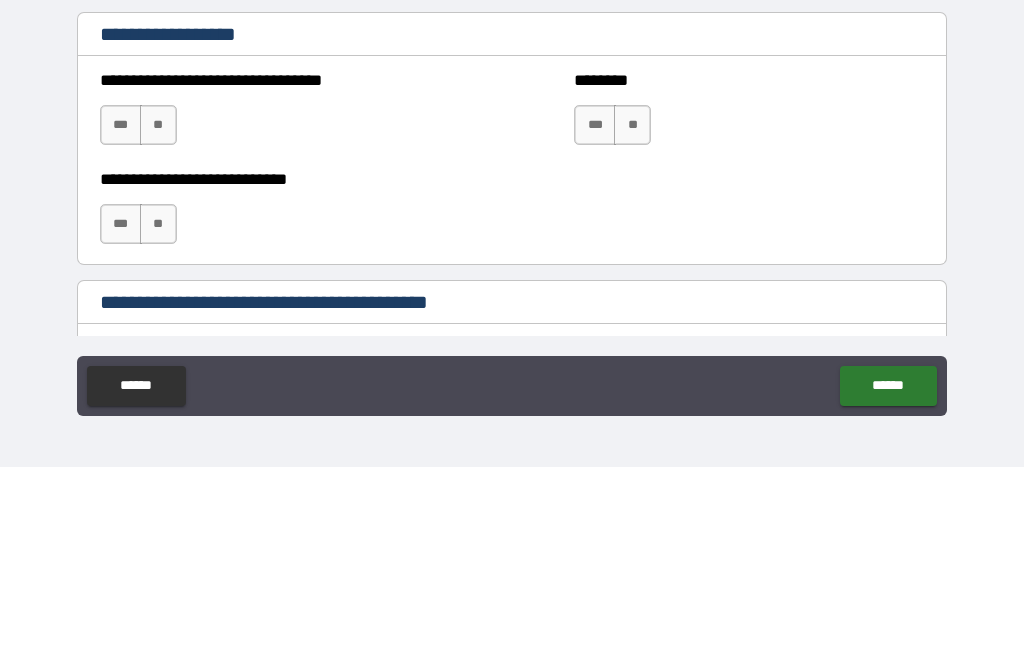 scroll, scrollTop: 1516, scrollLeft: 0, axis: vertical 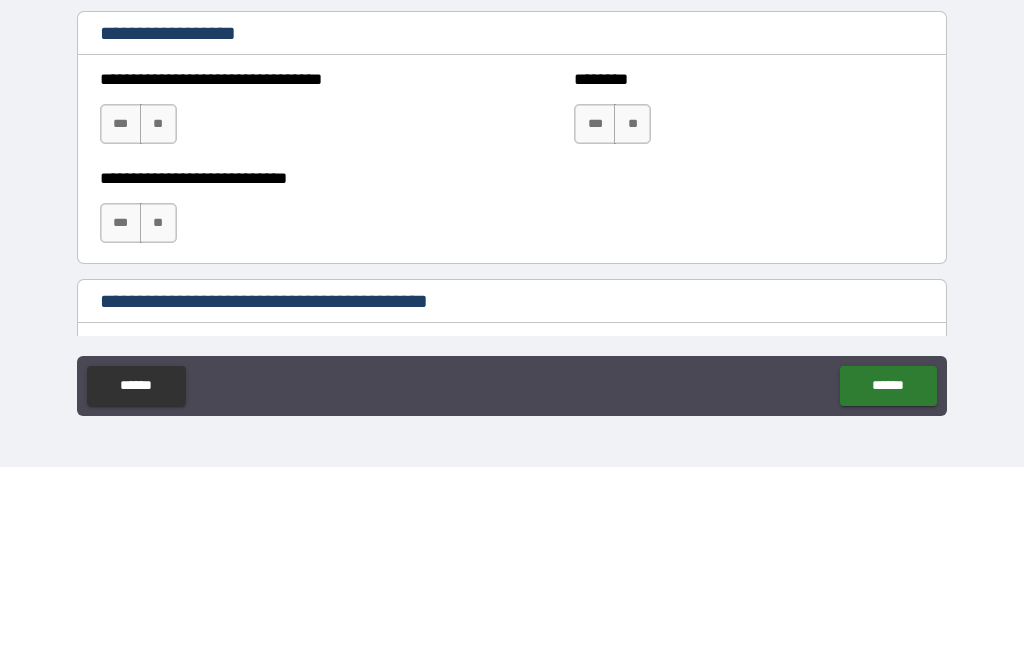 type on "**" 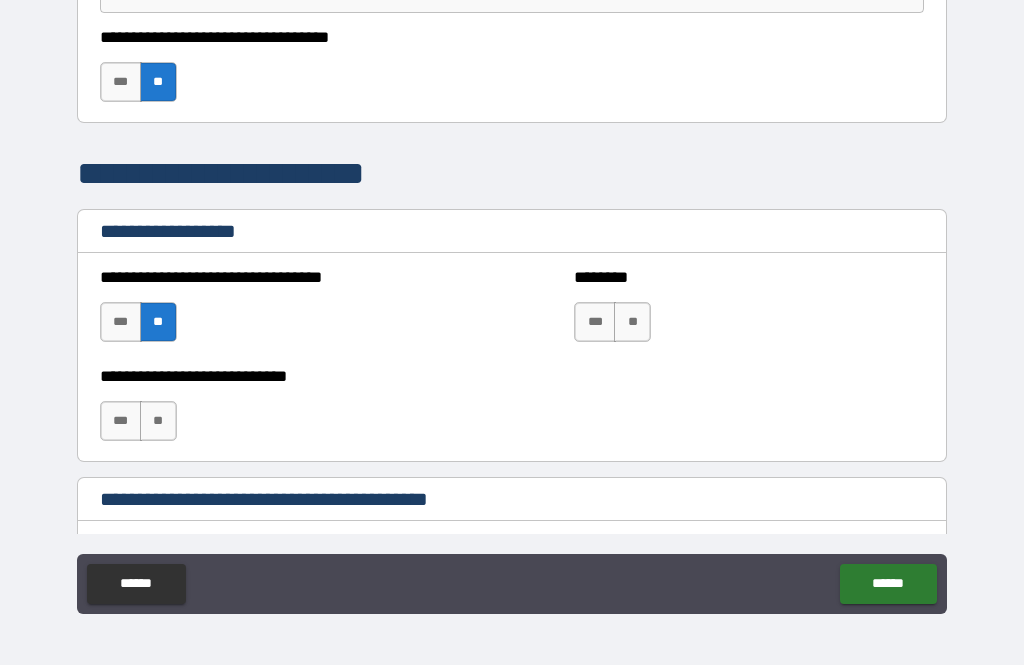 click on "**" at bounding box center [632, 322] 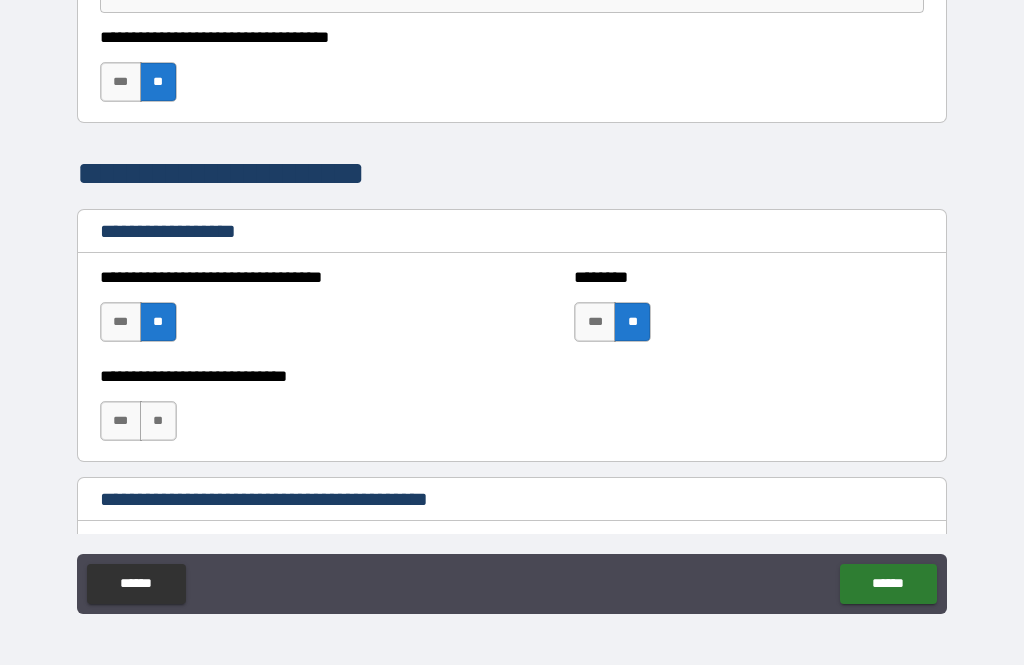 click on "**" at bounding box center [158, 421] 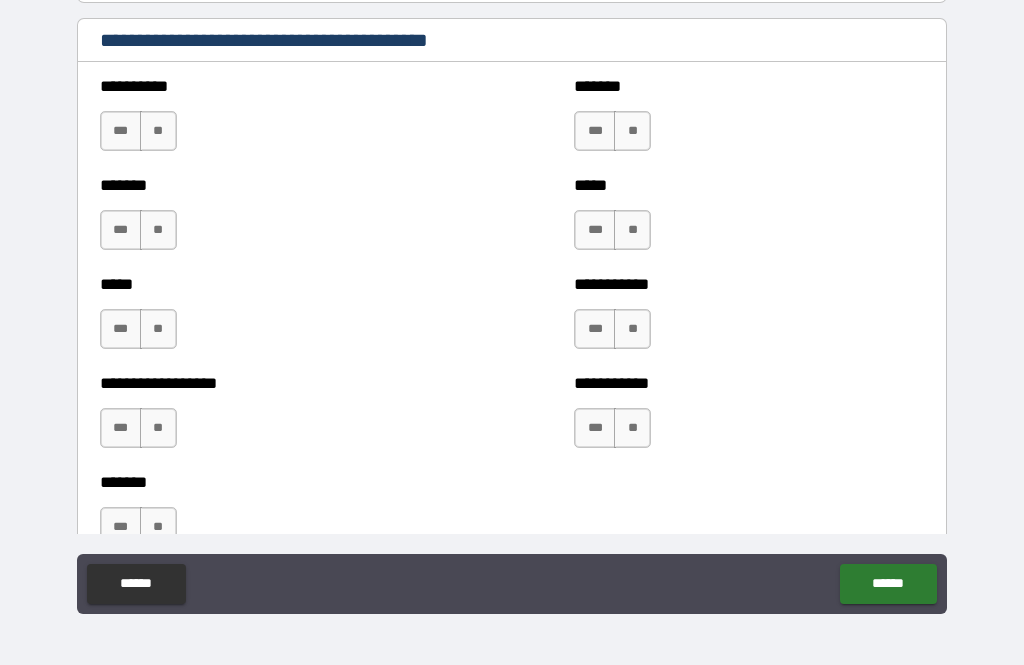 scroll, scrollTop: 1977, scrollLeft: 0, axis: vertical 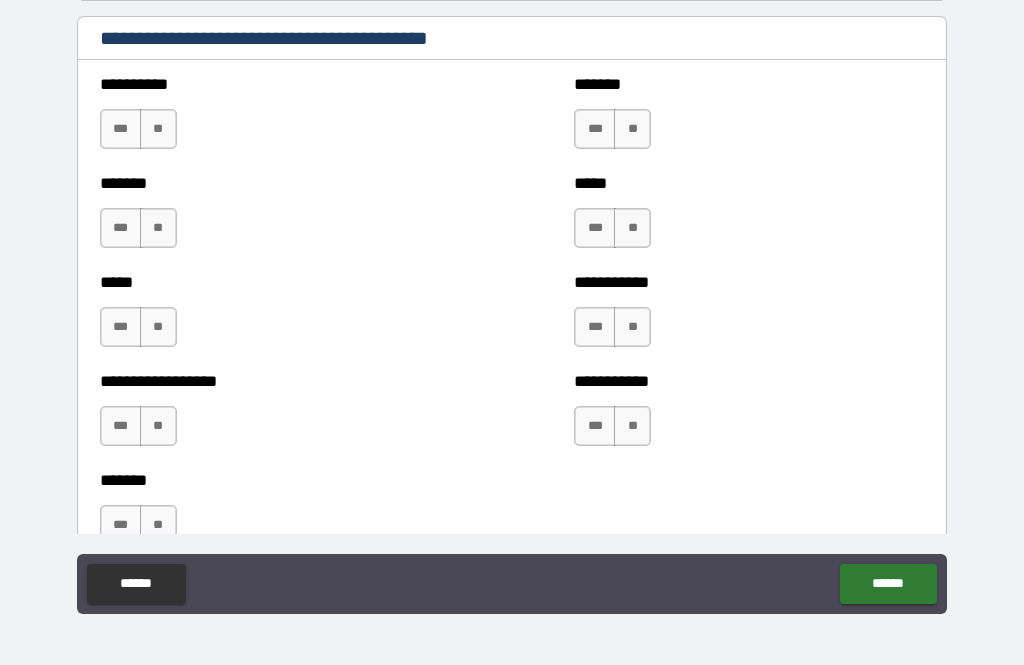 click on "**" at bounding box center [632, 129] 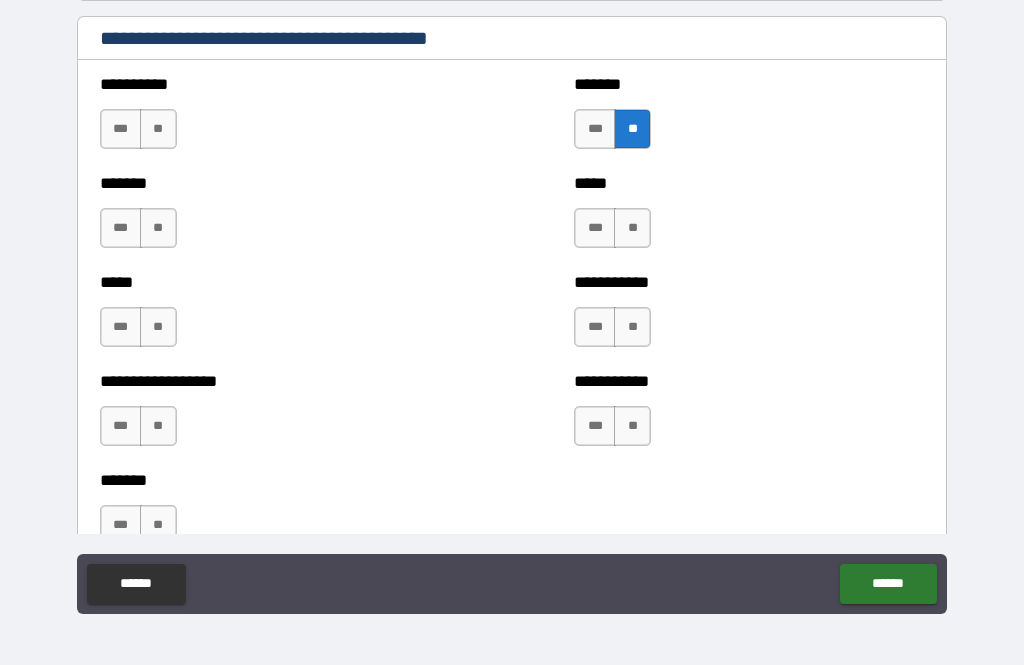 click on "***" at bounding box center [595, 228] 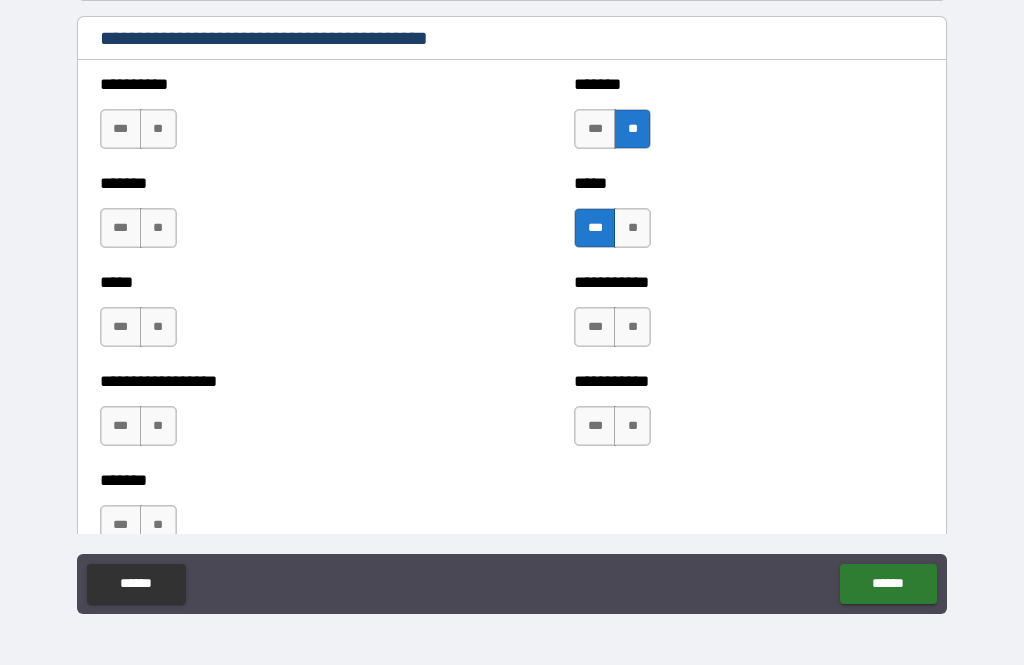 click on "**" at bounding box center [158, 327] 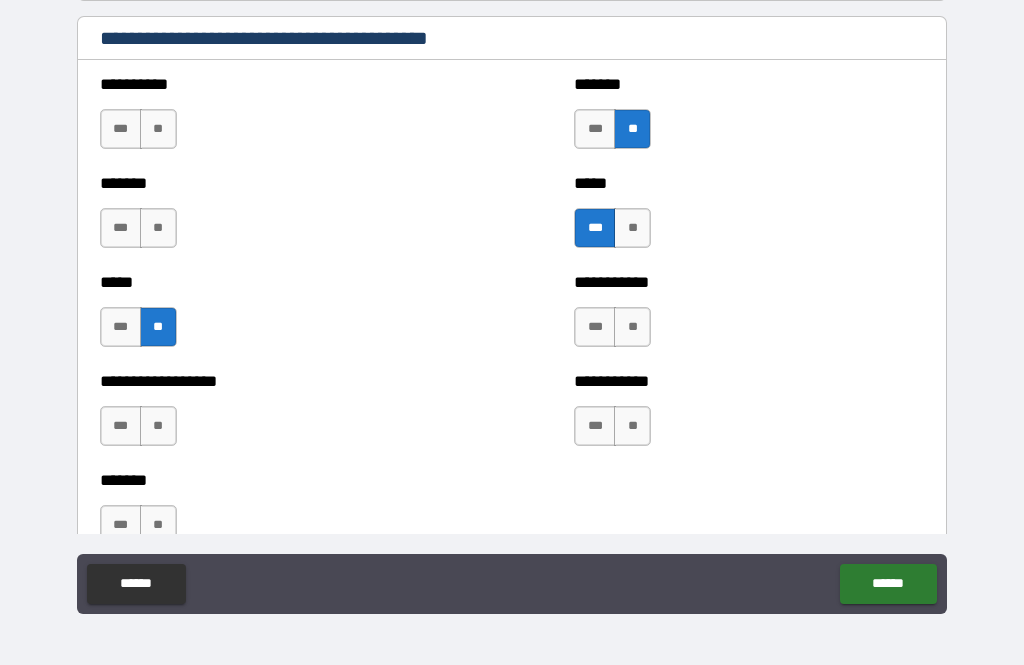 click on "**" at bounding box center [158, 228] 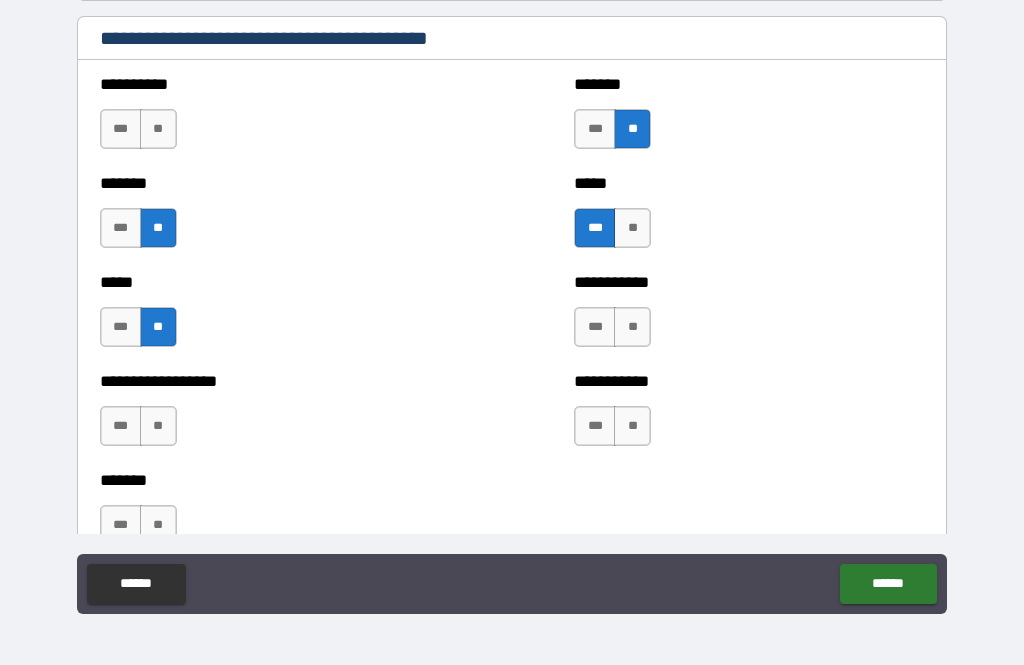 click on "**" at bounding box center [158, 129] 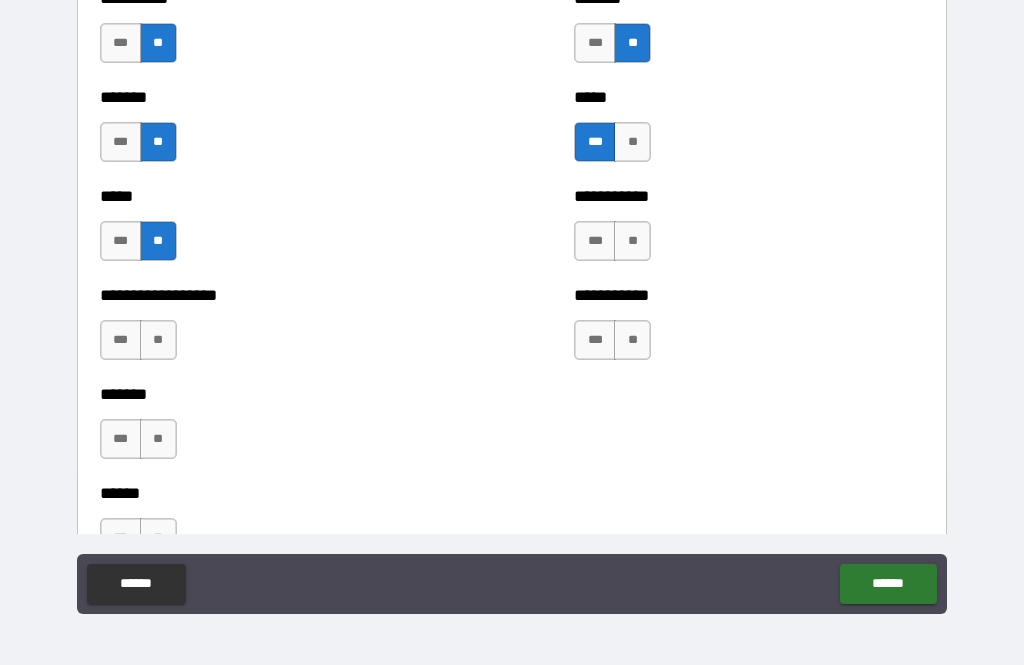scroll, scrollTop: 2066, scrollLeft: 0, axis: vertical 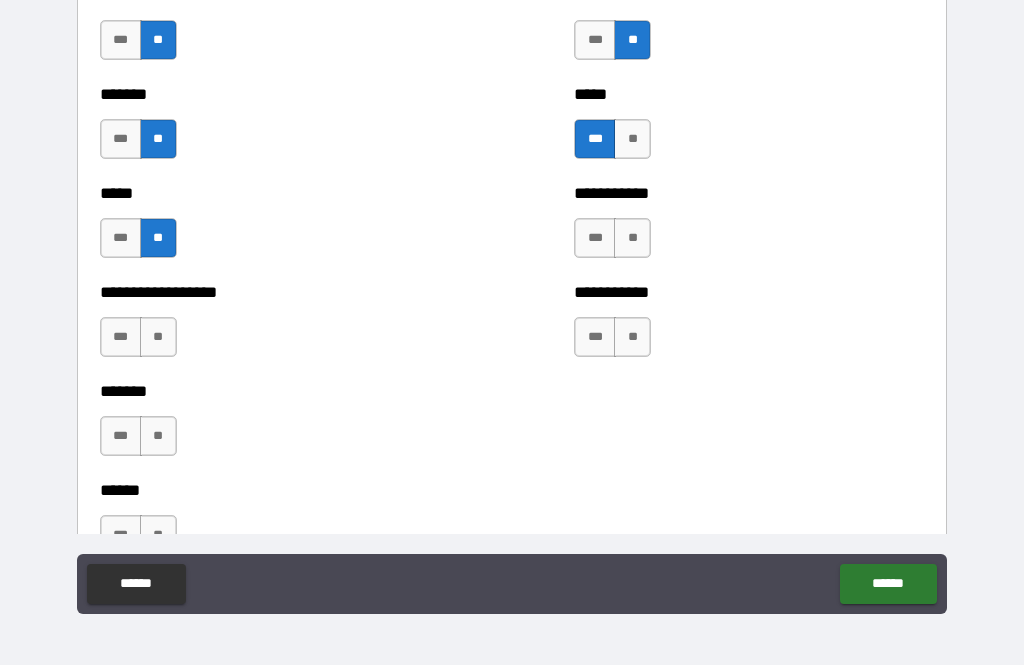 click on "**" at bounding box center (158, 337) 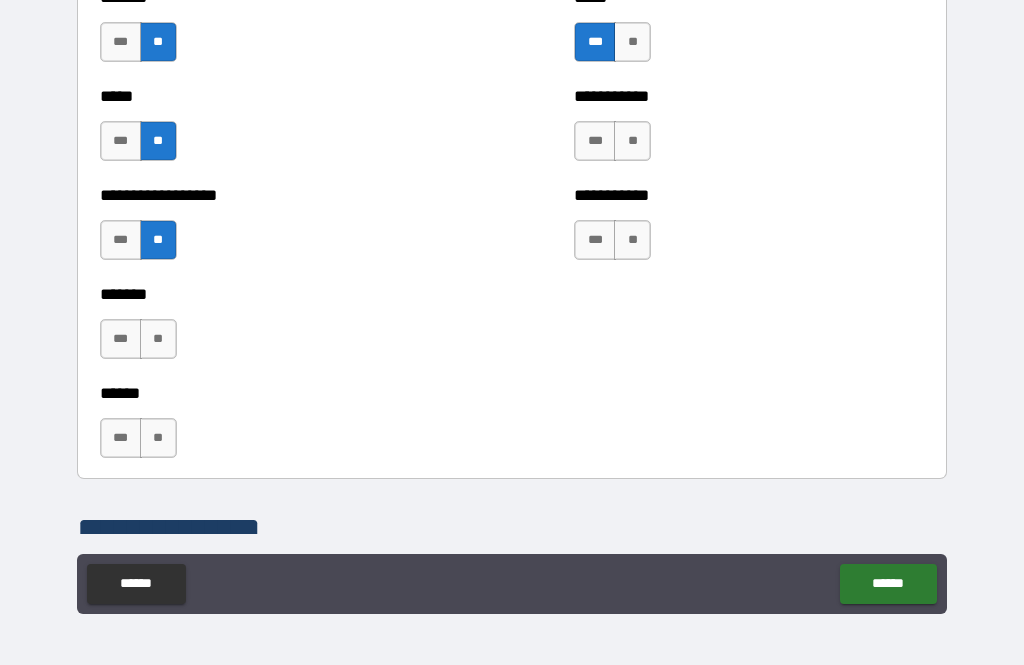 scroll, scrollTop: 2166, scrollLeft: 0, axis: vertical 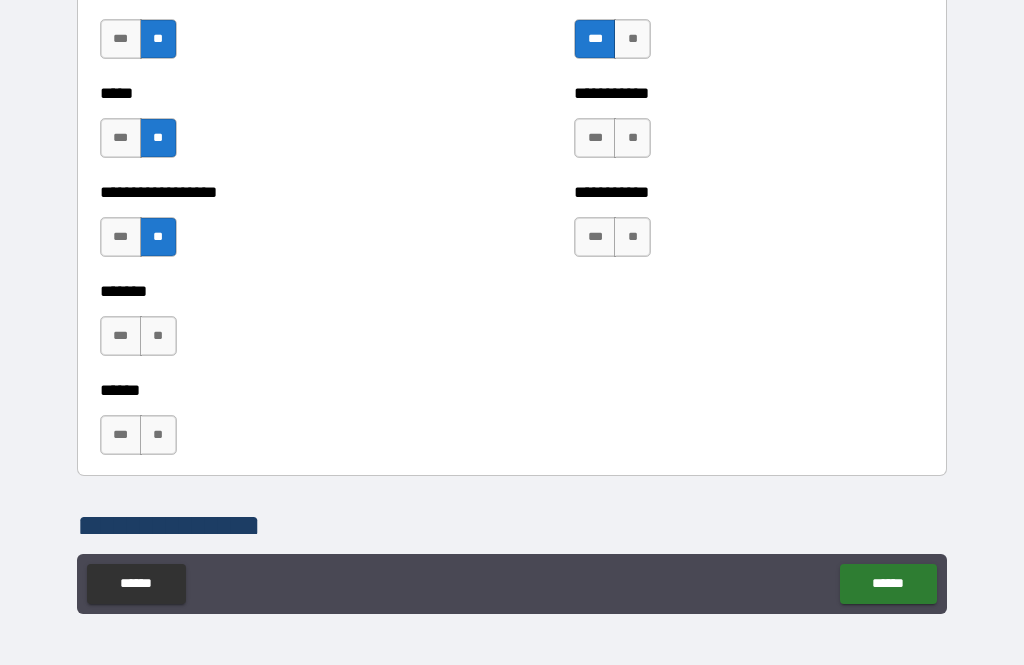 click on "***" at bounding box center [121, 336] 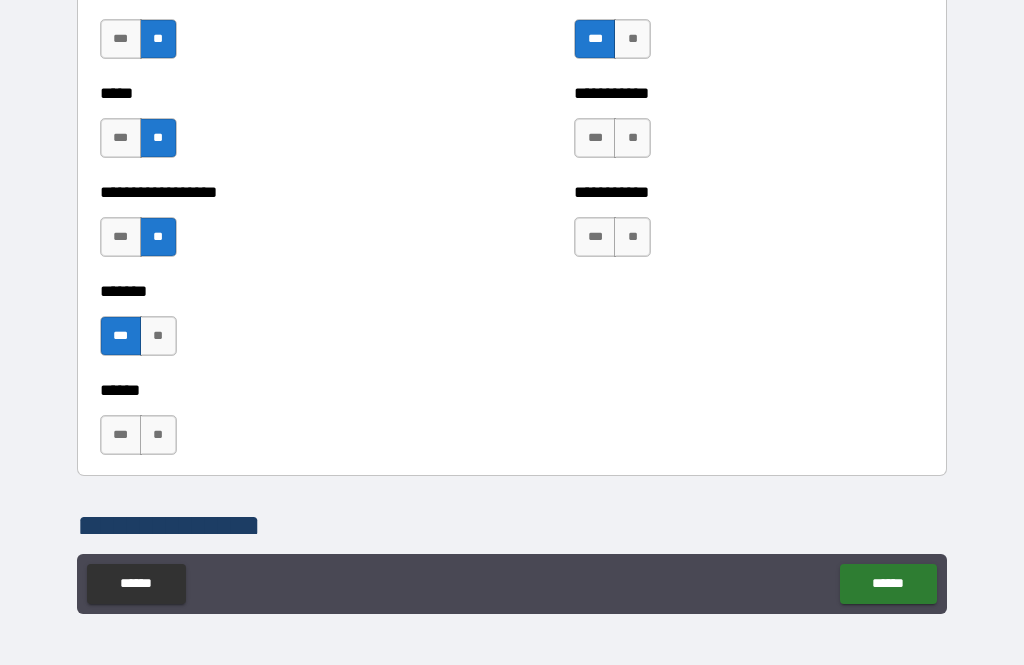 click on "**" at bounding box center [158, 435] 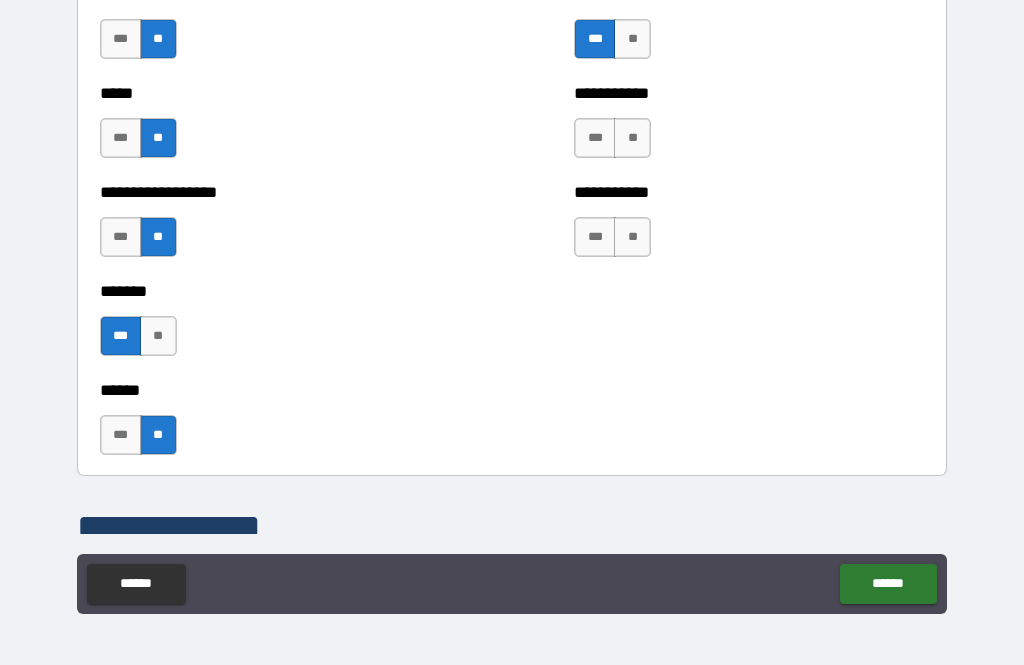 click on "**" at bounding box center (632, 138) 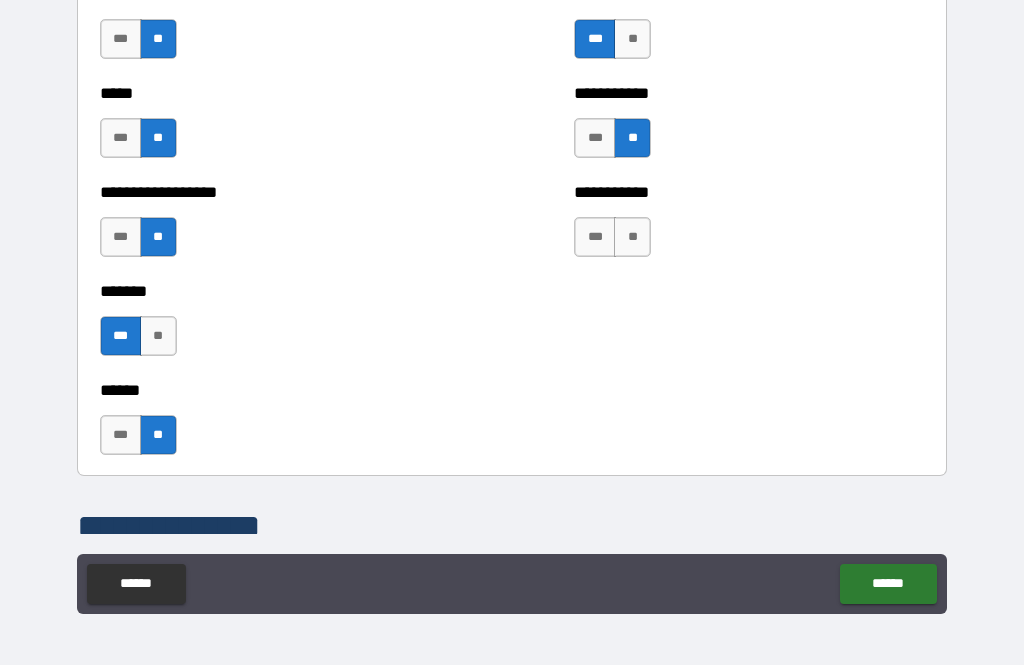 click on "**" at bounding box center (632, 237) 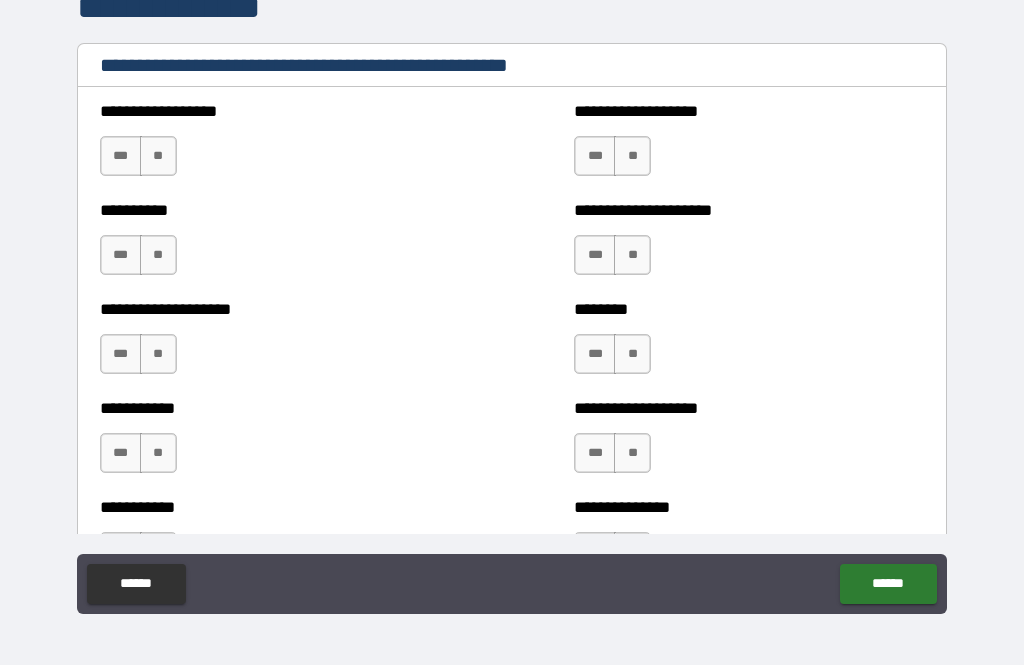 scroll, scrollTop: 2686, scrollLeft: 0, axis: vertical 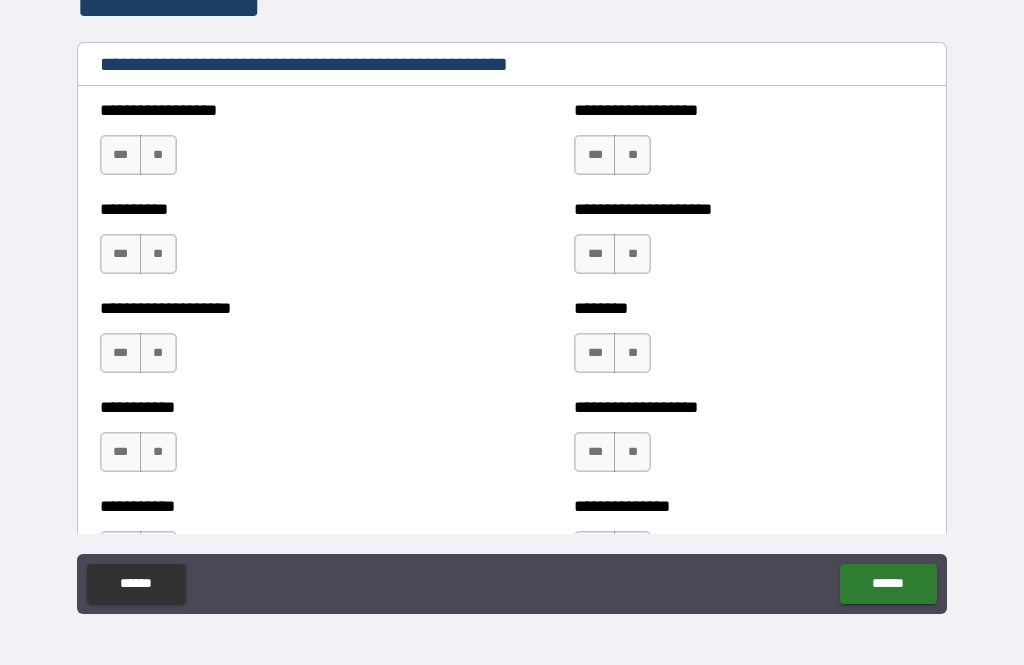 click on "**" at bounding box center [158, 155] 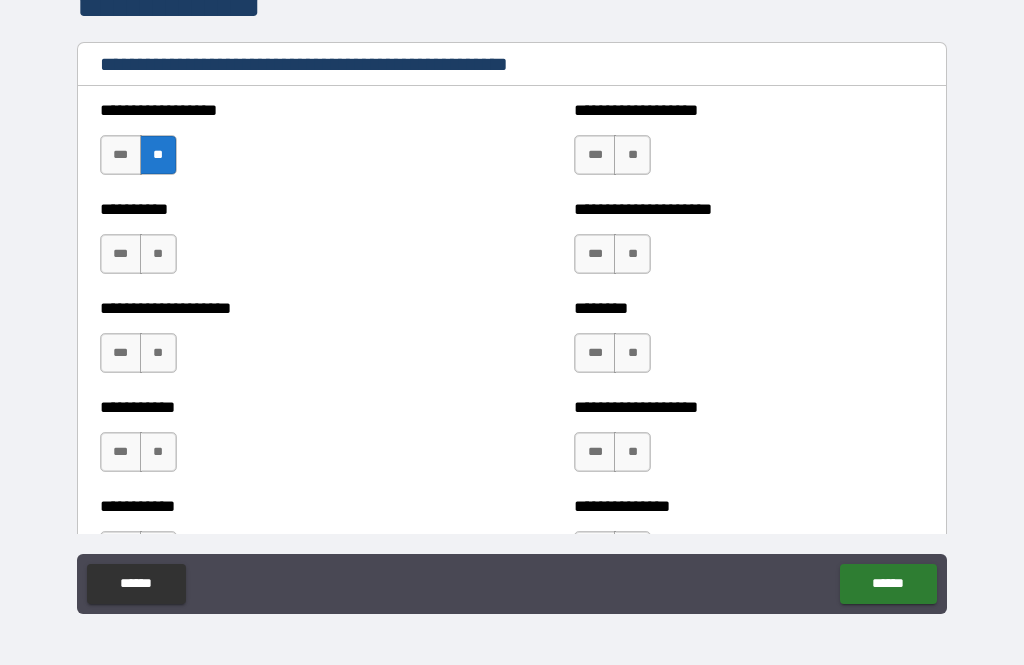 click on "**" at bounding box center (158, 254) 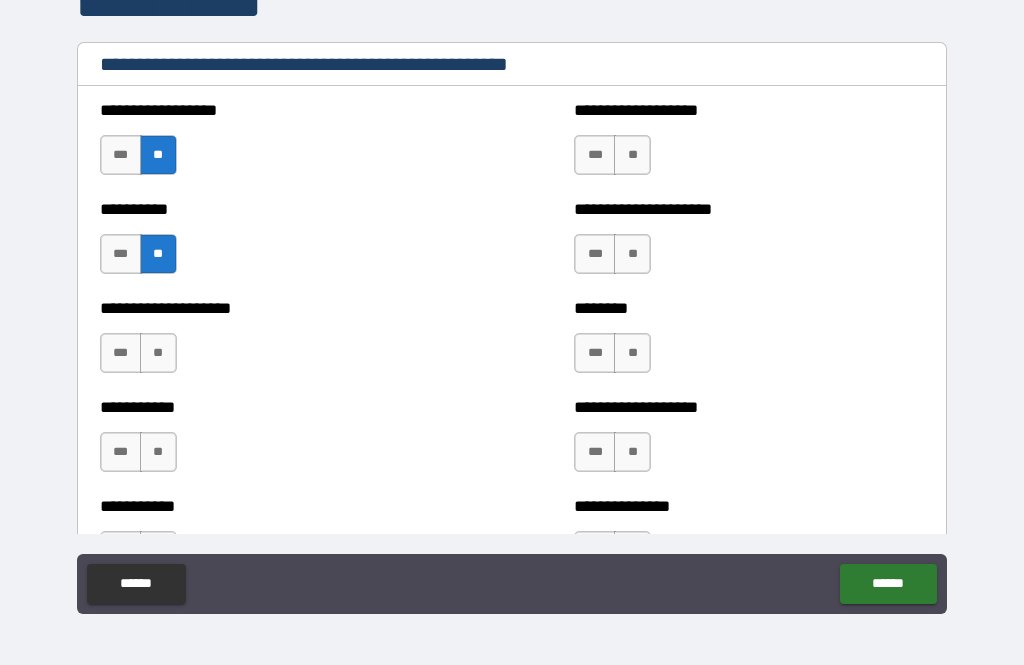 click on "**" at bounding box center (158, 353) 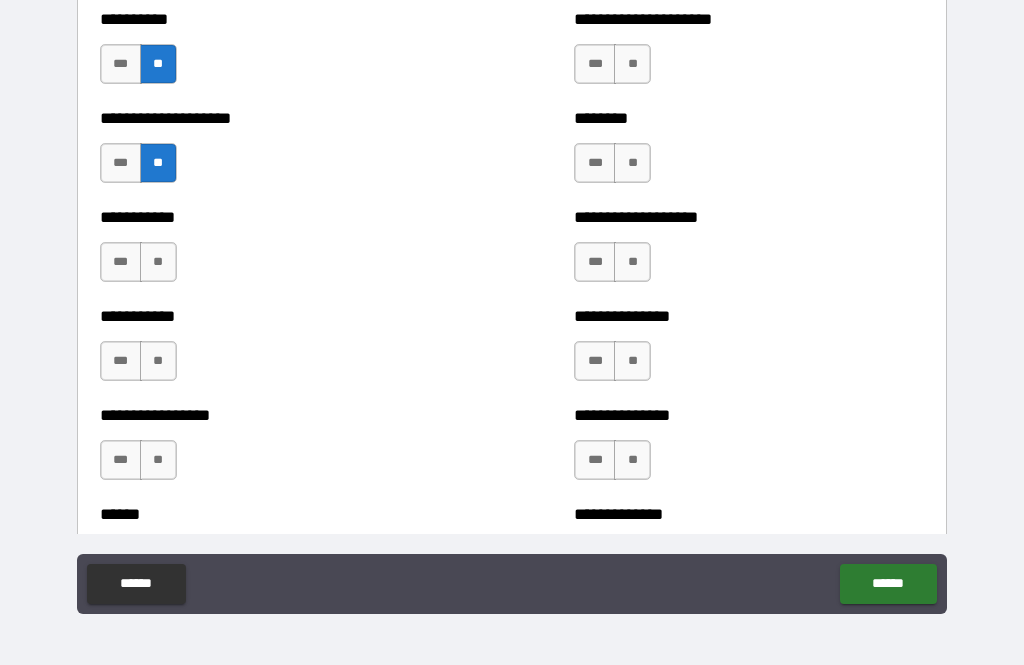 scroll, scrollTop: 2875, scrollLeft: 0, axis: vertical 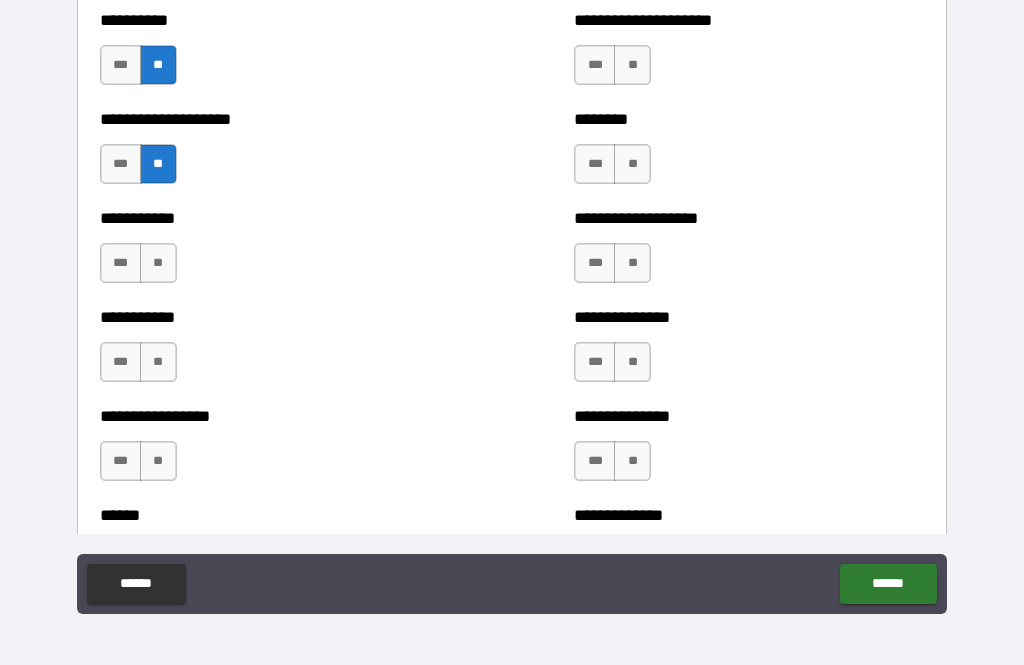click on "**" at bounding box center (158, 263) 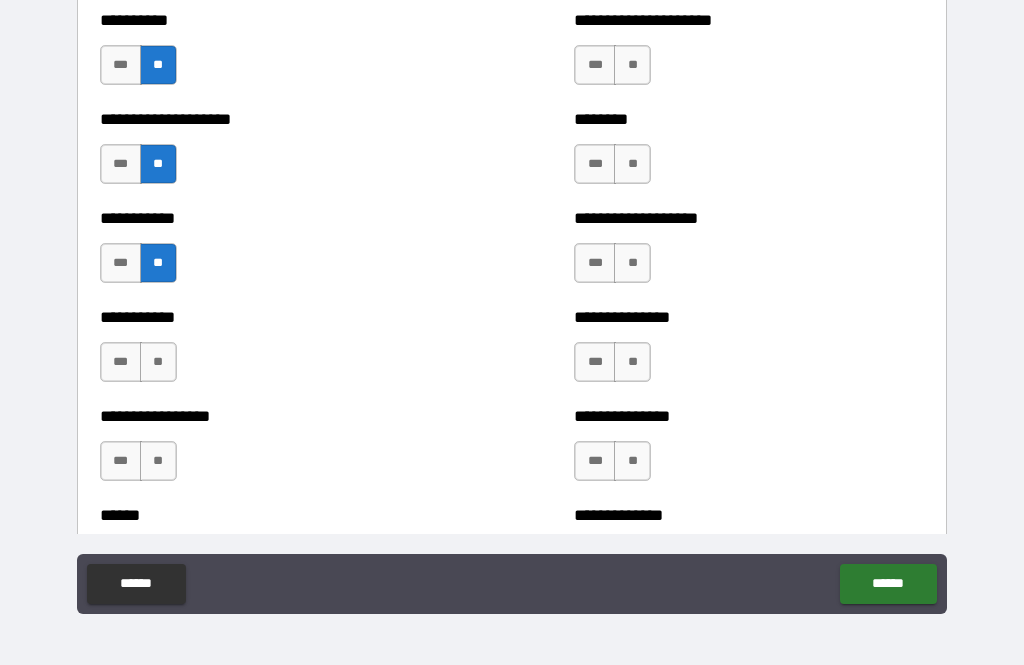 click on "**" at bounding box center [158, 362] 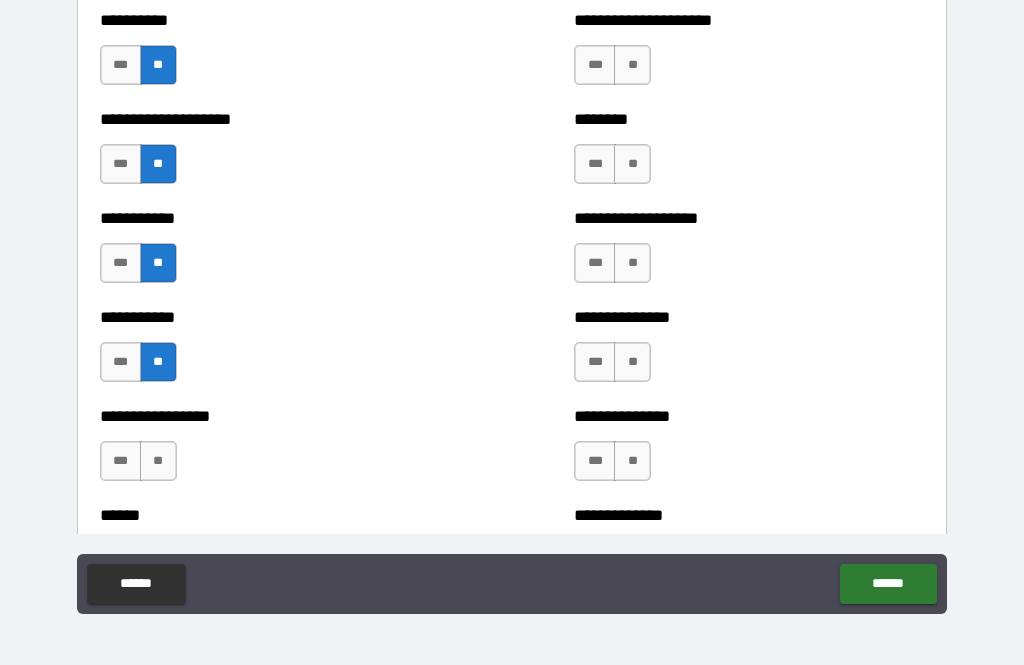 click on "**" at bounding box center [158, 461] 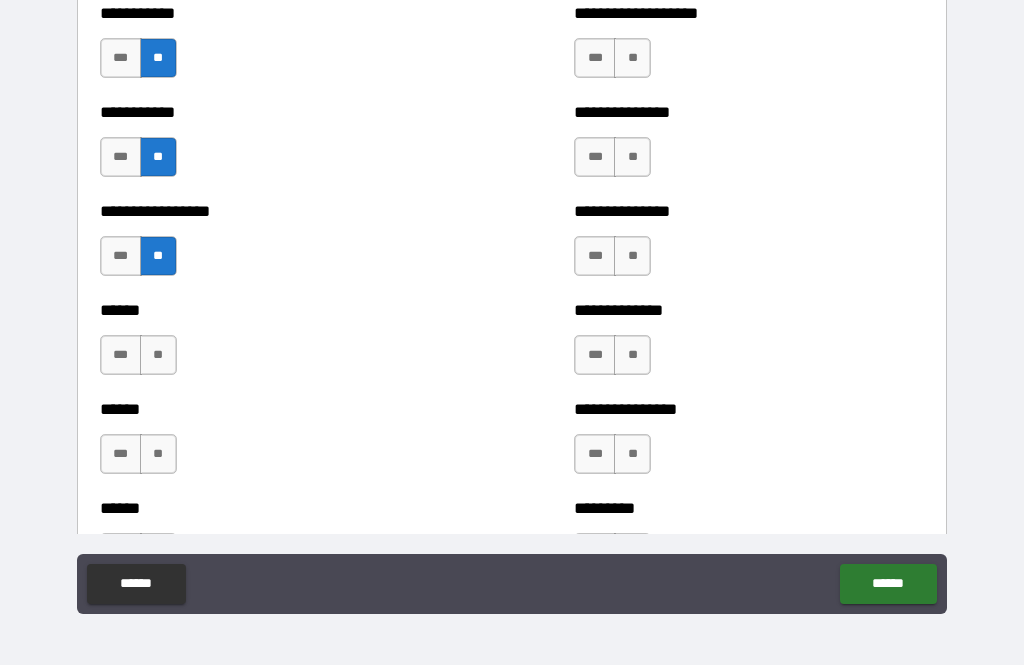 scroll, scrollTop: 3081, scrollLeft: 0, axis: vertical 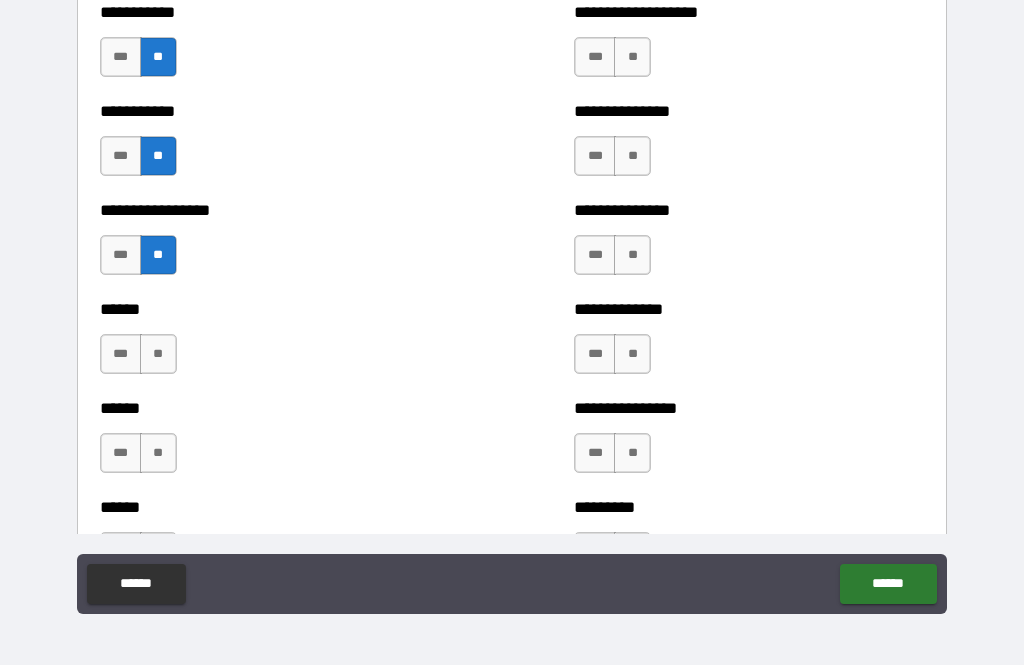 click on "***" at bounding box center (121, 354) 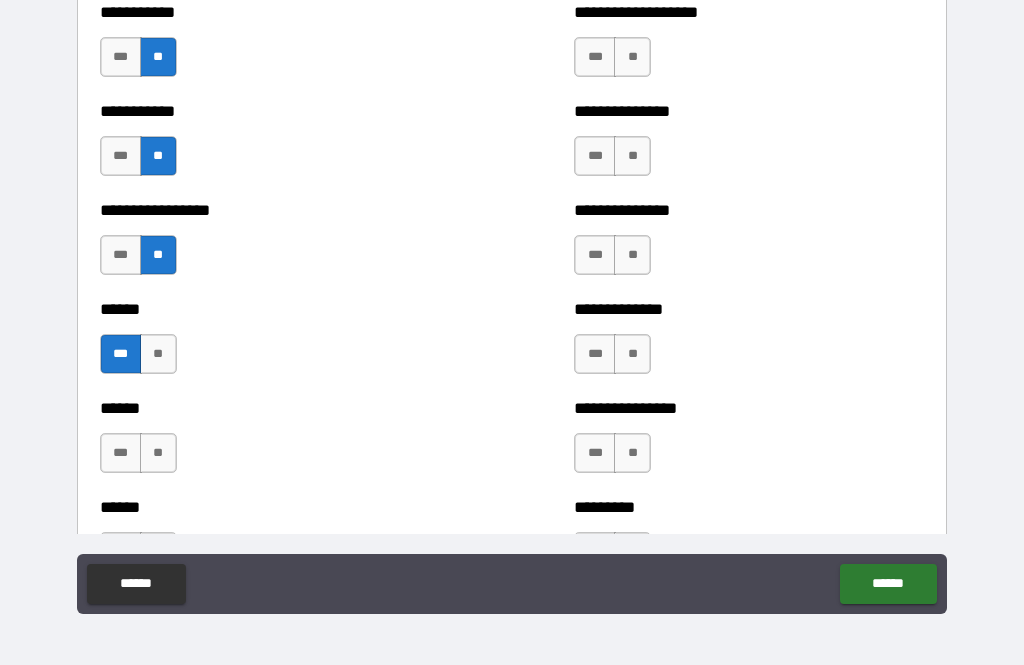 click on "**" at bounding box center (158, 453) 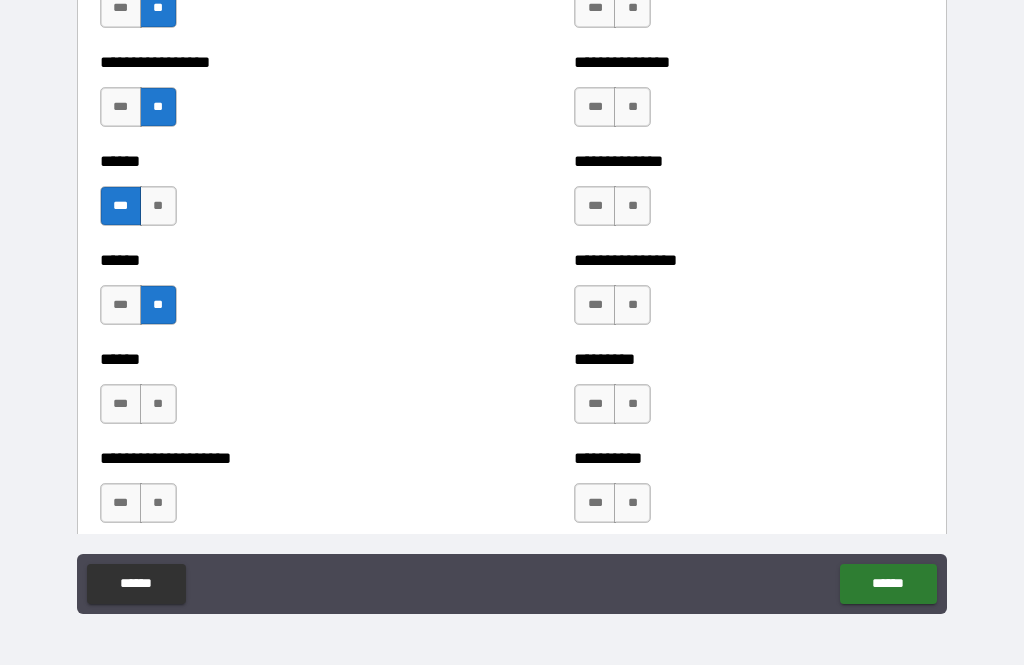 scroll, scrollTop: 3243, scrollLeft: 0, axis: vertical 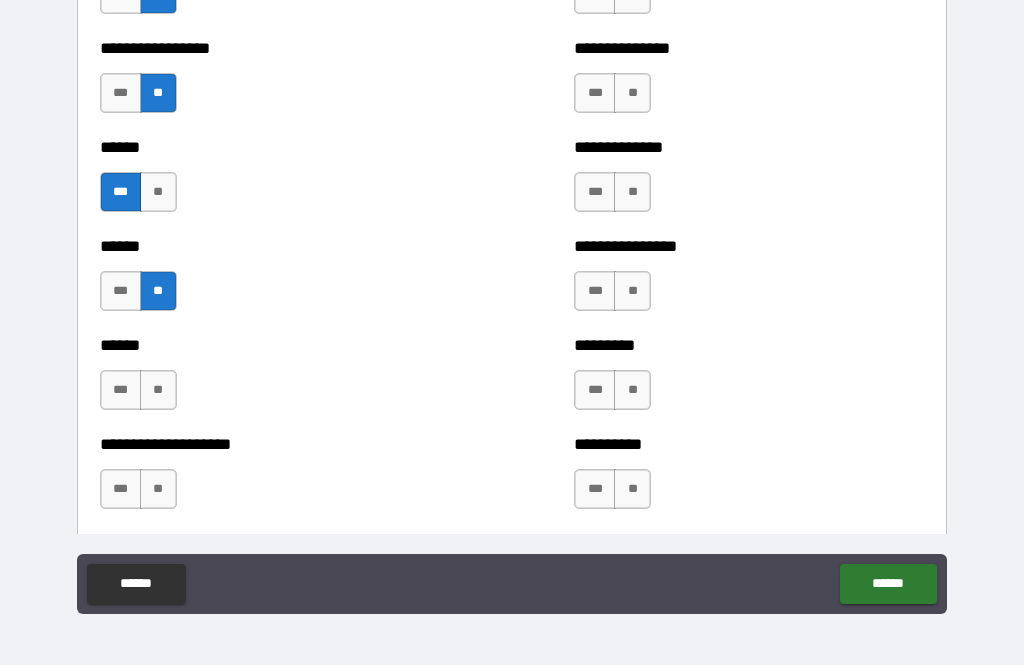 click on "**" at bounding box center [158, 390] 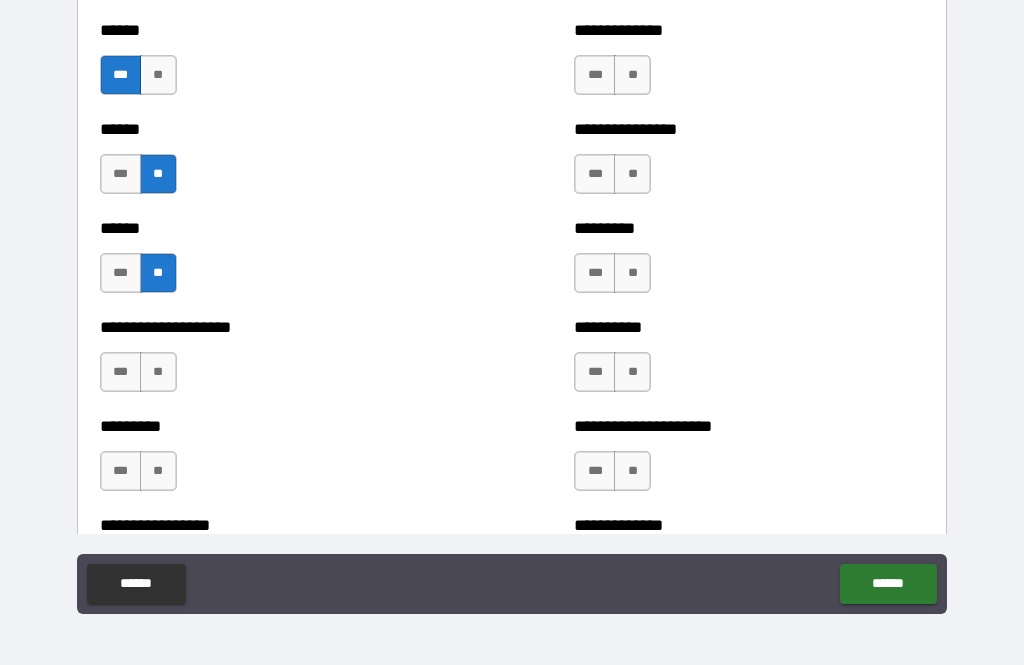 scroll, scrollTop: 3364, scrollLeft: 0, axis: vertical 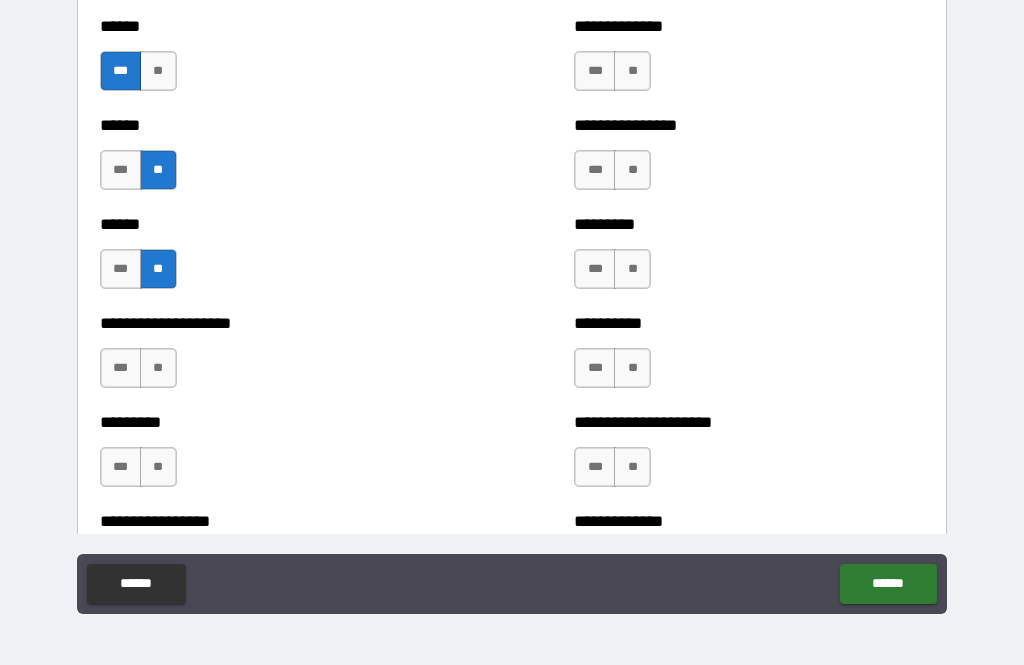 click on "**" at bounding box center (158, 368) 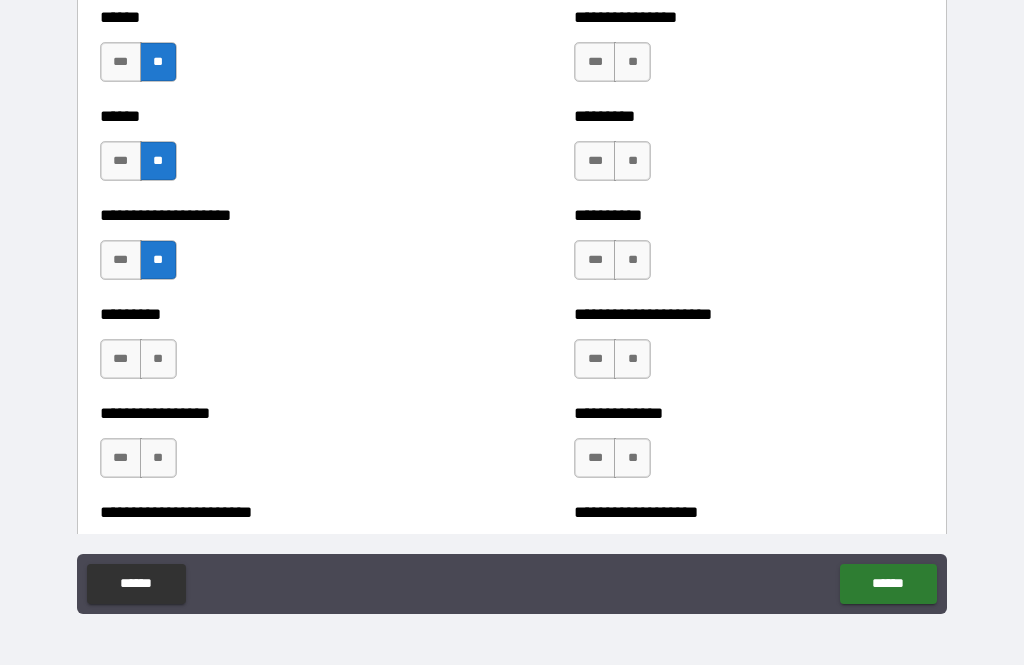 scroll, scrollTop: 3473, scrollLeft: 0, axis: vertical 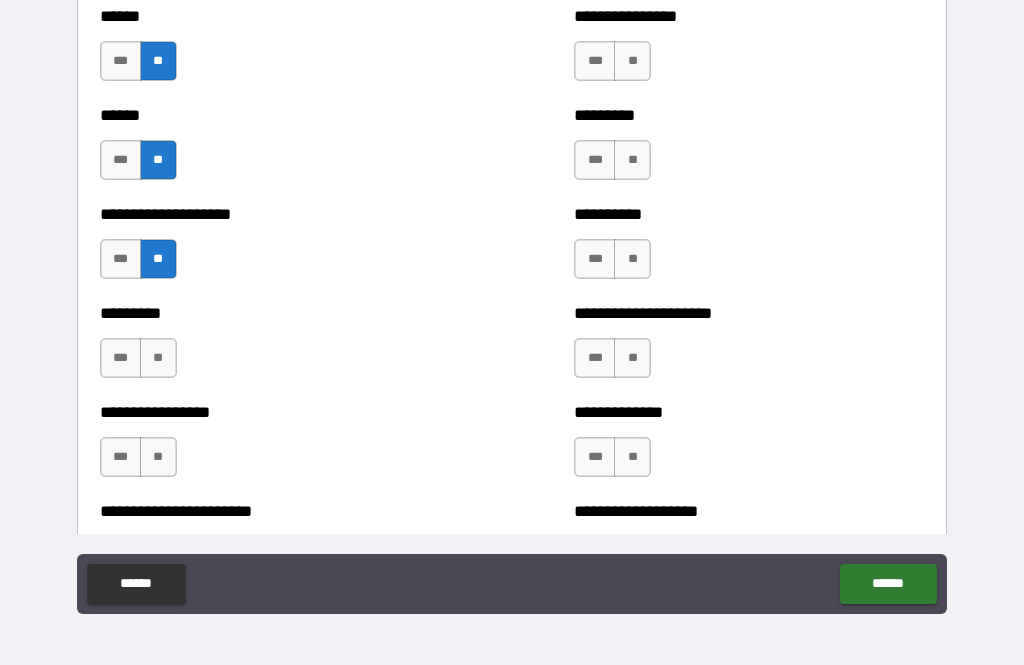click on "**" at bounding box center [158, 358] 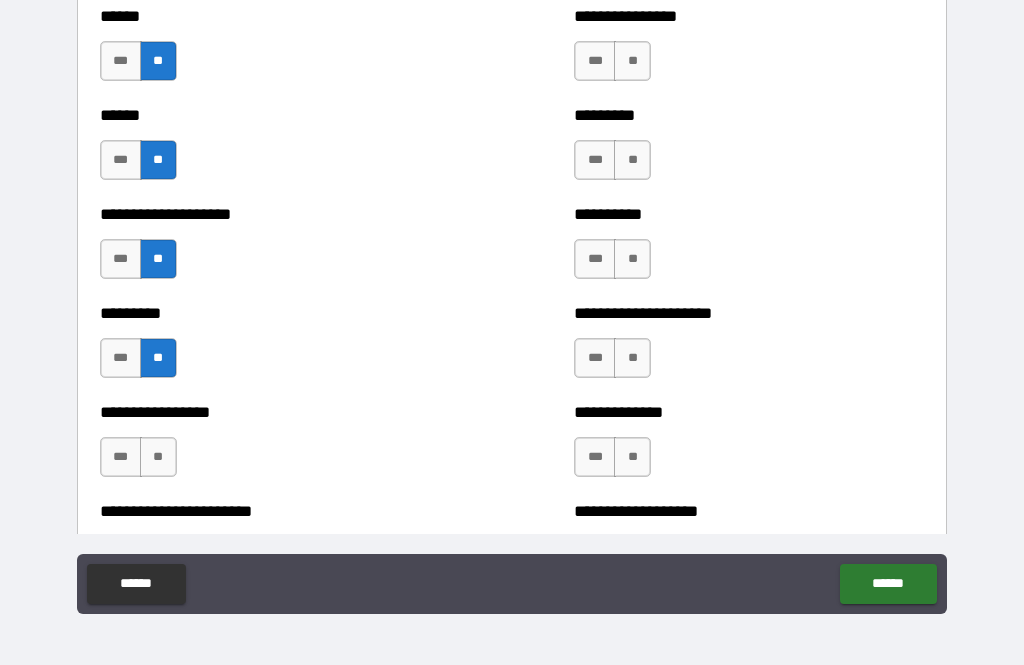 click on "**" at bounding box center [158, 457] 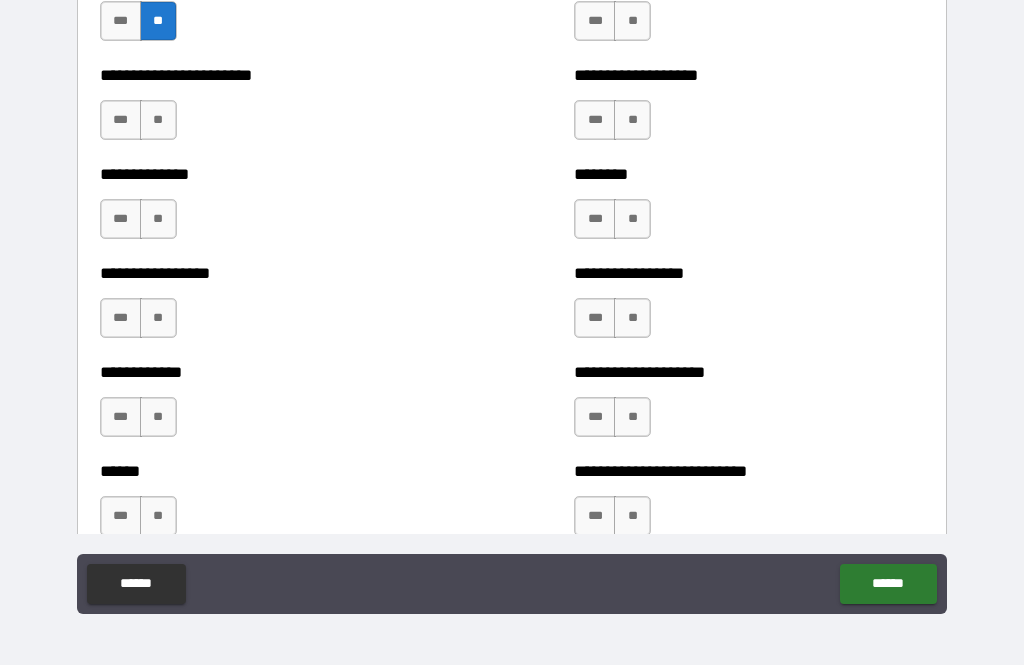 scroll, scrollTop: 3910, scrollLeft: 0, axis: vertical 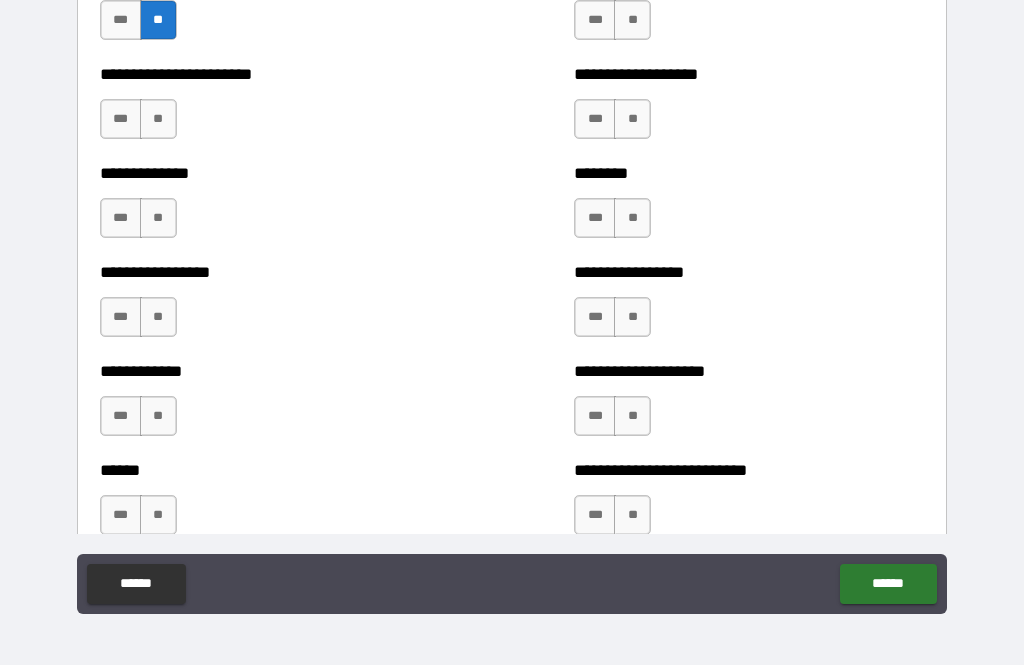 click on "**" at bounding box center (158, 119) 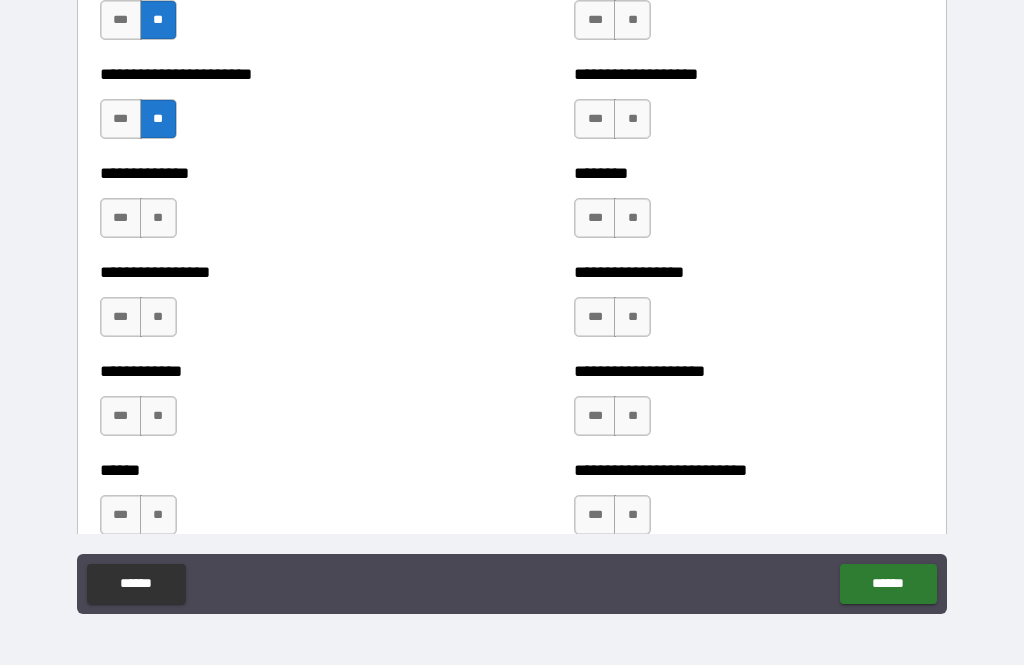click on "**" at bounding box center (158, 218) 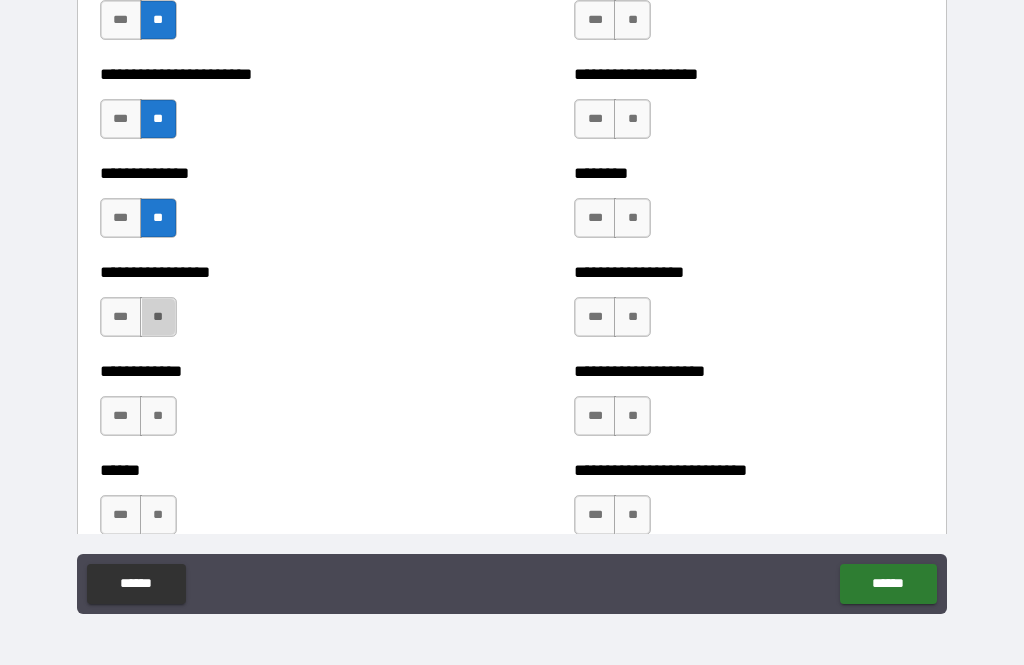 click on "**" at bounding box center [158, 317] 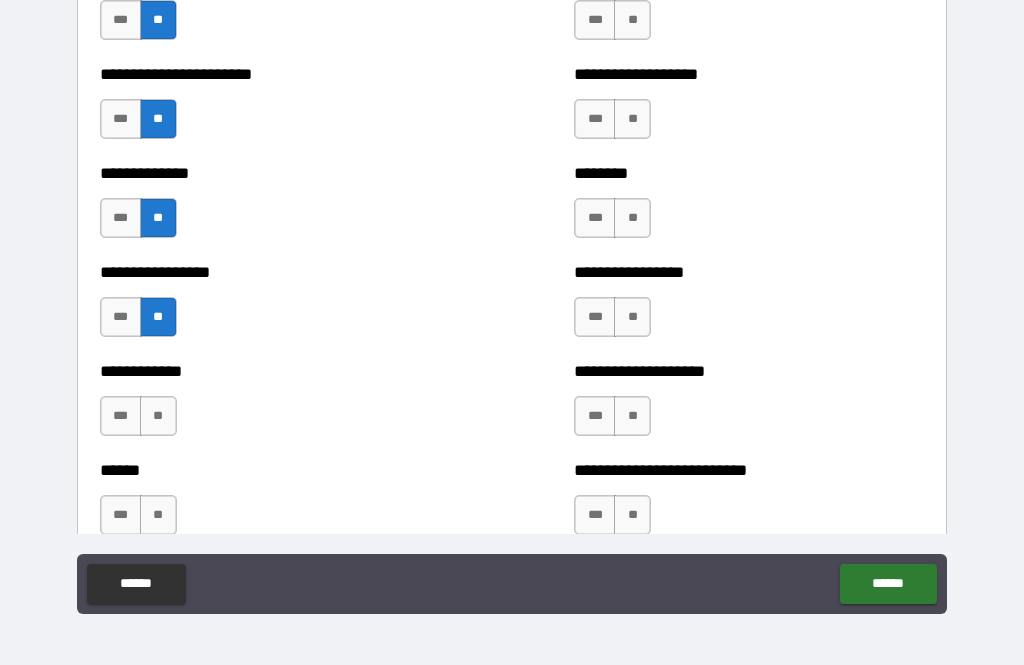 click on "**" at bounding box center [158, 416] 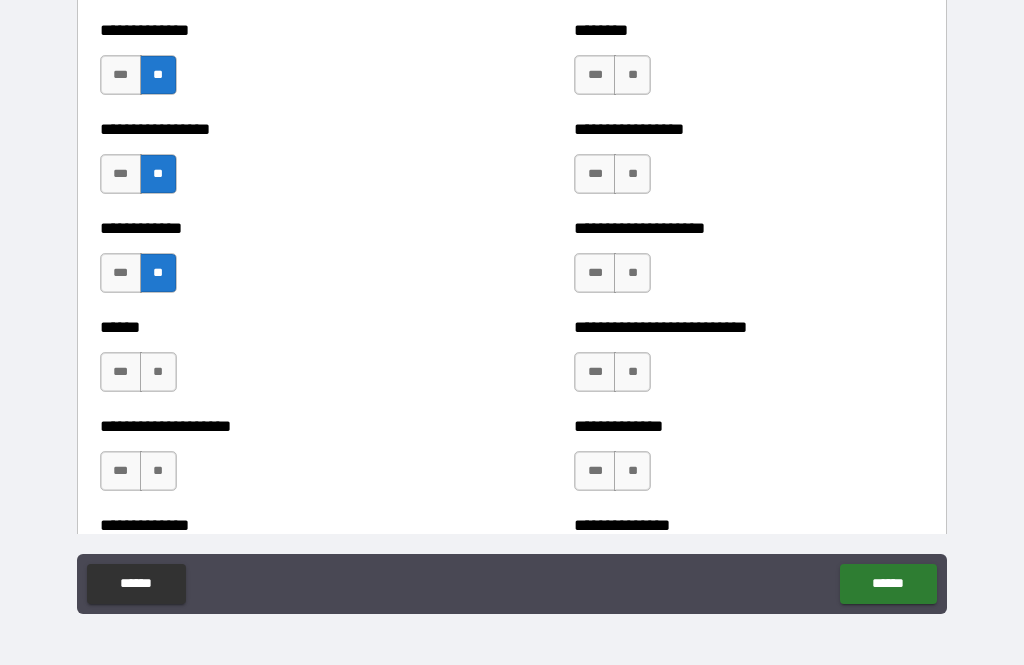 scroll, scrollTop: 4052, scrollLeft: 0, axis: vertical 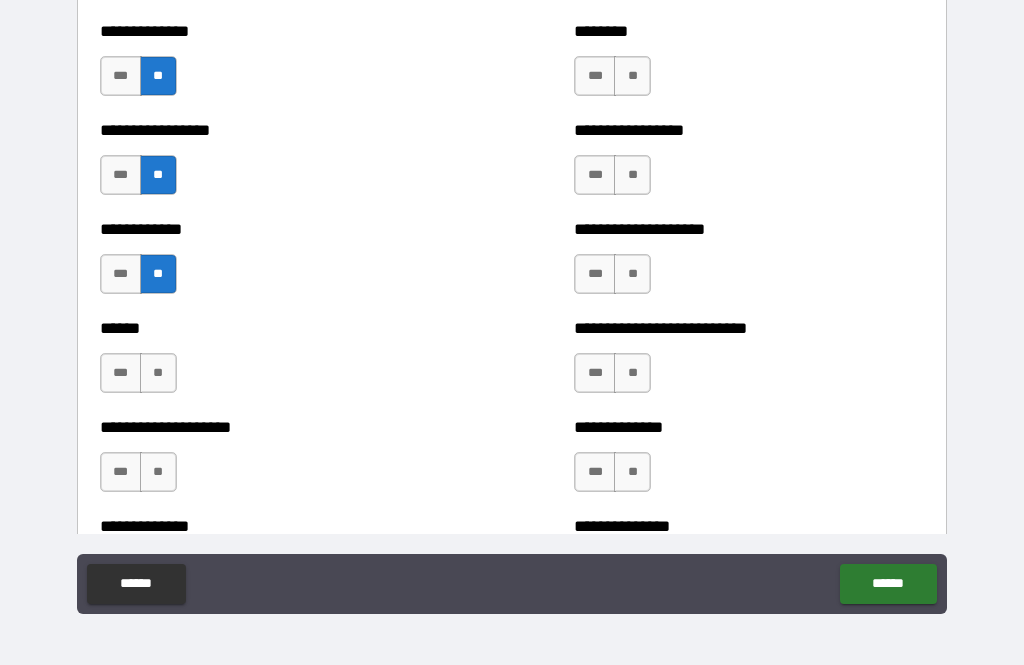 click on "***" at bounding box center (121, 373) 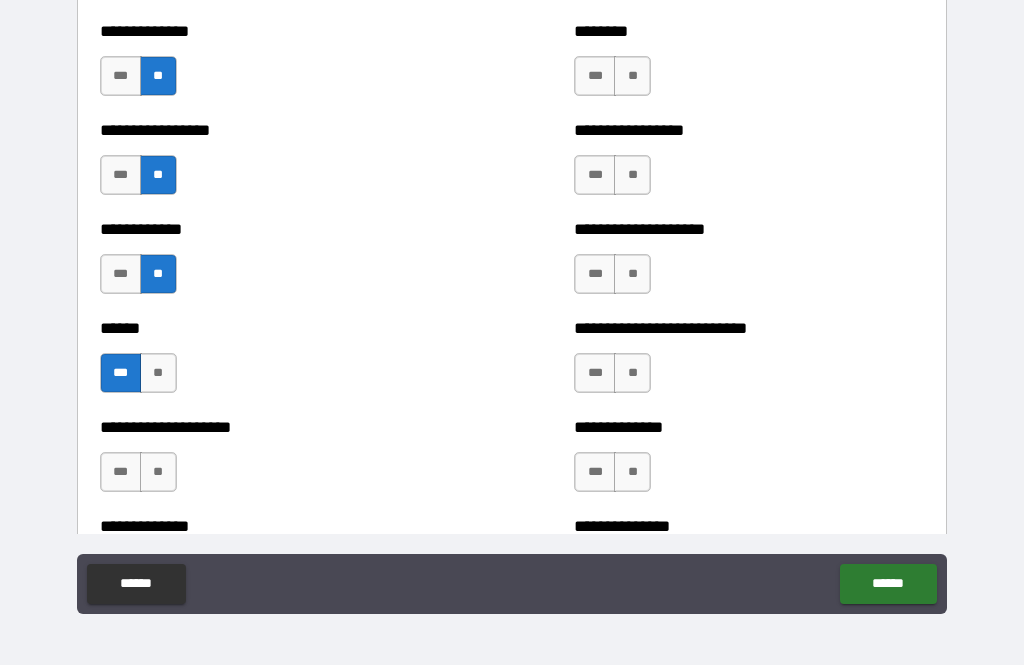 click on "**" at bounding box center (158, 472) 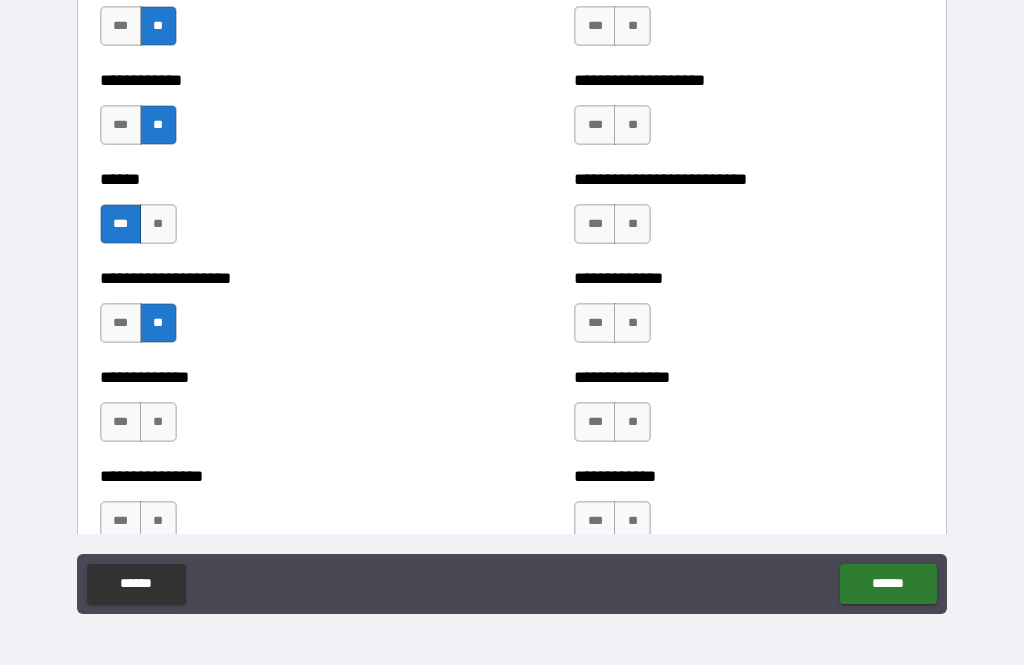 scroll, scrollTop: 4200, scrollLeft: 0, axis: vertical 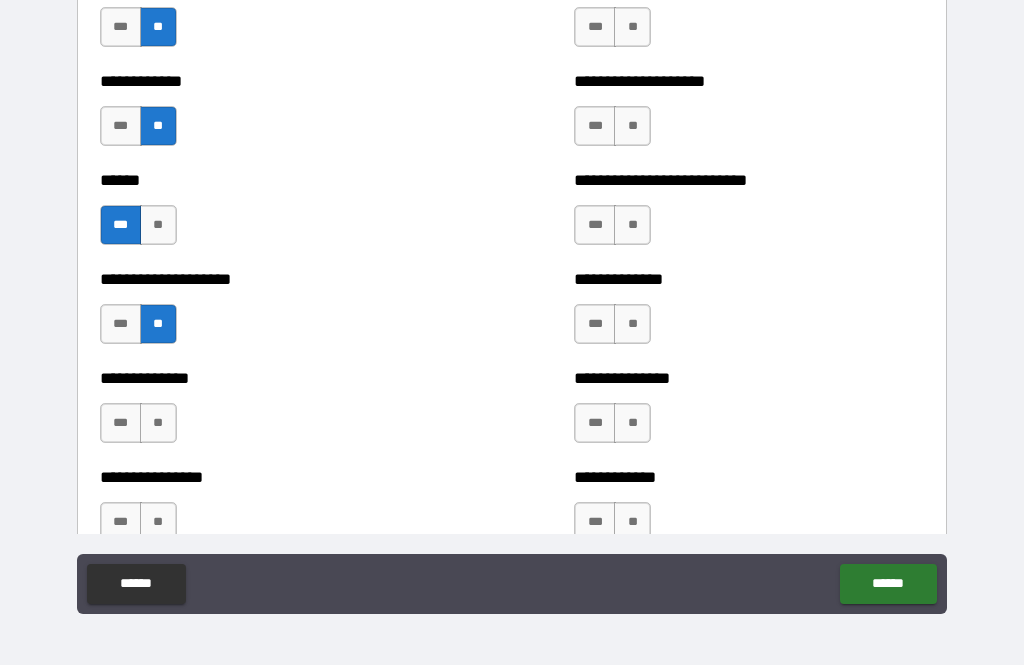 click on "**" at bounding box center (158, 423) 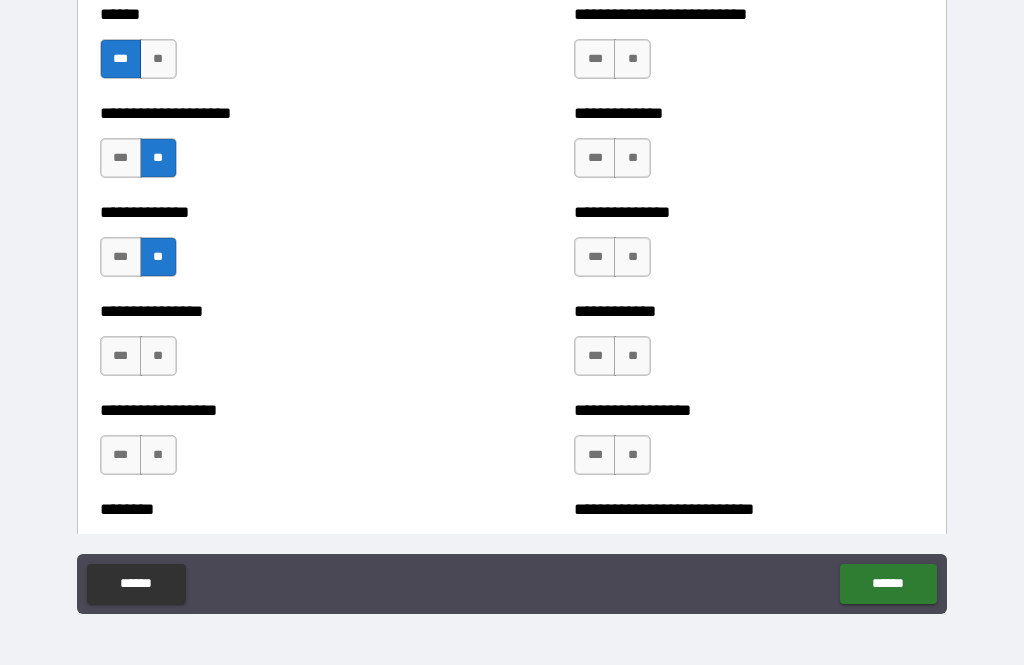 scroll, scrollTop: 4372, scrollLeft: 0, axis: vertical 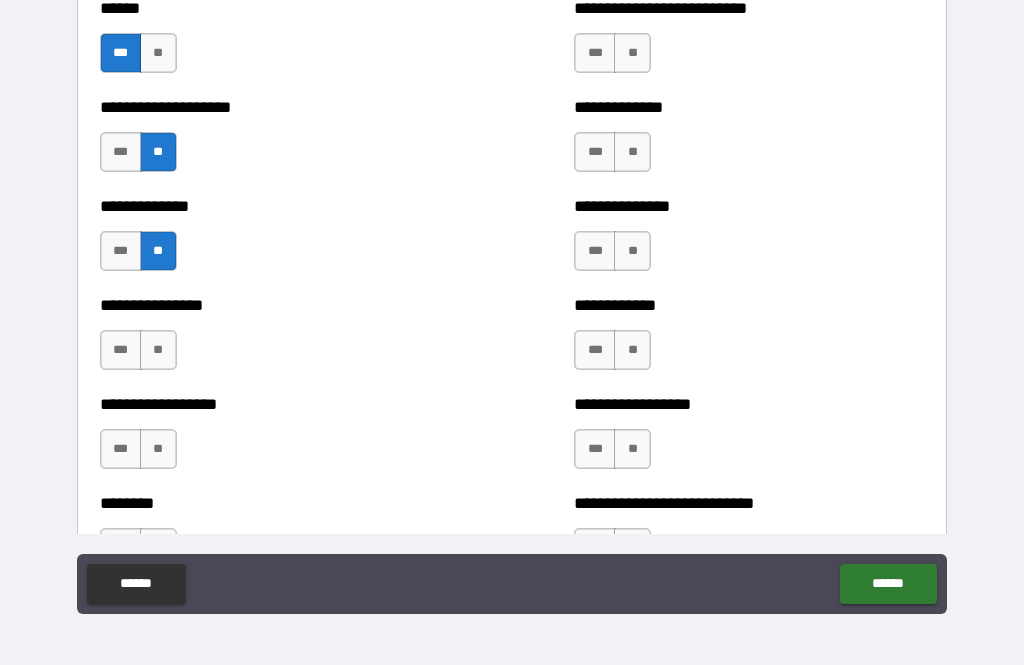 click on "**" at bounding box center (158, 350) 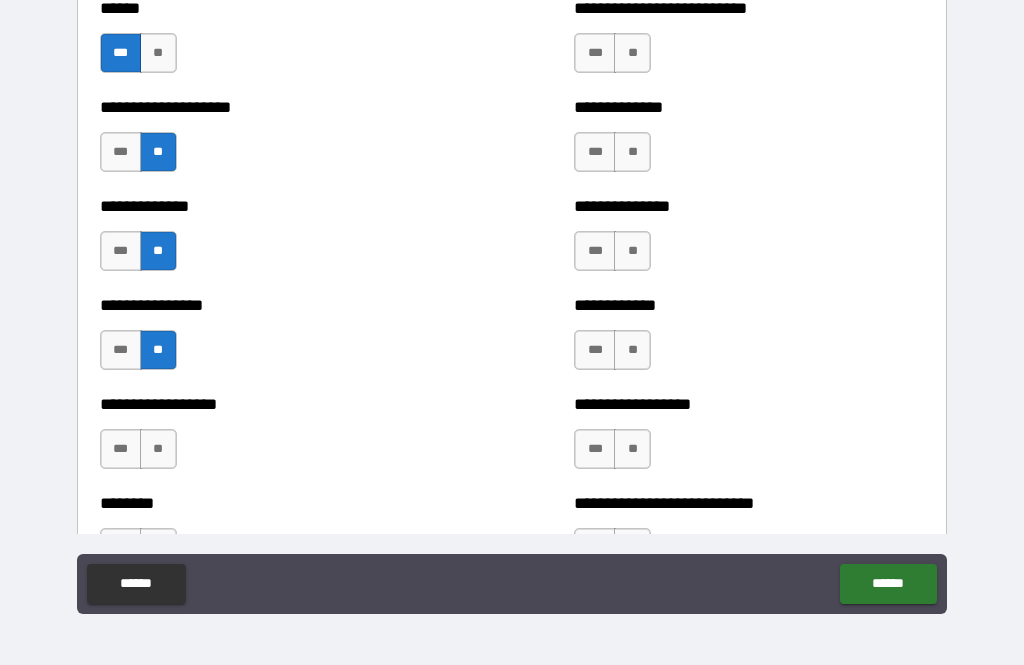click on "**" at bounding box center [158, 449] 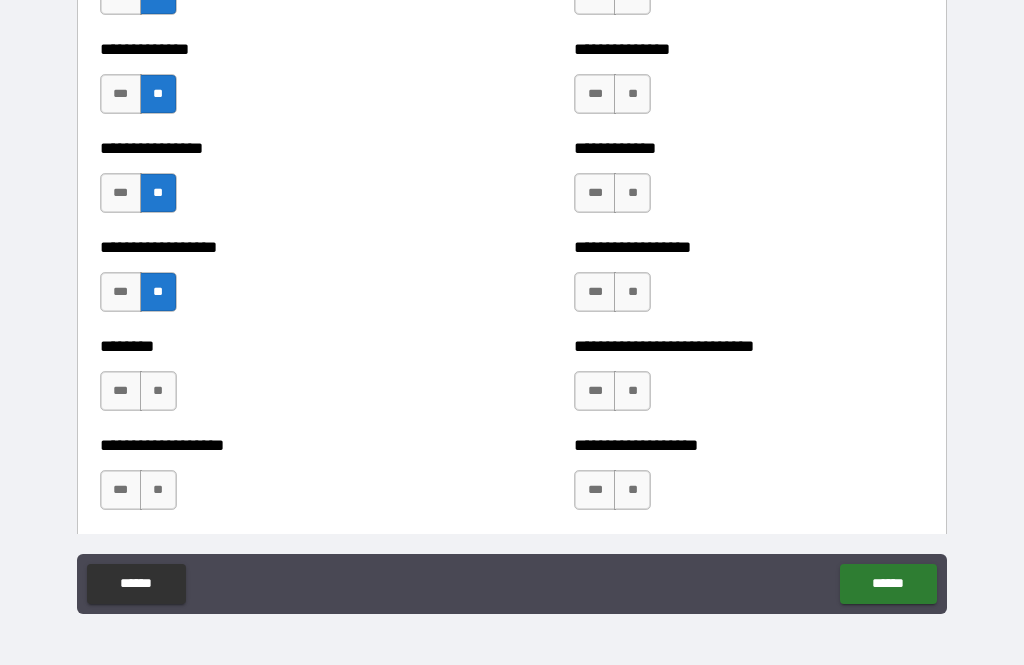 scroll, scrollTop: 4531, scrollLeft: 0, axis: vertical 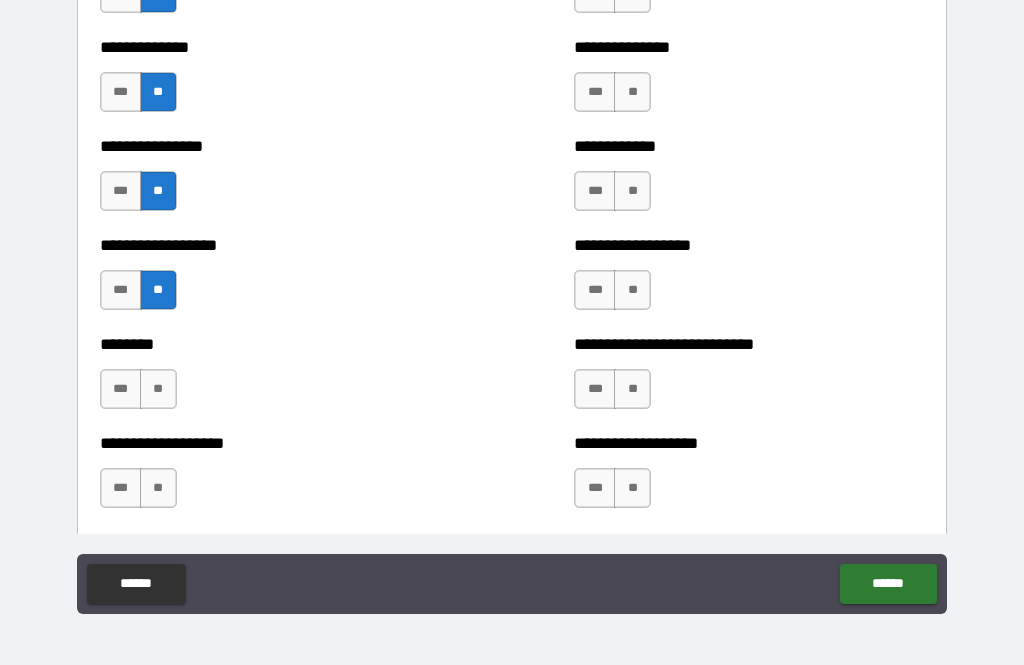 click on "**" at bounding box center [158, 389] 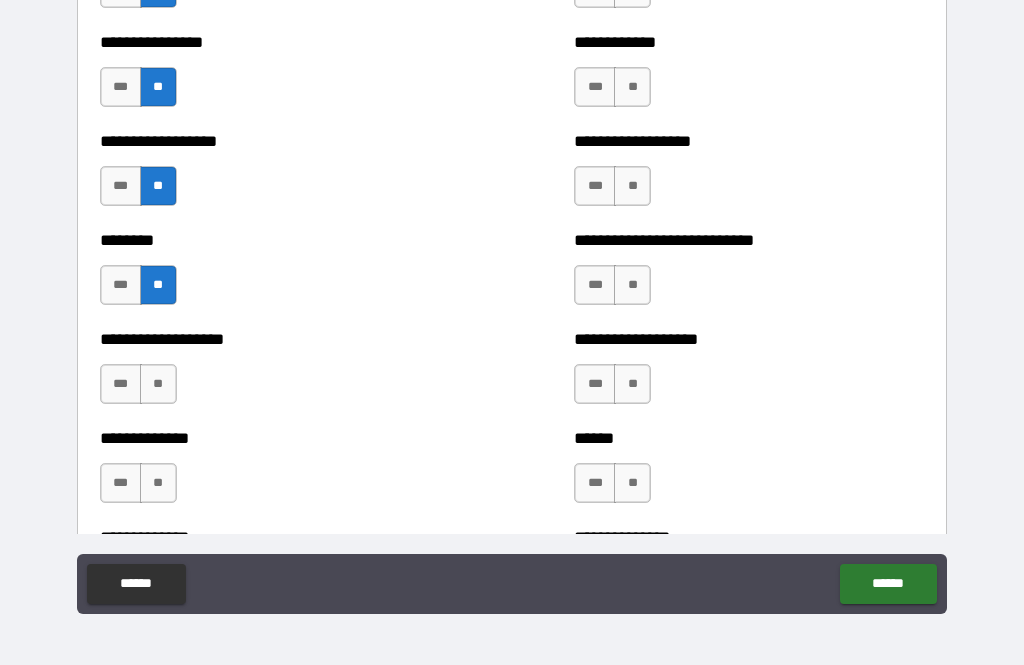 scroll, scrollTop: 4638, scrollLeft: 0, axis: vertical 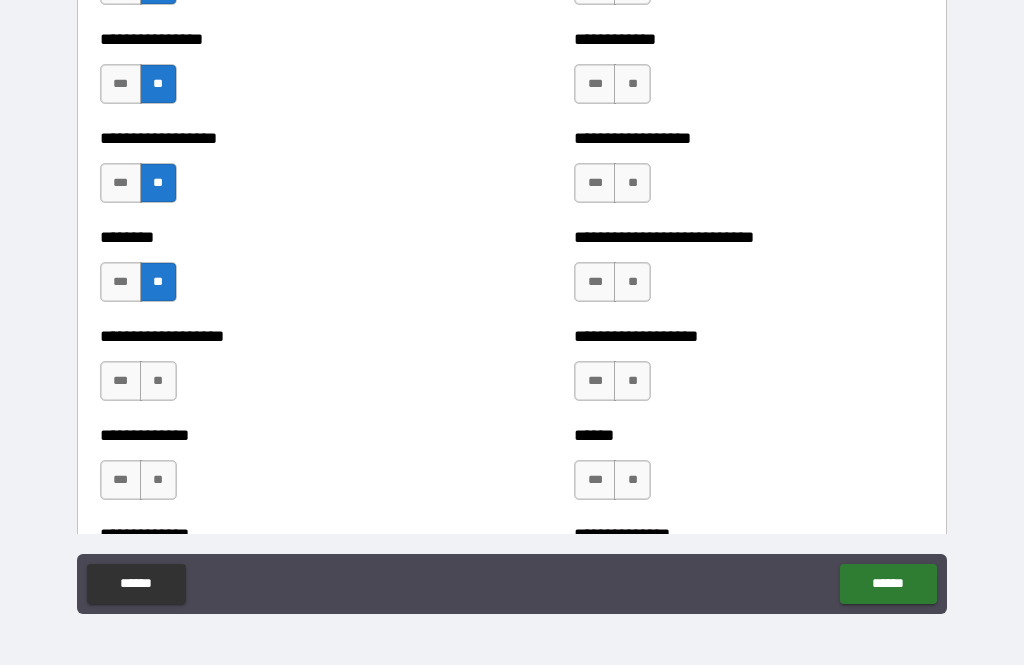 click on "**" at bounding box center (158, 381) 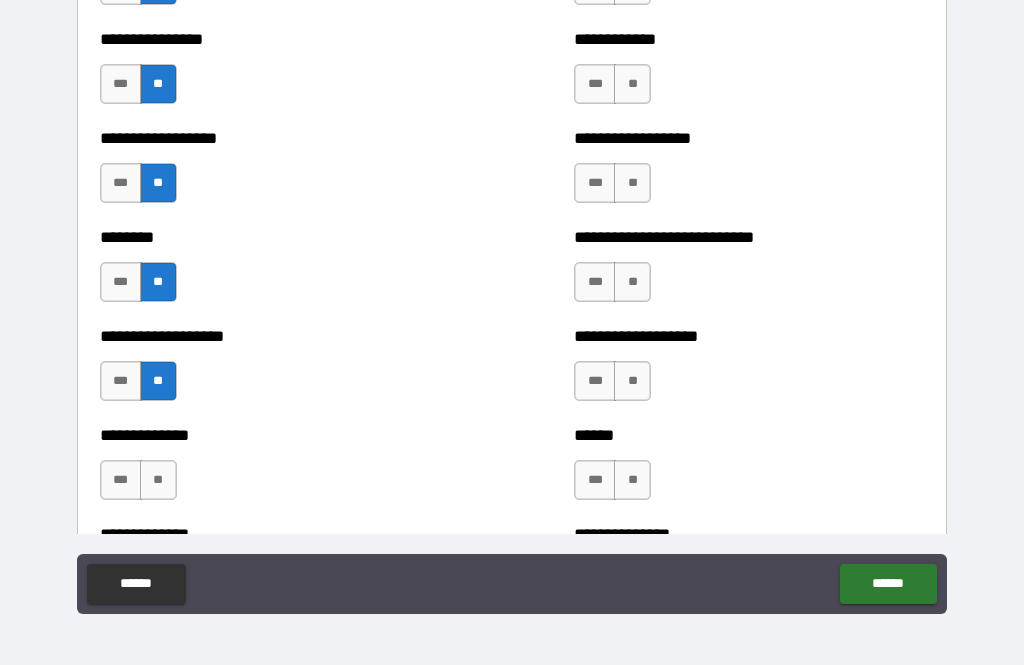 click on "**" at bounding box center [158, 480] 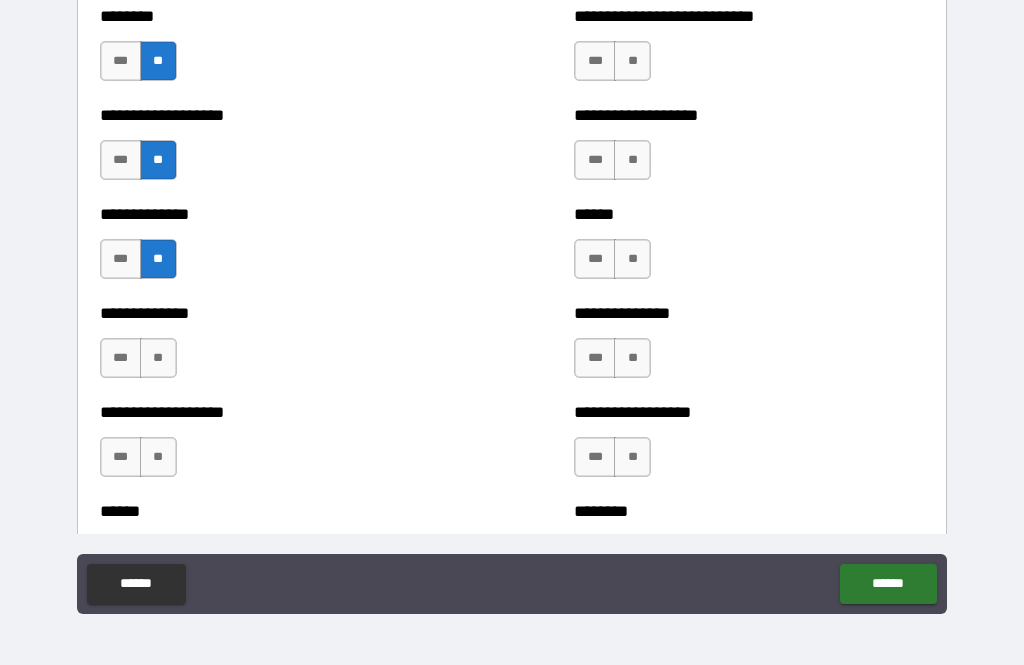scroll, scrollTop: 4896, scrollLeft: 0, axis: vertical 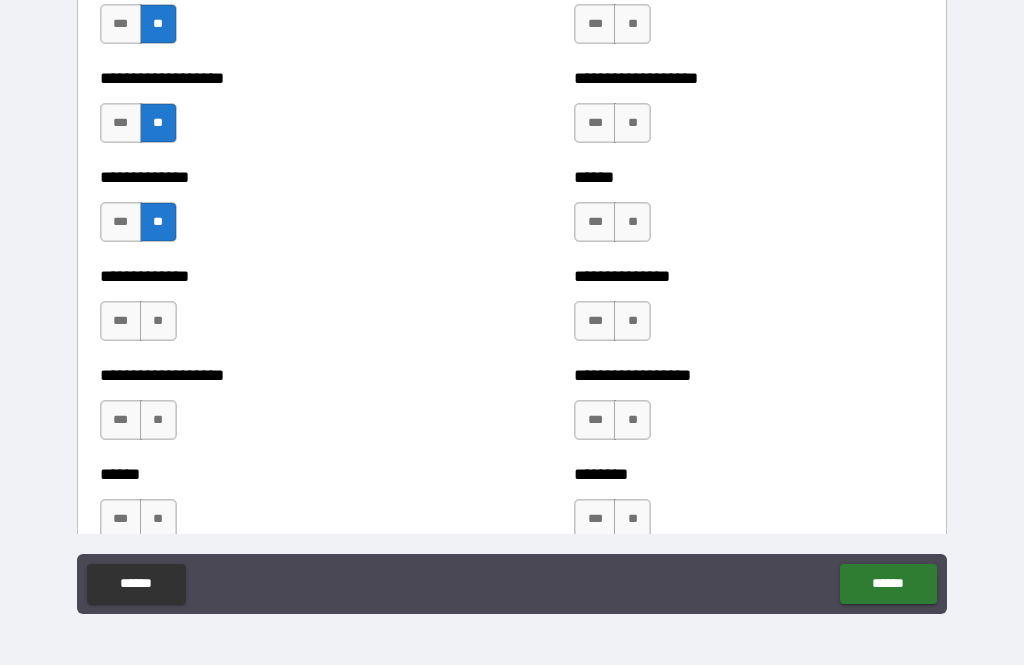 click on "**" at bounding box center (158, 321) 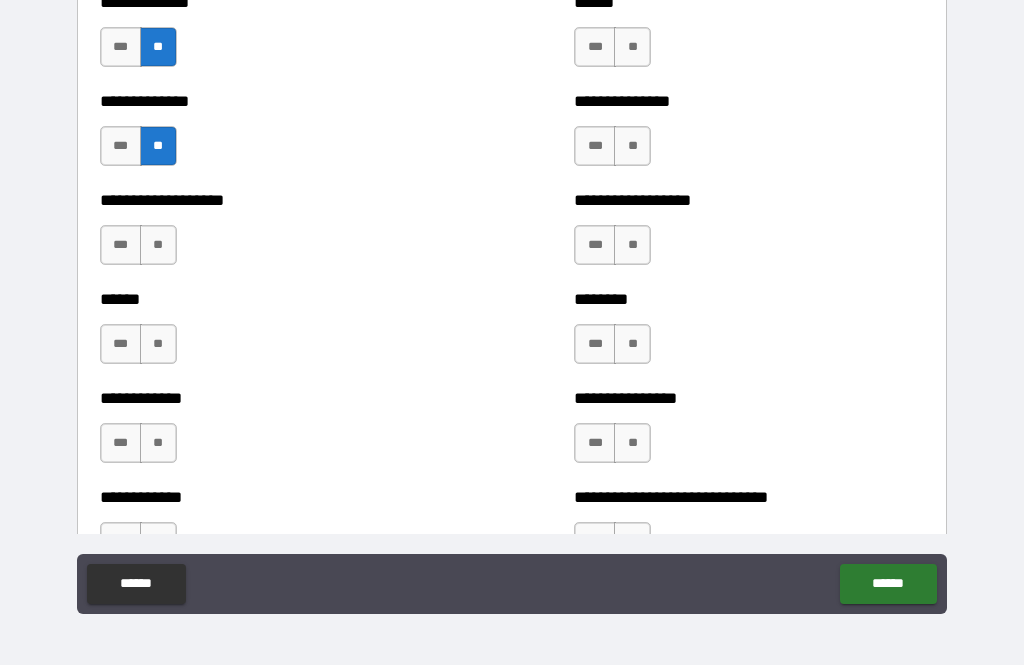 scroll, scrollTop: 5078, scrollLeft: 0, axis: vertical 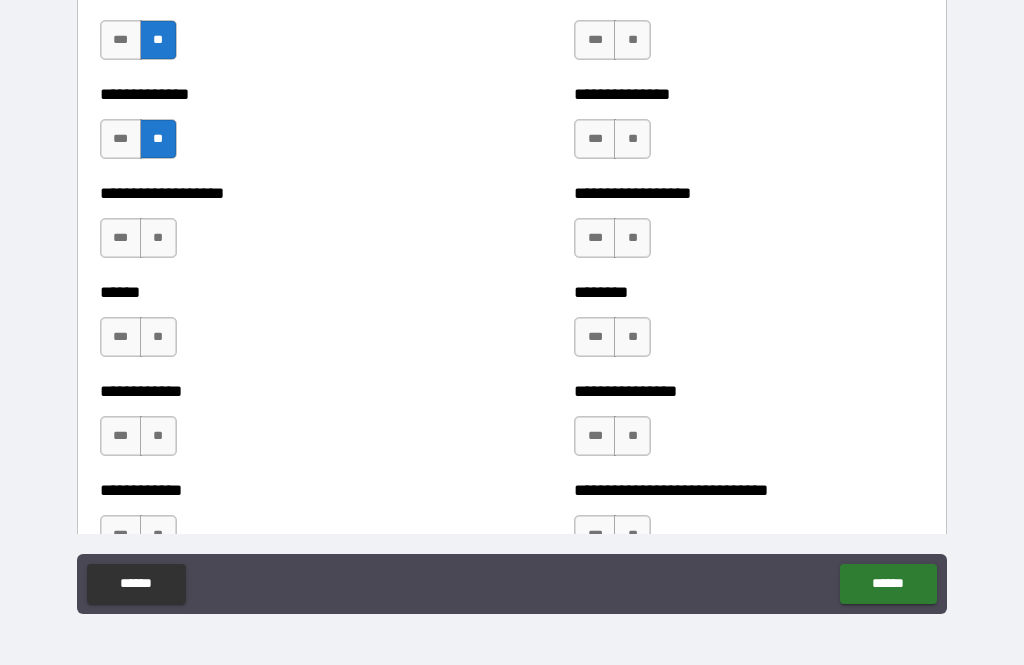 click on "**" at bounding box center (158, 238) 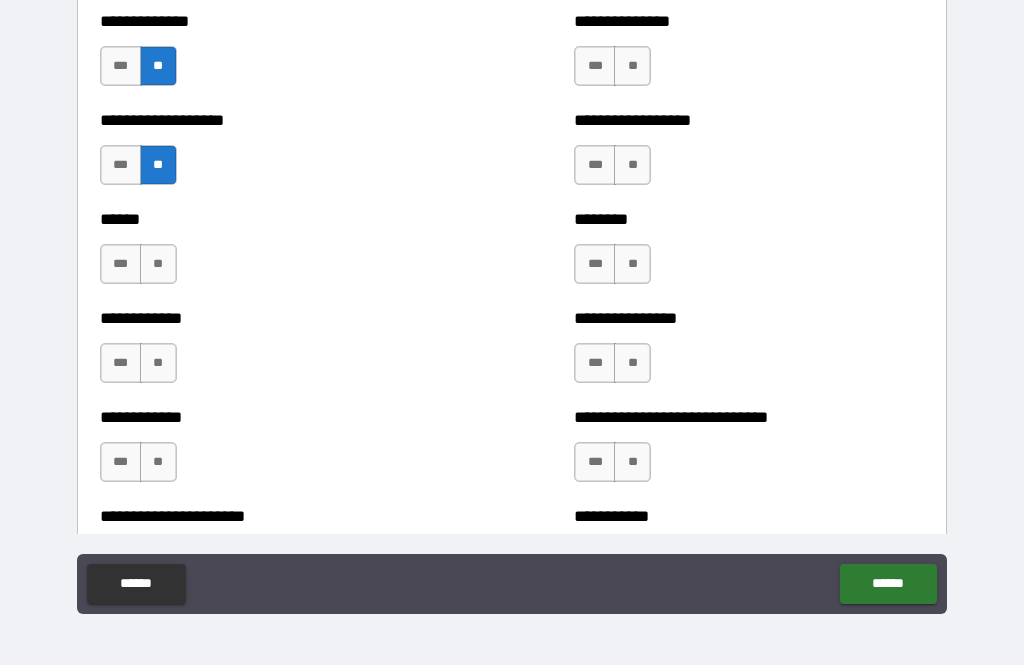 scroll, scrollTop: 5154, scrollLeft: 0, axis: vertical 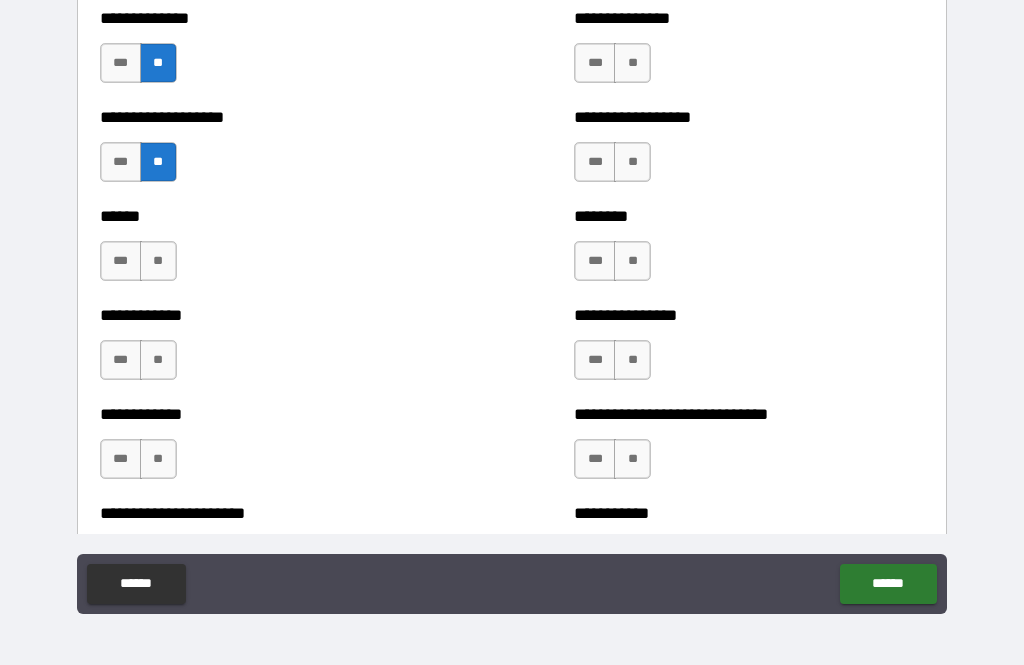 click on "**" at bounding box center (158, 261) 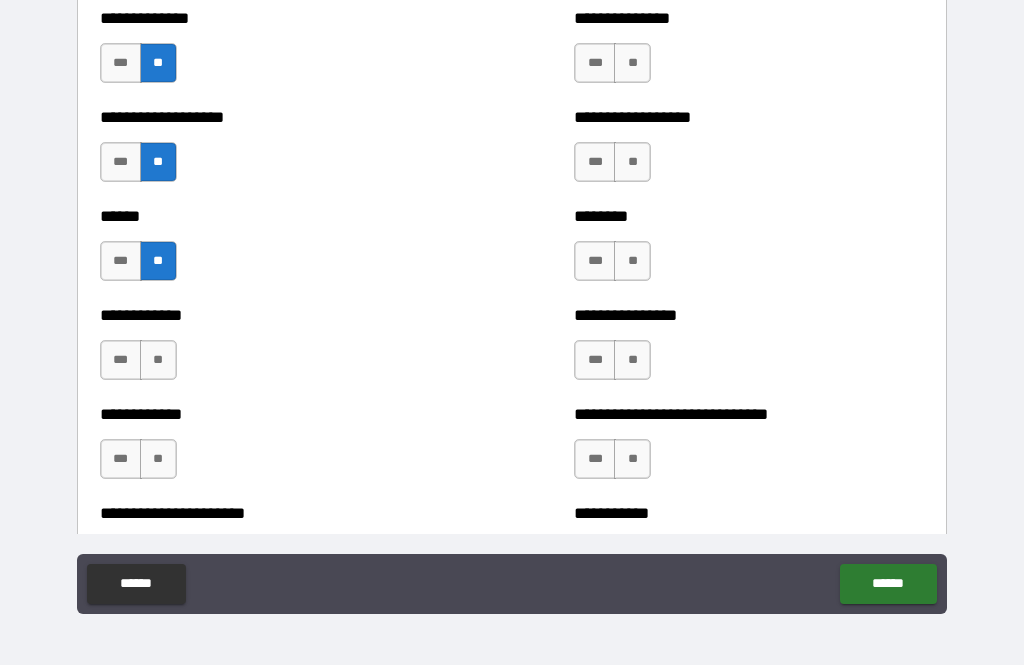 click on "**" at bounding box center [158, 360] 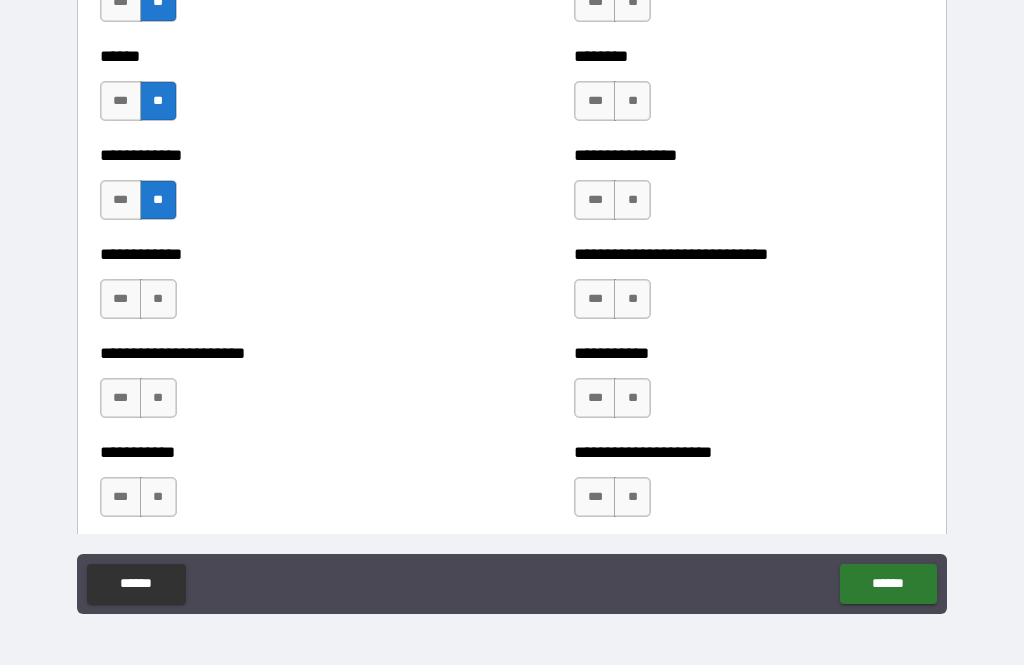 scroll, scrollTop: 5318, scrollLeft: 0, axis: vertical 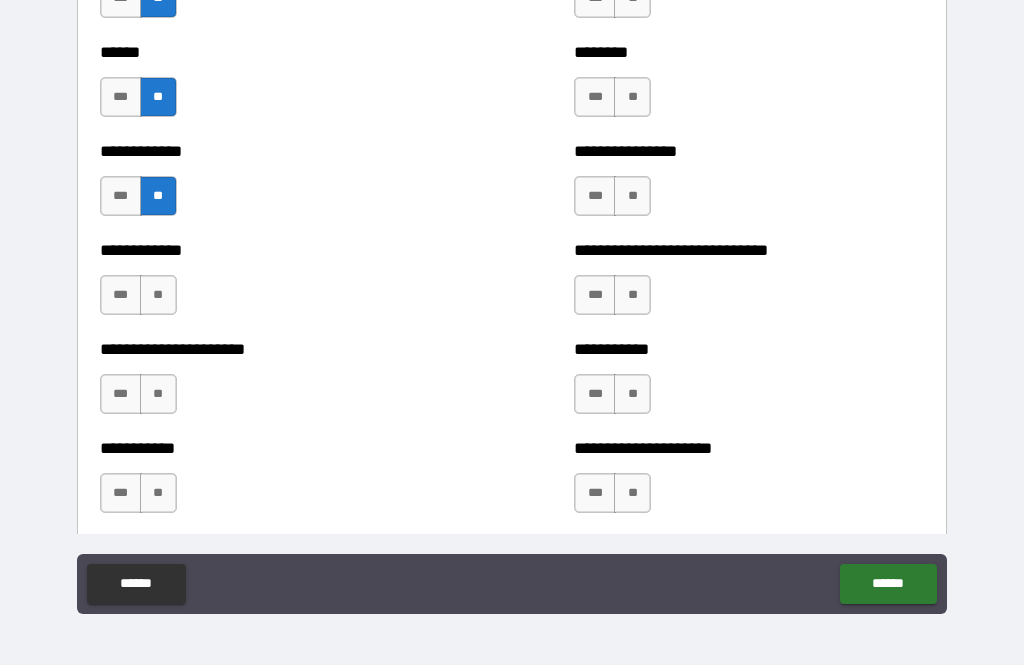 click on "**" at bounding box center [158, 295] 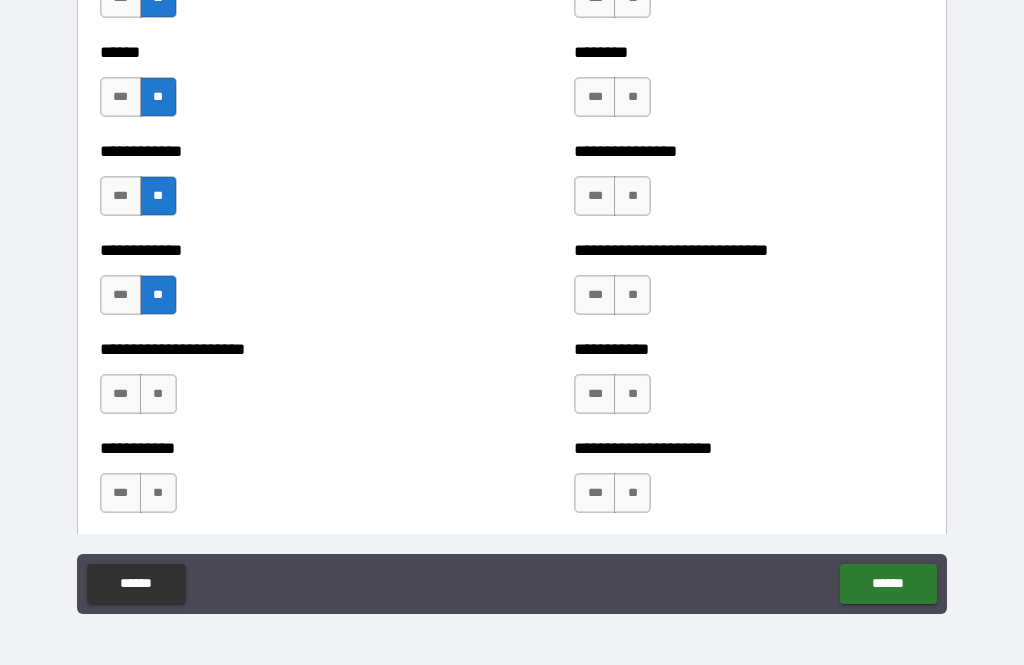 click on "**" at bounding box center (158, 394) 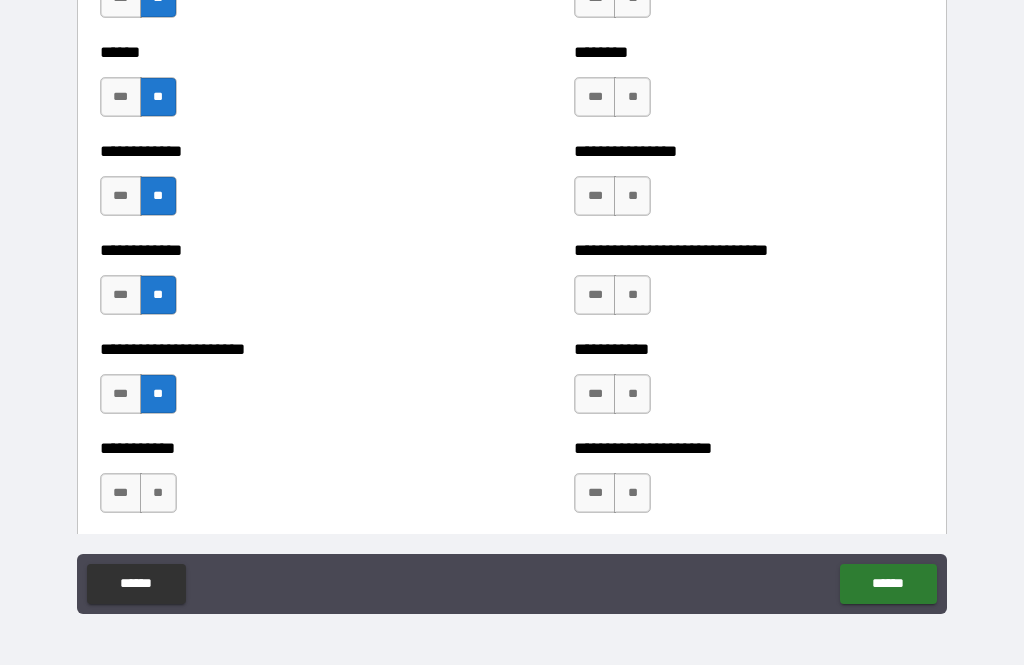 click on "**" at bounding box center (158, 493) 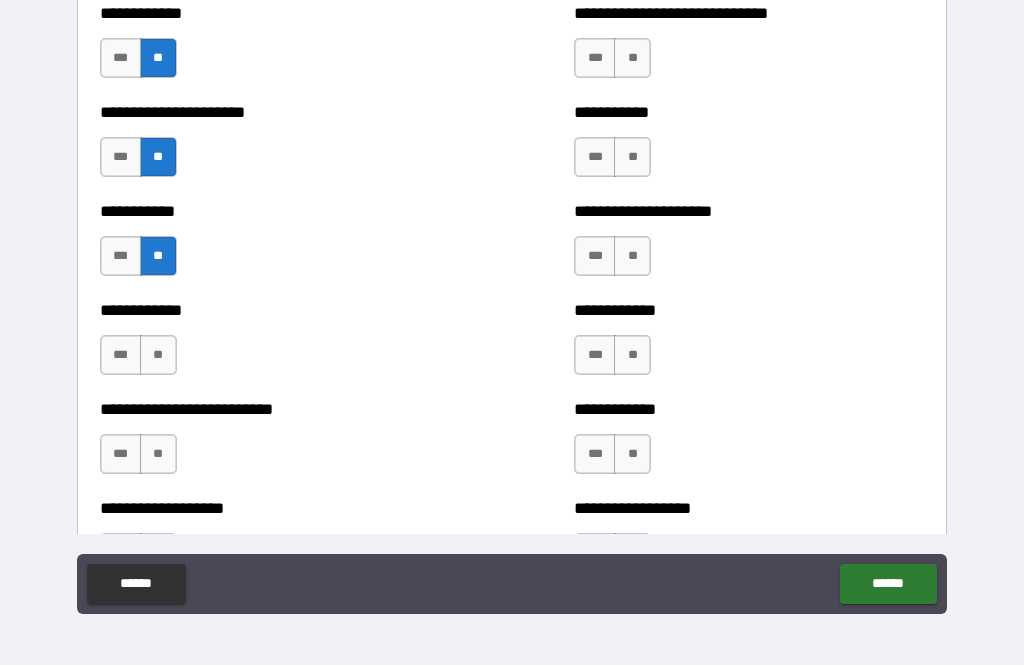 scroll, scrollTop: 5599, scrollLeft: 0, axis: vertical 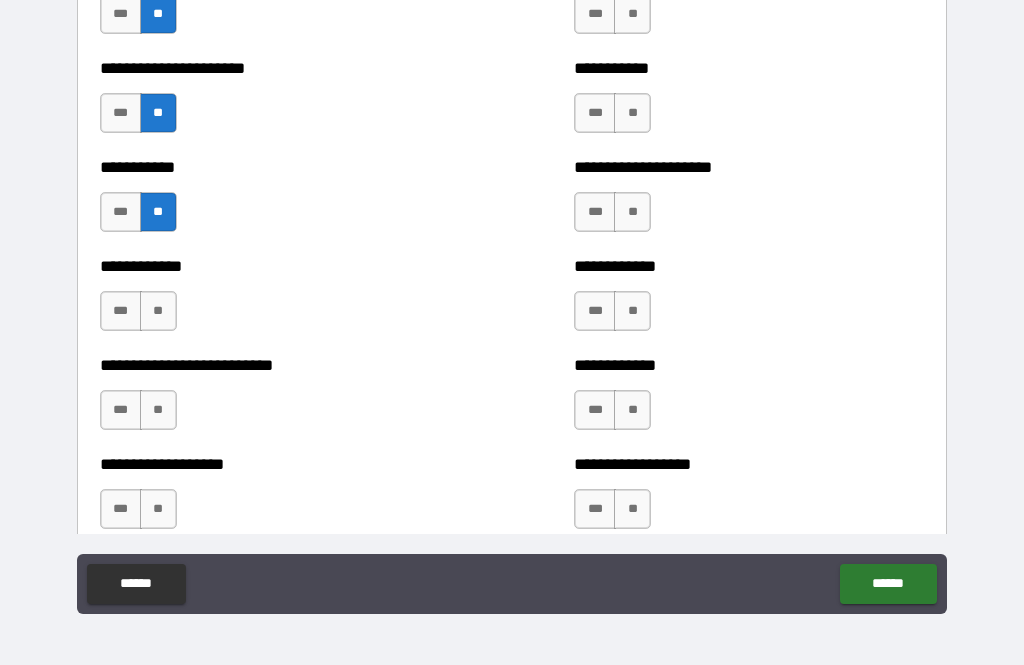 click on "**" at bounding box center (158, 311) 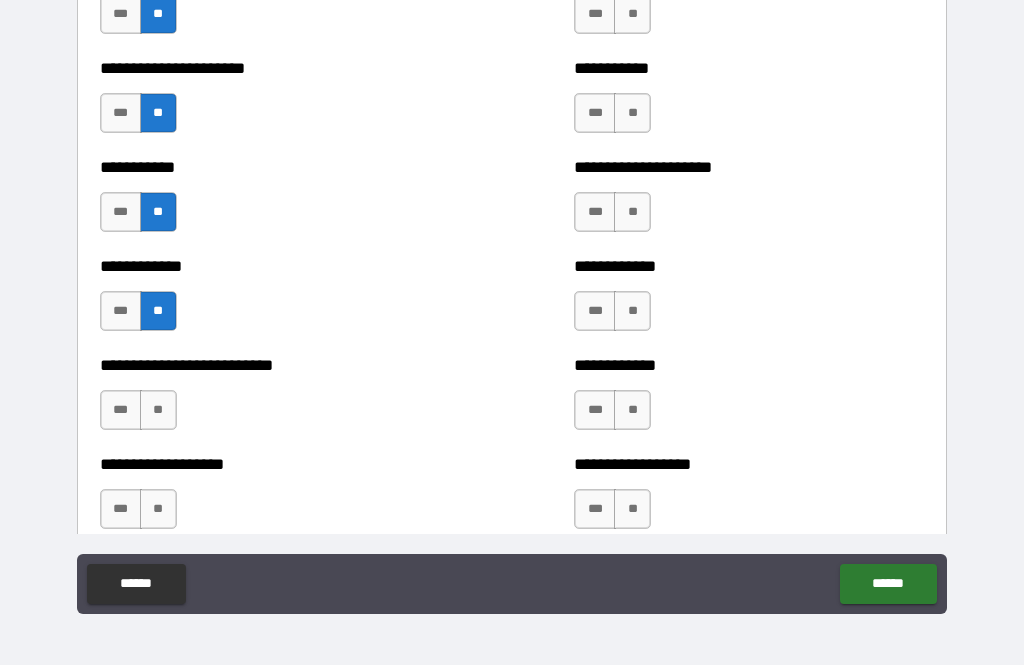 click on "**" at bounding box center (158, 410) 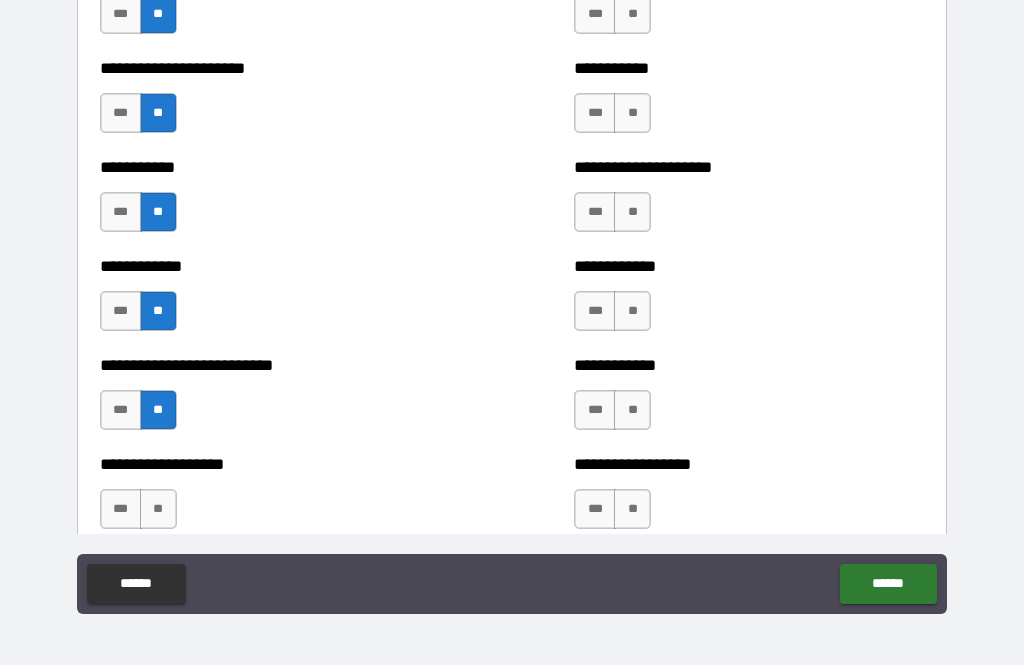 click on "**" at bounding box center [158, 509] 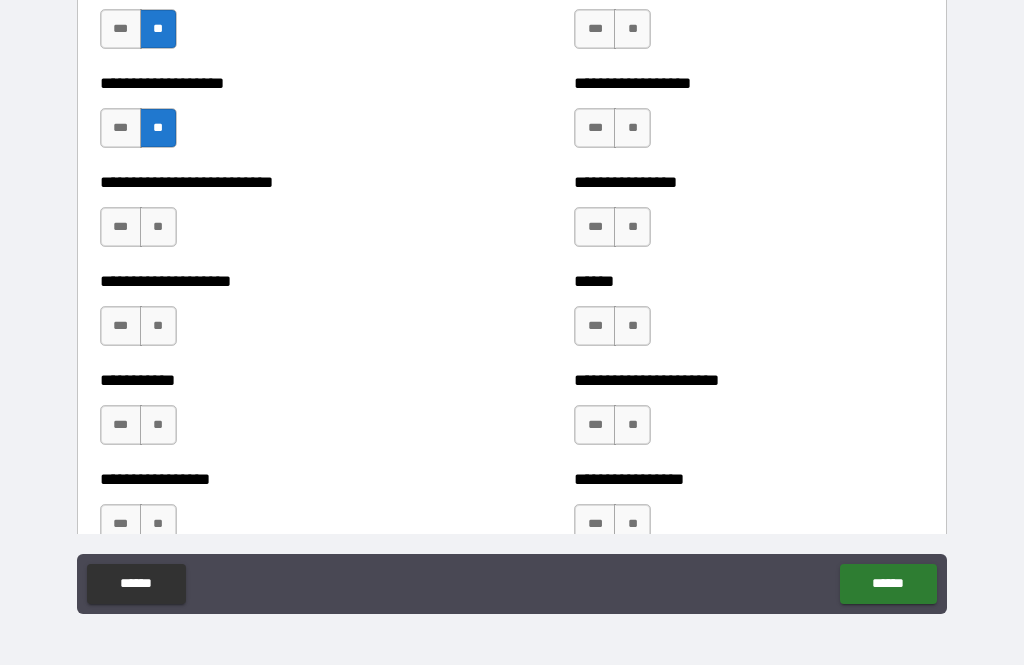 scroll, scrollTop: 5986, scrollLeft: 0, axis: vertical 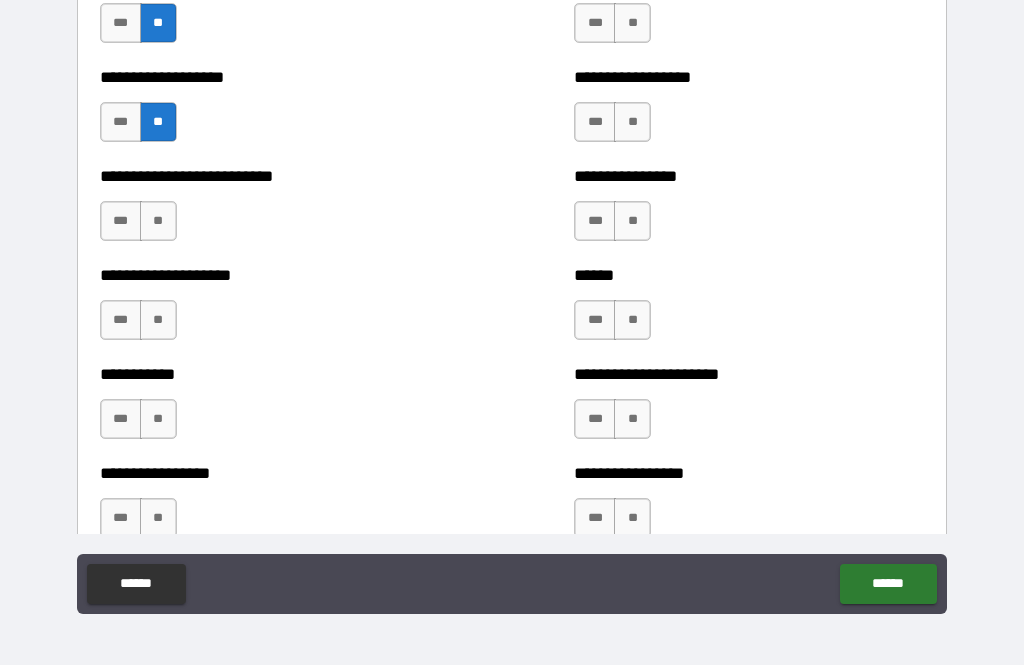click on "**" at bounding box center [158, 221] 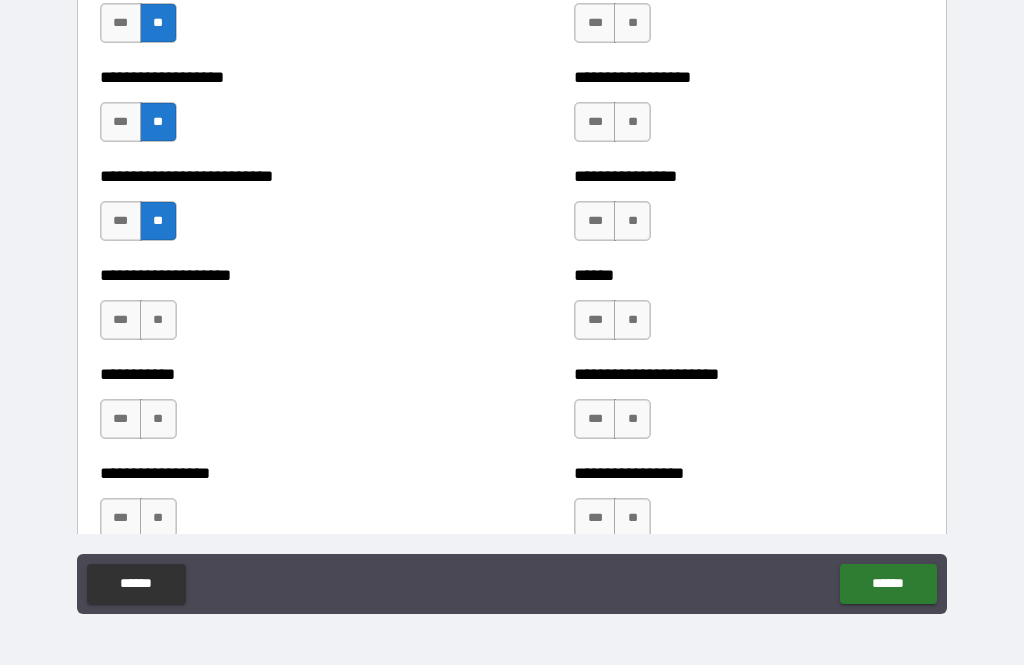 click on "**" at bounding box center (158, 320) 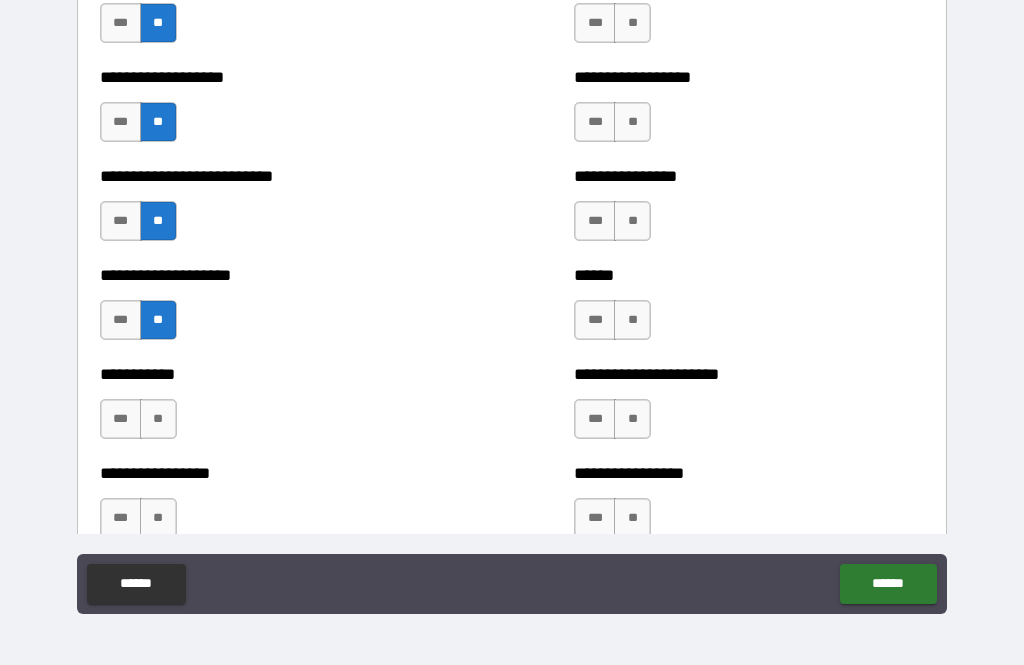 click on "**" at bounding box center (158, 419) 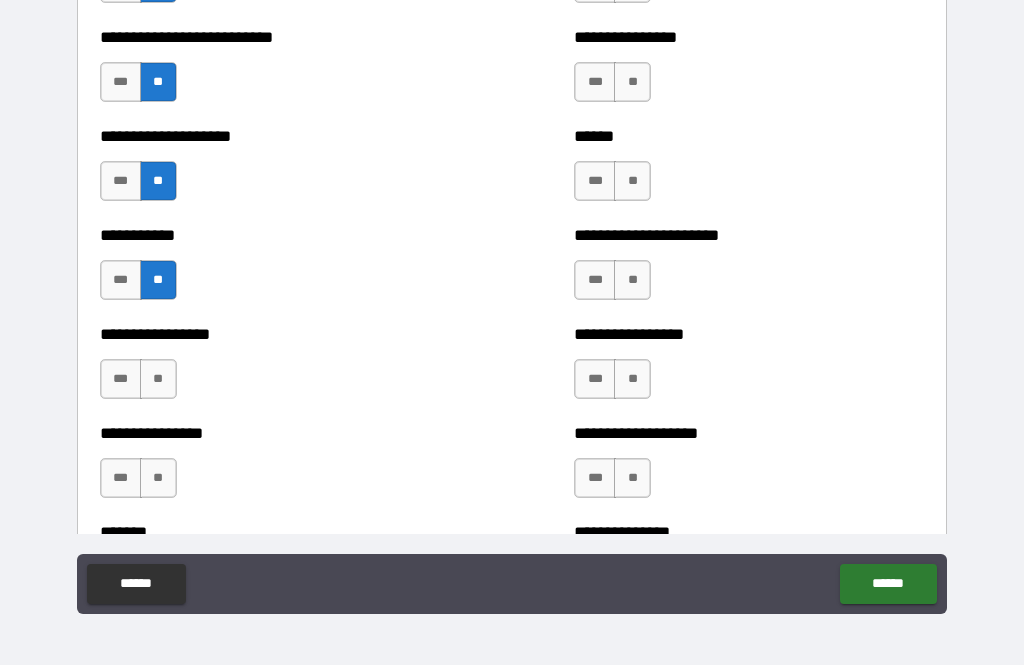 scroll, scrollTop: 6187, scrollLeft: 0, axis: vertical 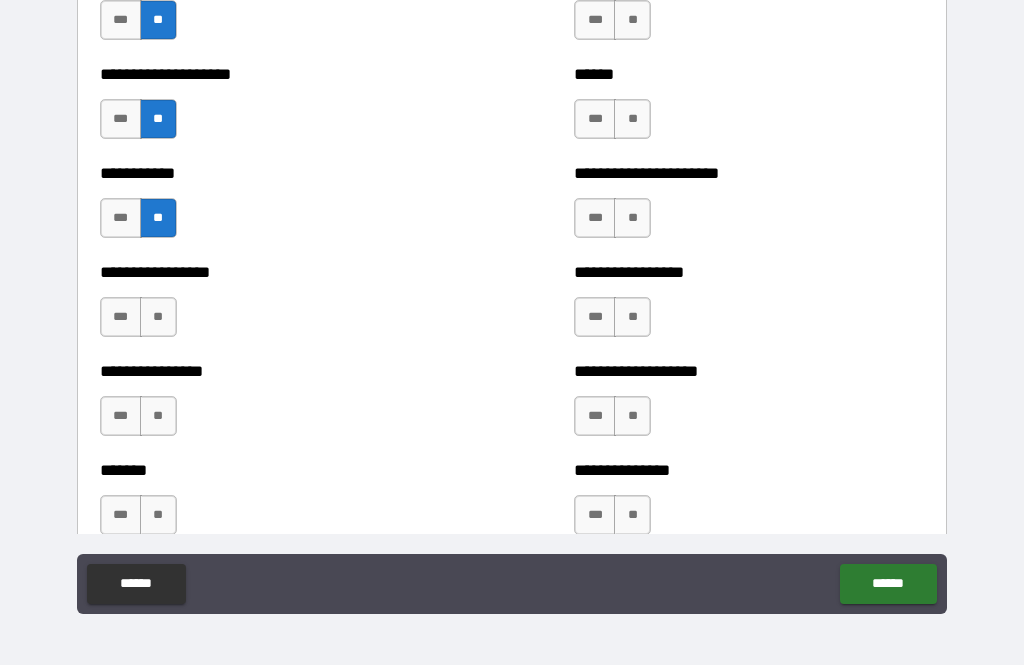 click on "**" at bounding box center (158, 317) 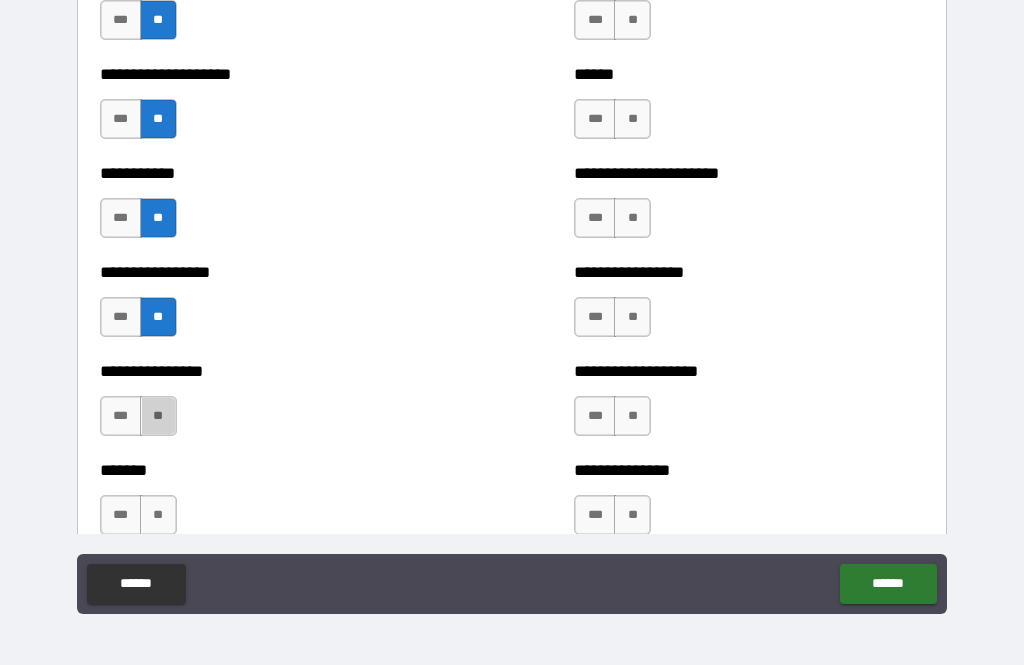 click on "**" at bounding box center (158, 416) 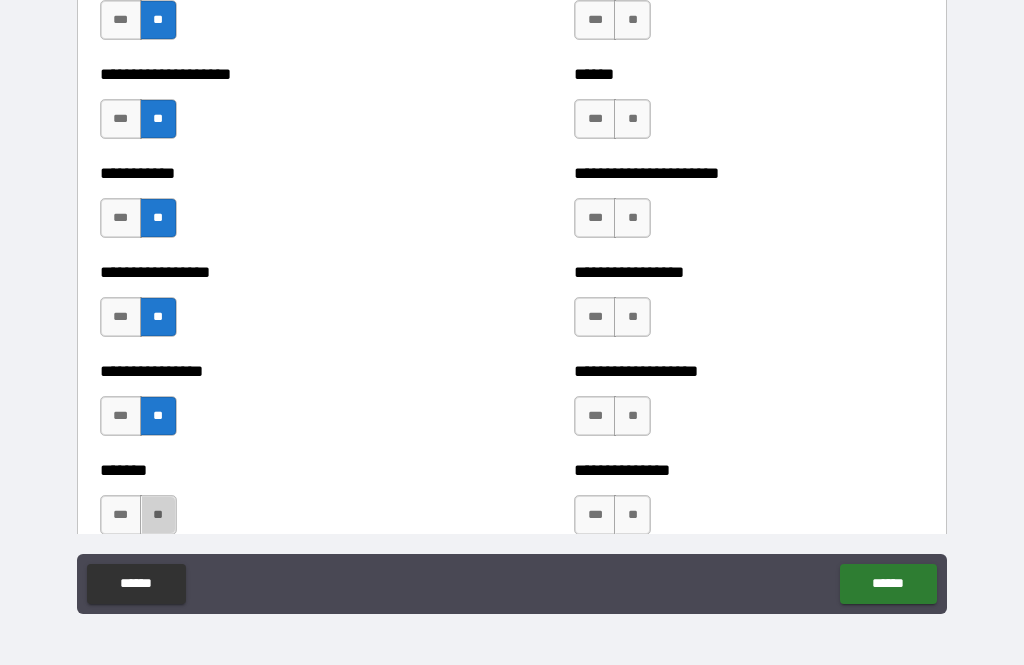 click on "**" at bounding box center [158, 515] 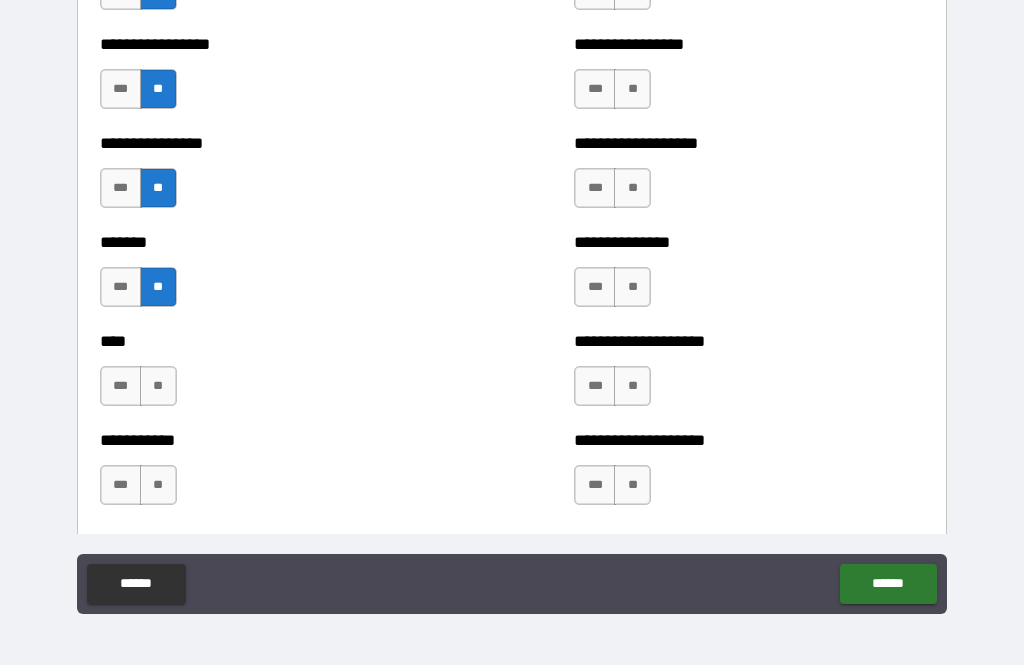 scroll, scrollTop: 6417, scrollLeft: 0, axis: vertical 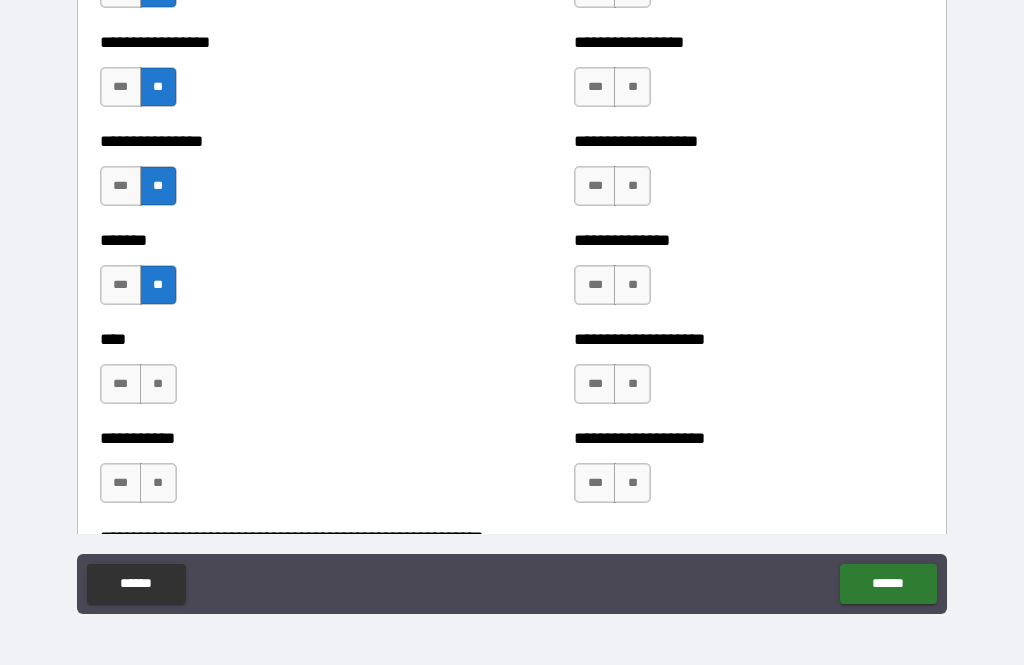 click on "**" at bounding box center (158, 384) 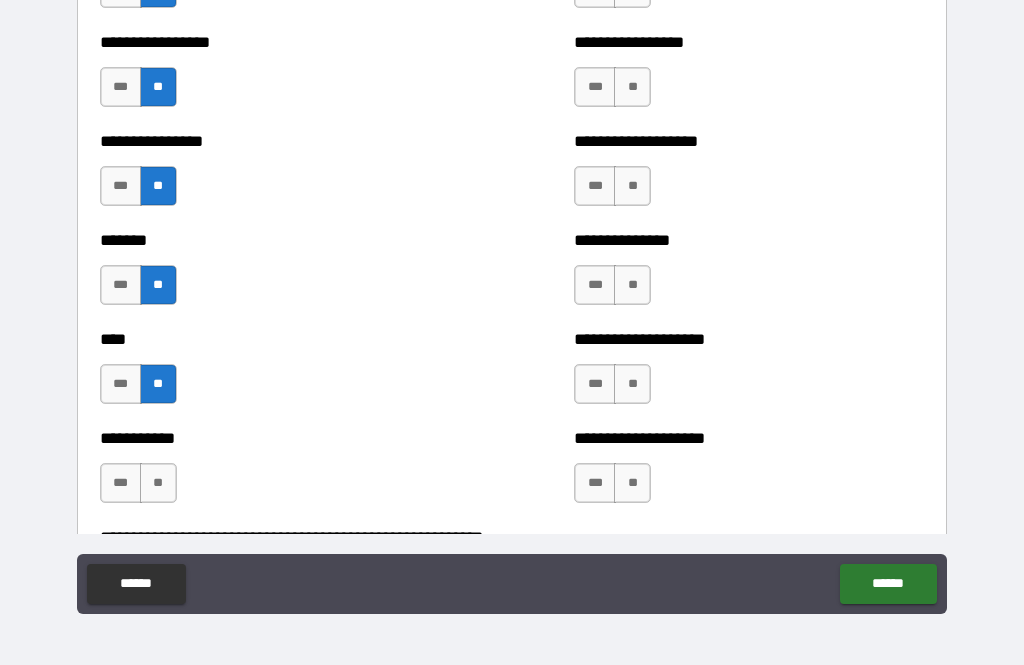 click on "**" at bounding box center (158, 483) 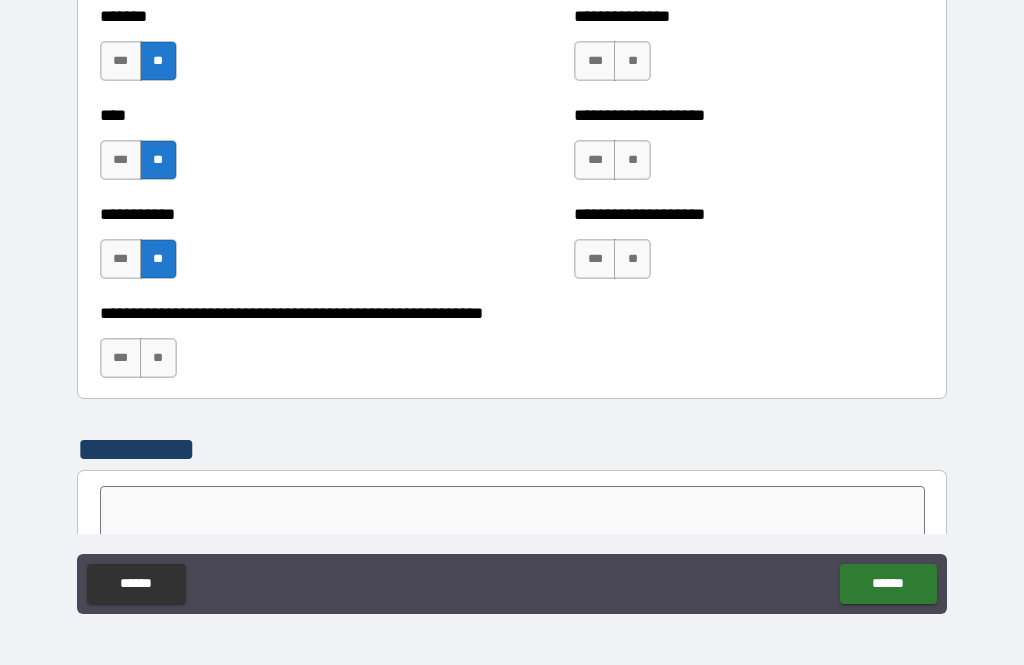 scroll, scrollTop: 6643, scrollLeft: 0, axis: vertical 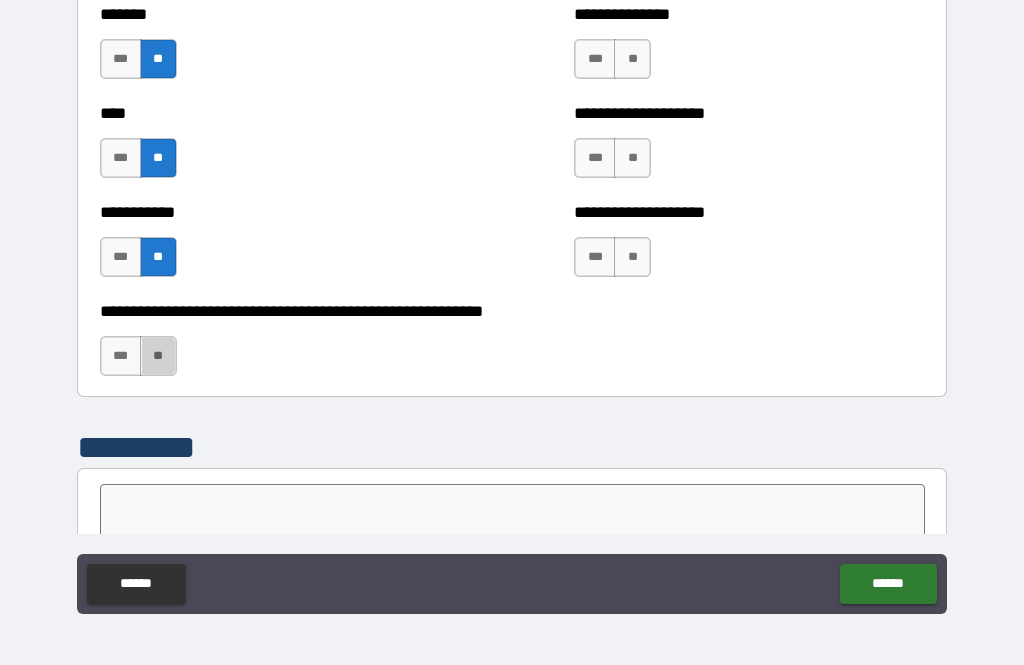 click on "**" at bounding box center [158, 356] 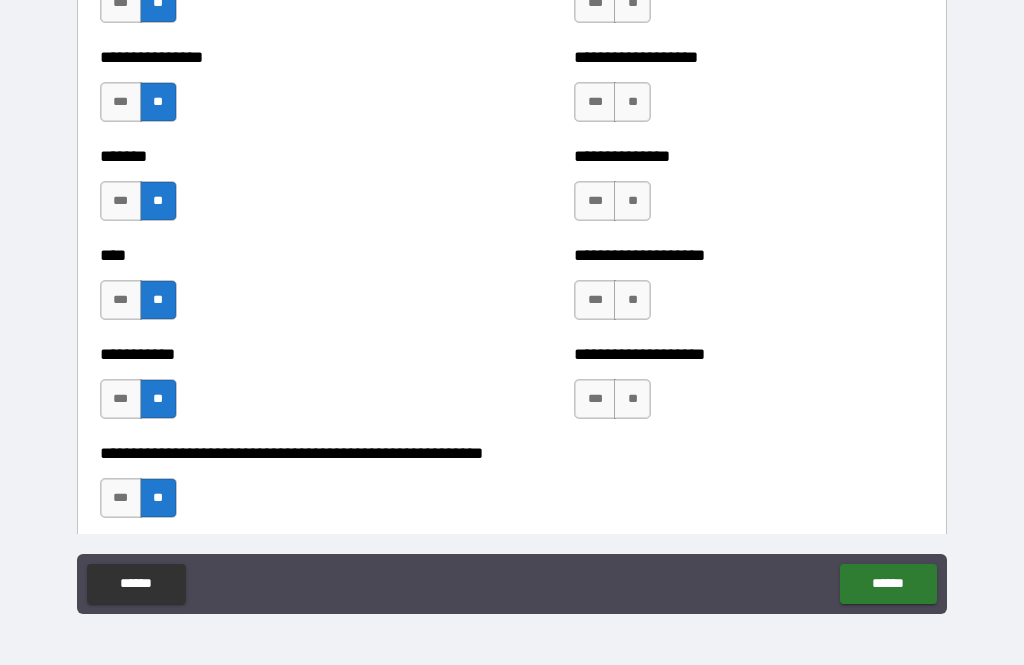 scroll, scrollTop: 6500, scrollLeft: 0, axis: vertical 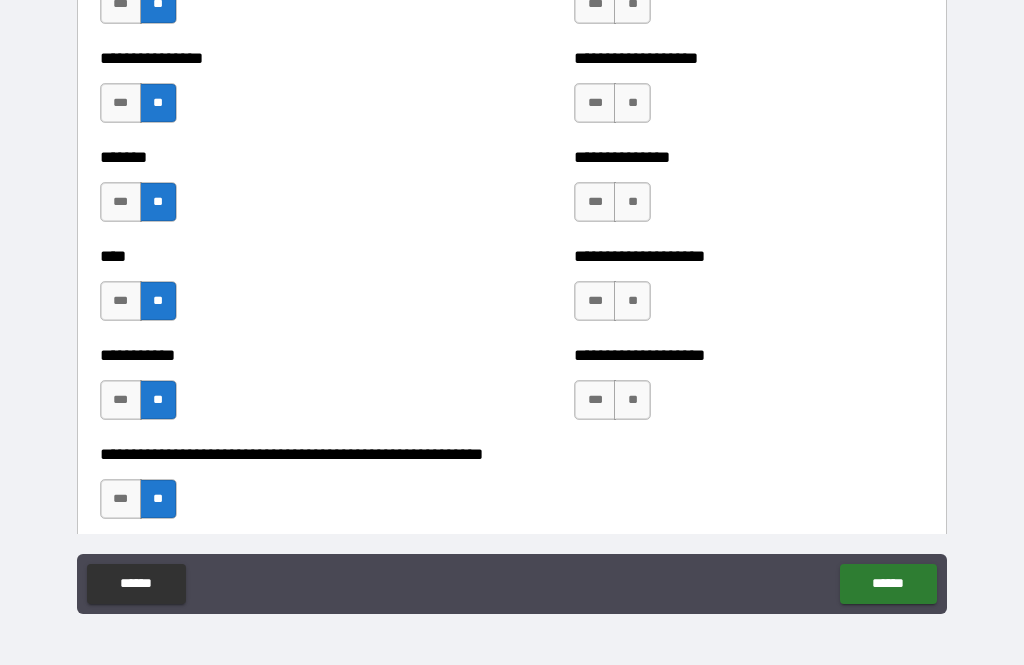 click on "**" at bounding box center [632, 400] 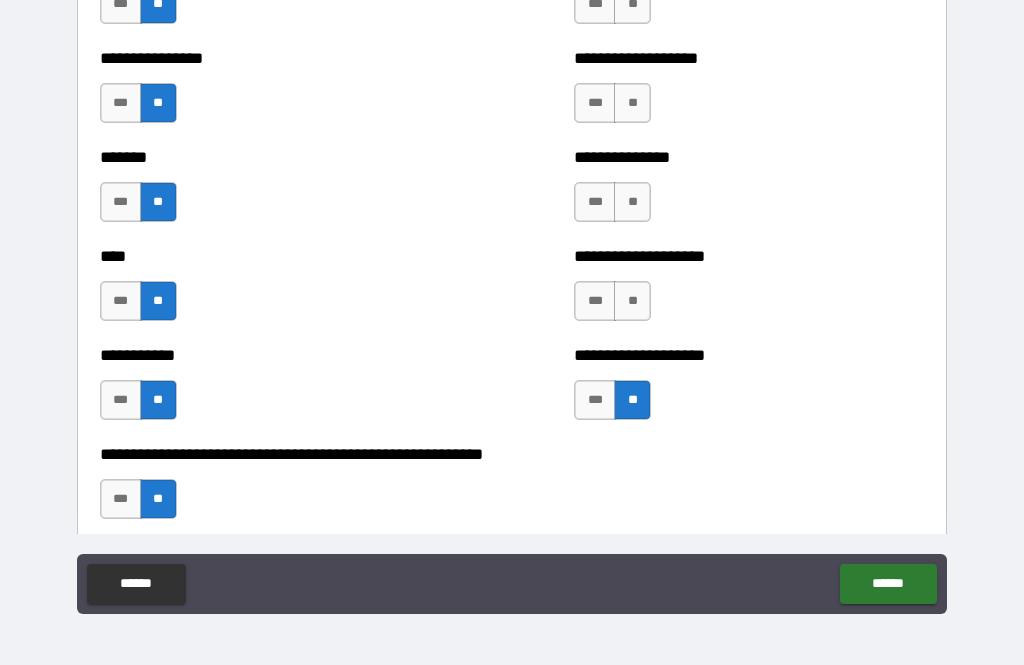 click on "**" at bounding box center [632, 301] 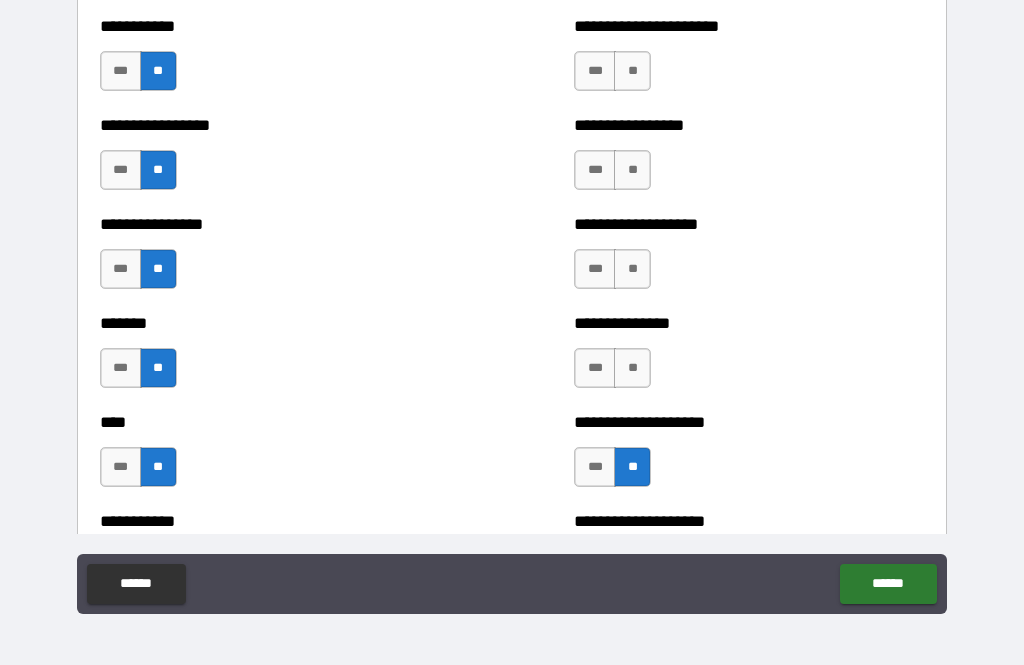 scroll, scrollTop: 6335, scrollLeft: 0, axis: vertical 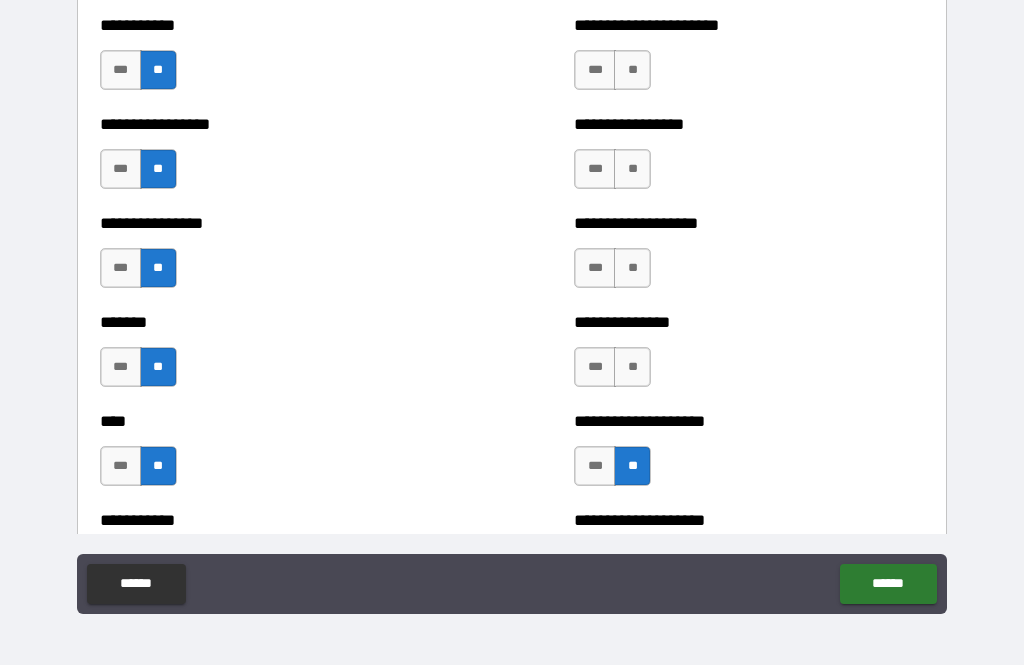 click on "**" at bounding box center (632, 367) 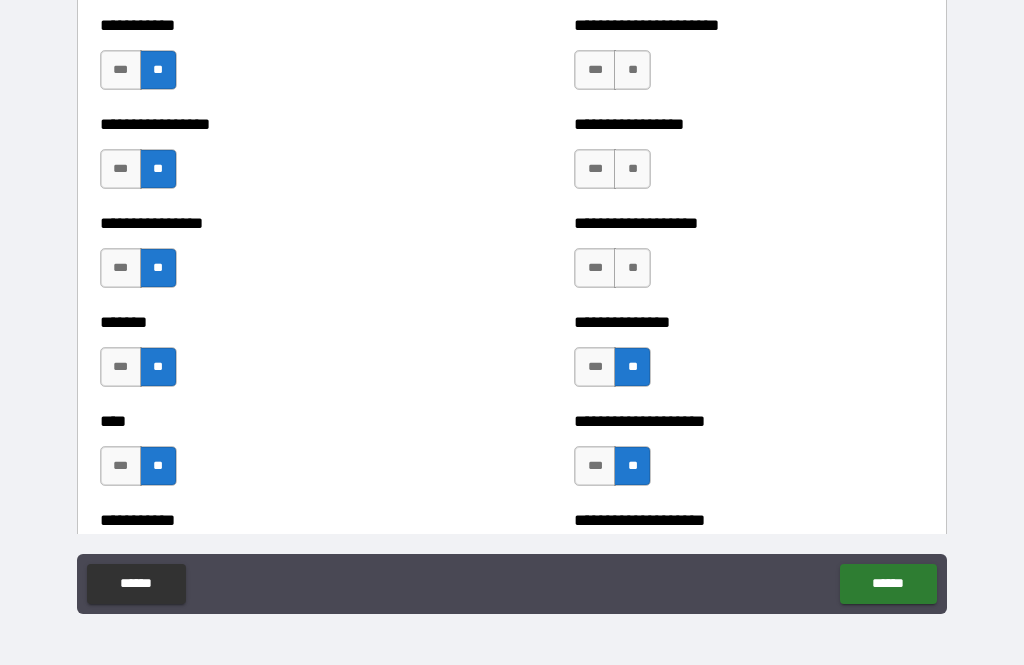 click on "**" at bounding box center [632, 268] 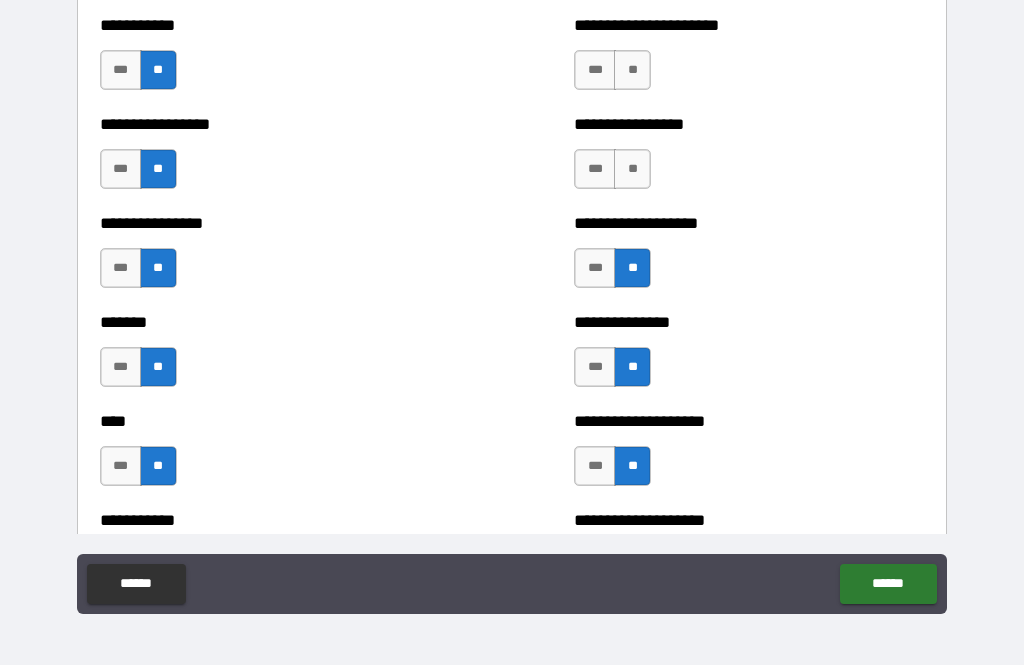 click on "**" at bounding box center (632, 169) 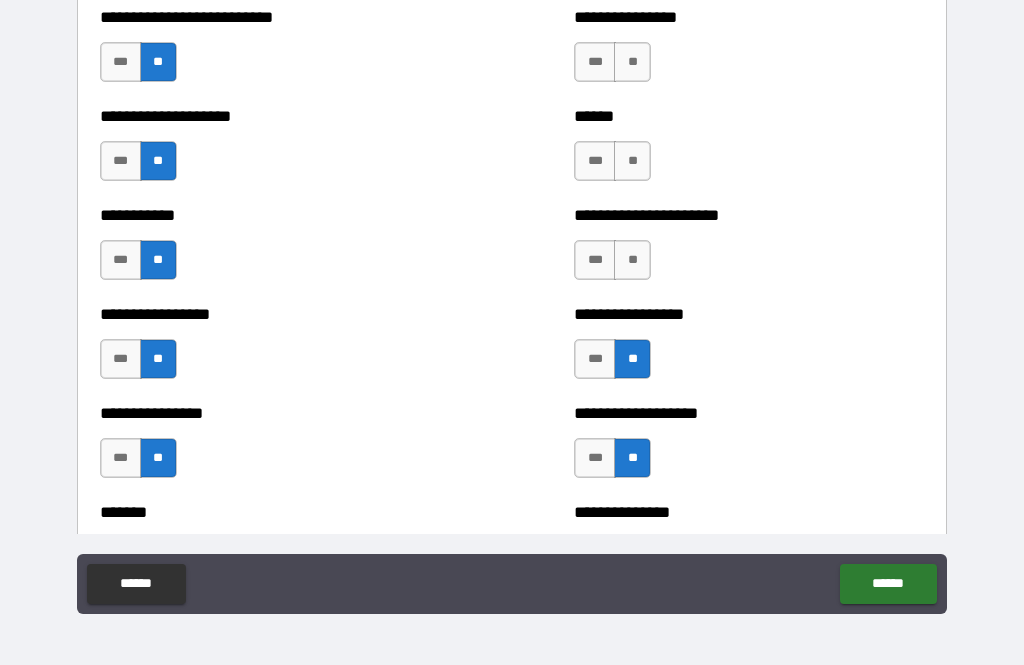 scroll, scrollTop: 6119, scrollLeft: 0, axis: vertical 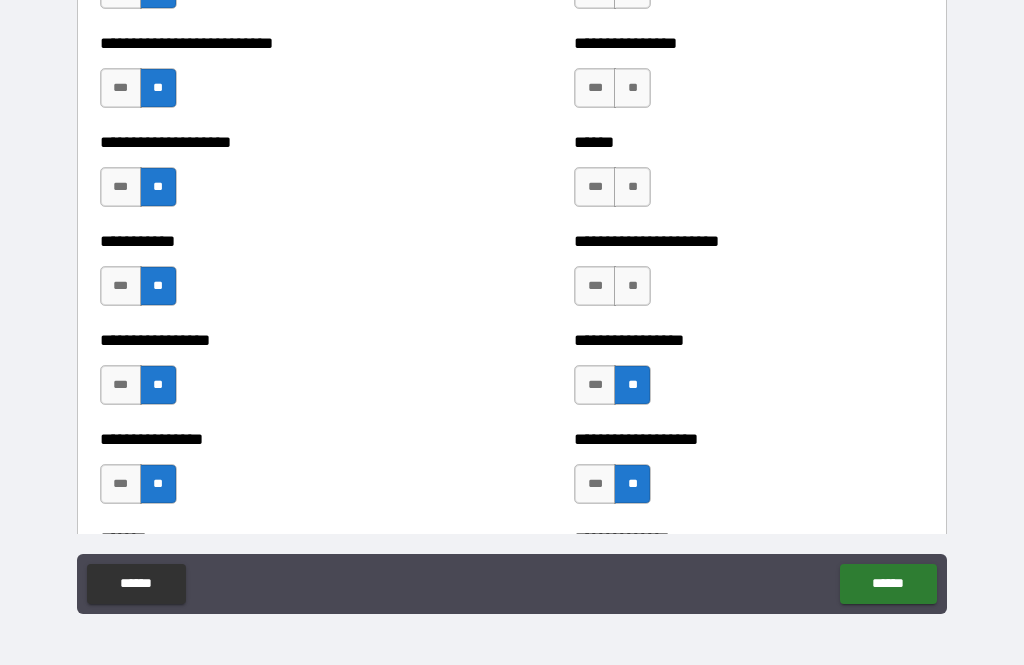 click on "**" at bounding box center [632, 286] 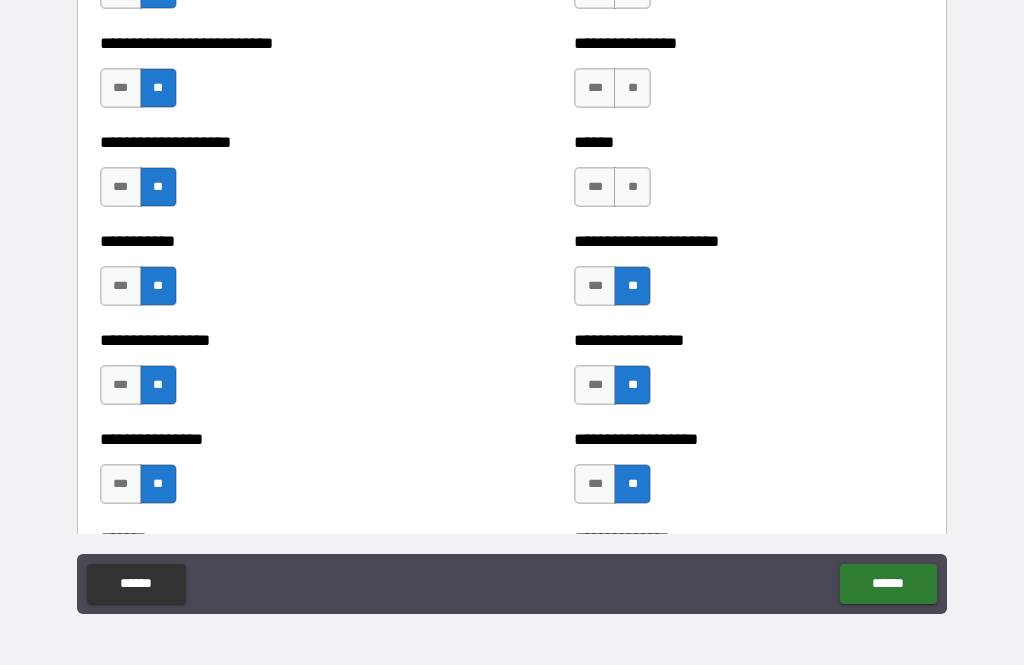 click on "**" at bounding box center [632, 187] 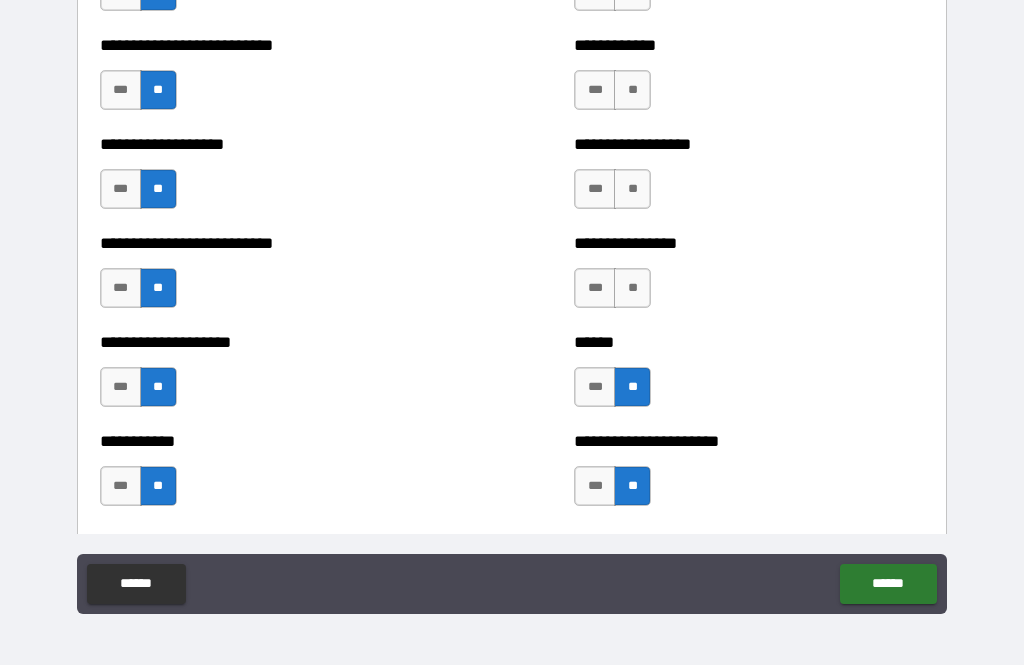 scroll, scrollTop: 5917, scrollLeft: 0, axis: vertical 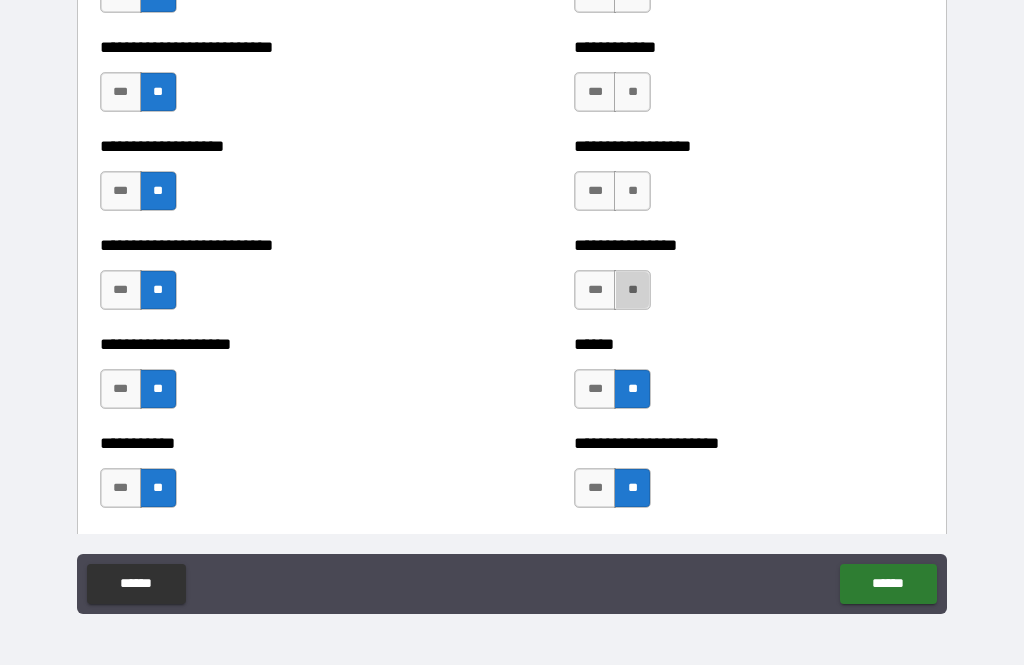 click on "**" at bounding box center (632, 290) 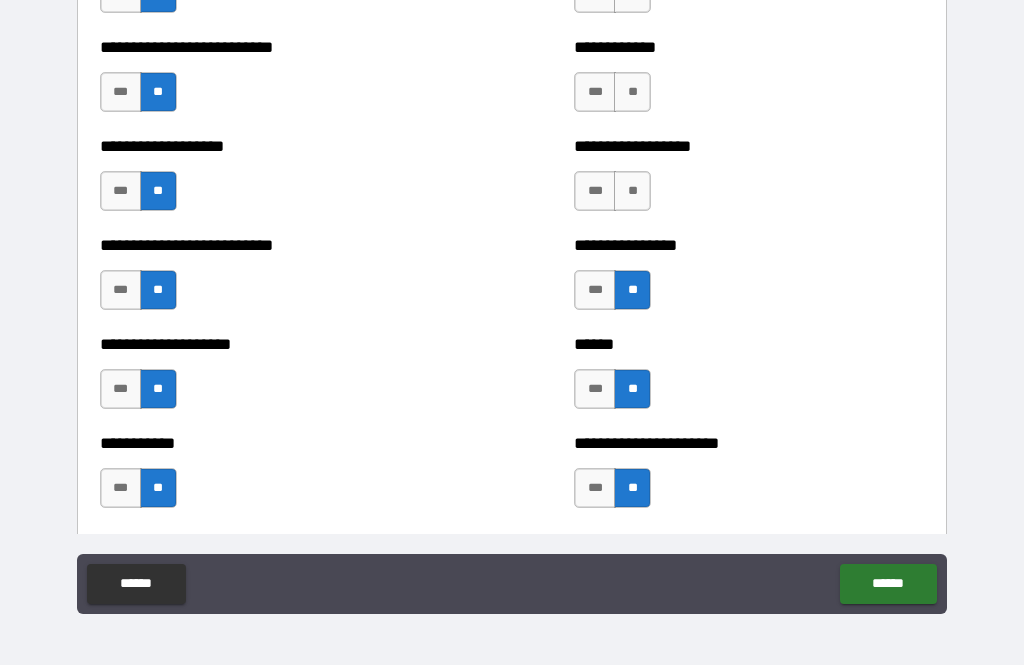 click on "**" at bounding box center (632, 191) 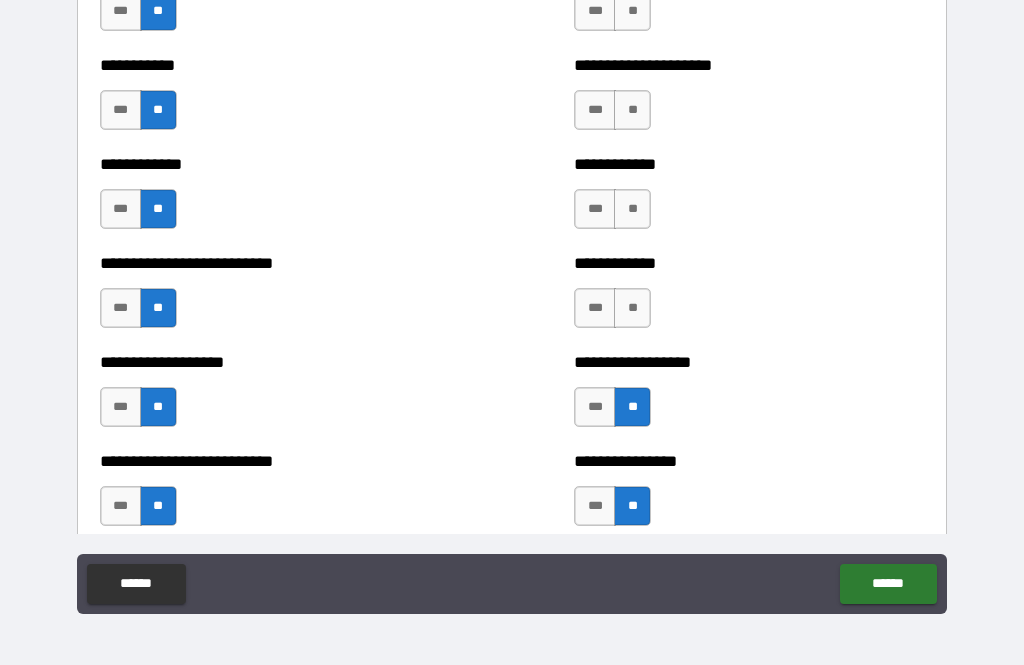 scroll, scrollTop: 5693, scrollLeft: 0, axis: vertical 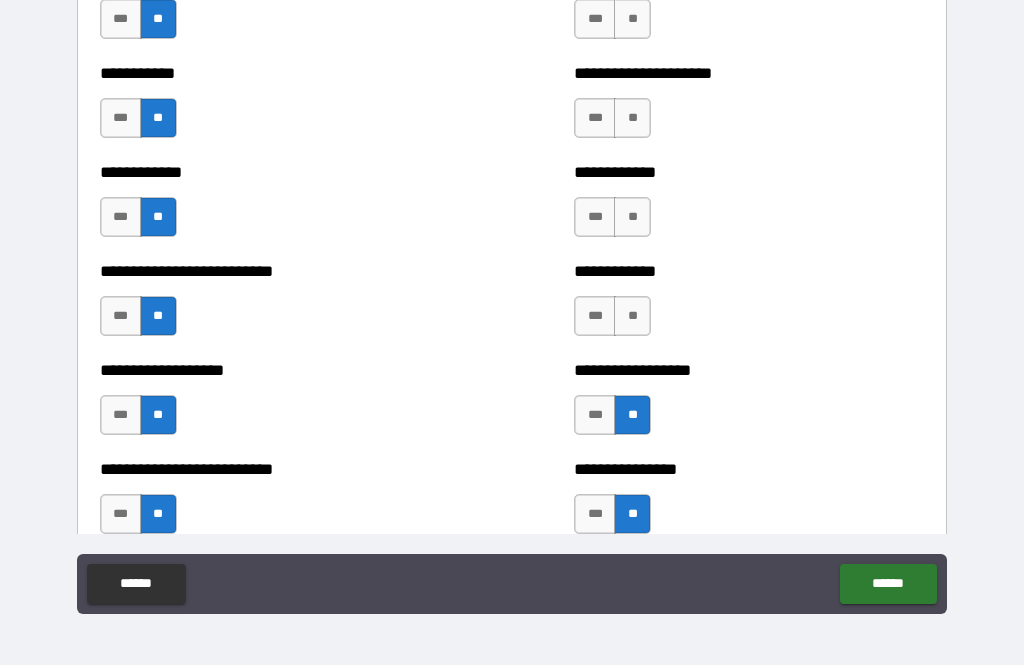 click on "**" at bounding box center [632, 316] 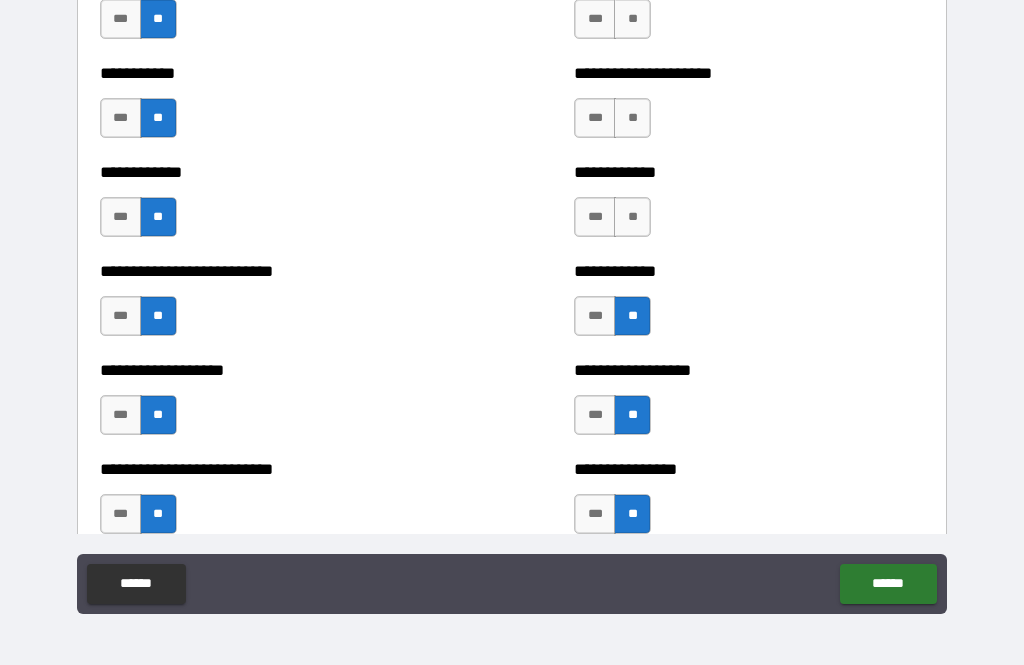 click on "**" at bounding box center (632, 217) 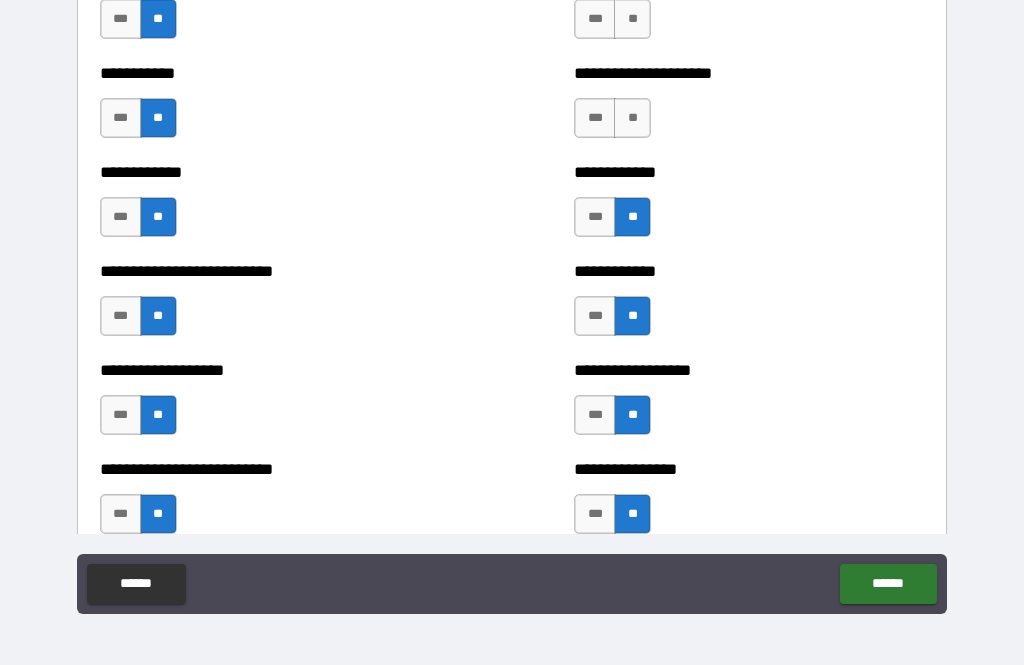click on "**" at bounding box center [632, 118] 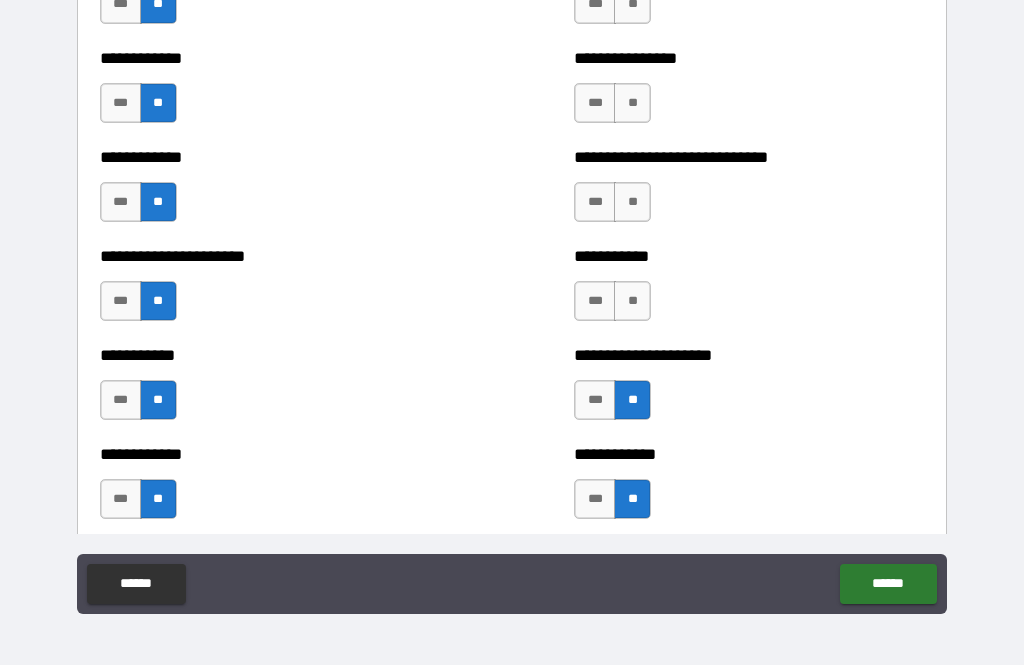 scroll, scrollTop: 5412, scrollLeft: 0, axis: vertical 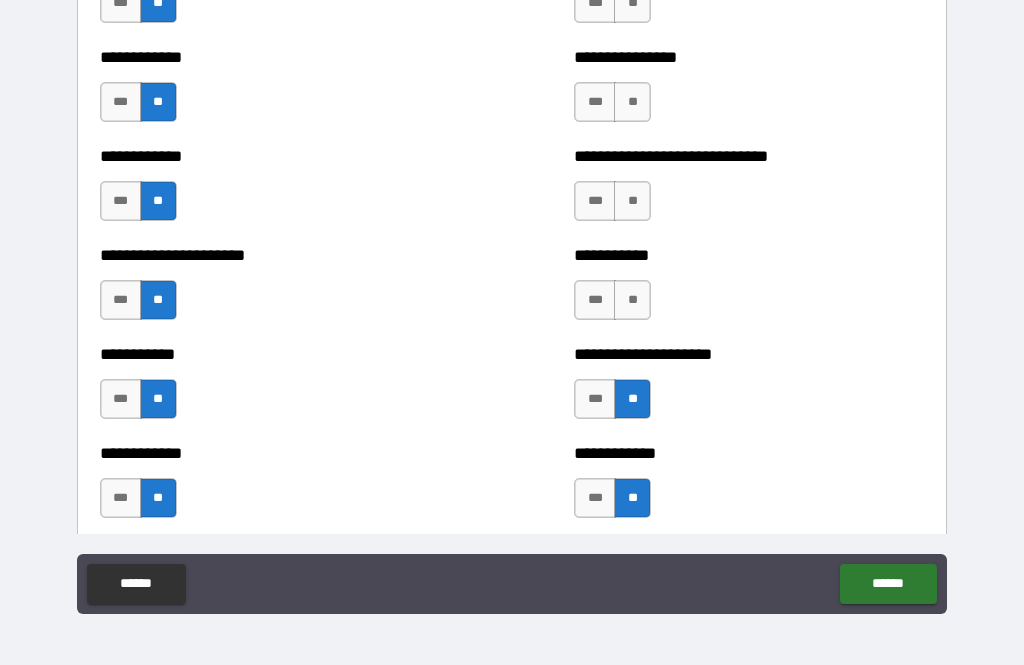 click on "**" at bounding box center [632, 300] 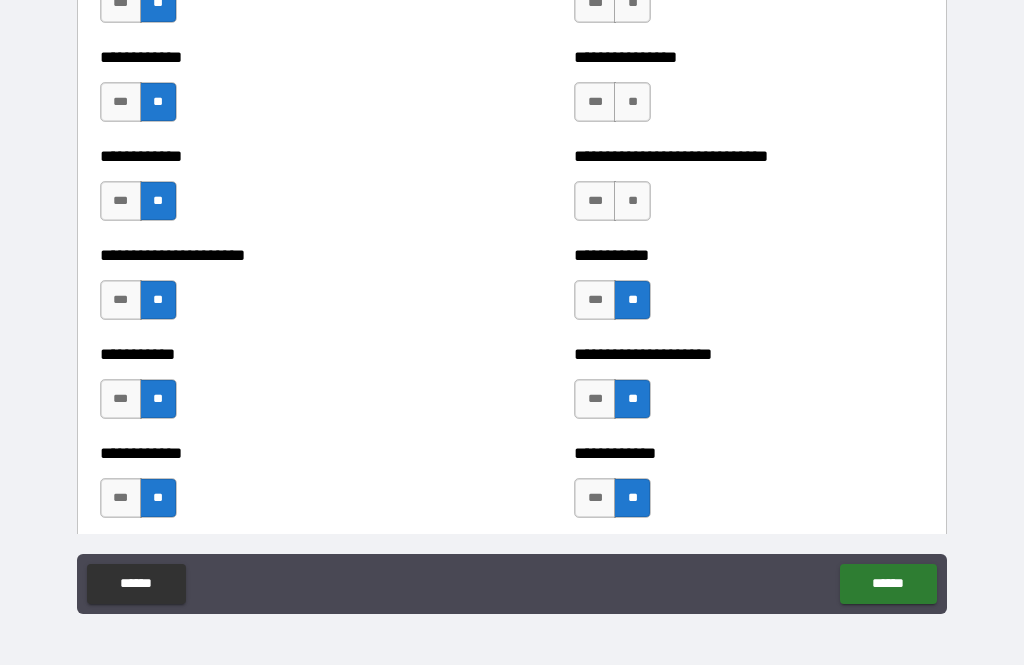 click on "**" at bounding box center [632, 201] 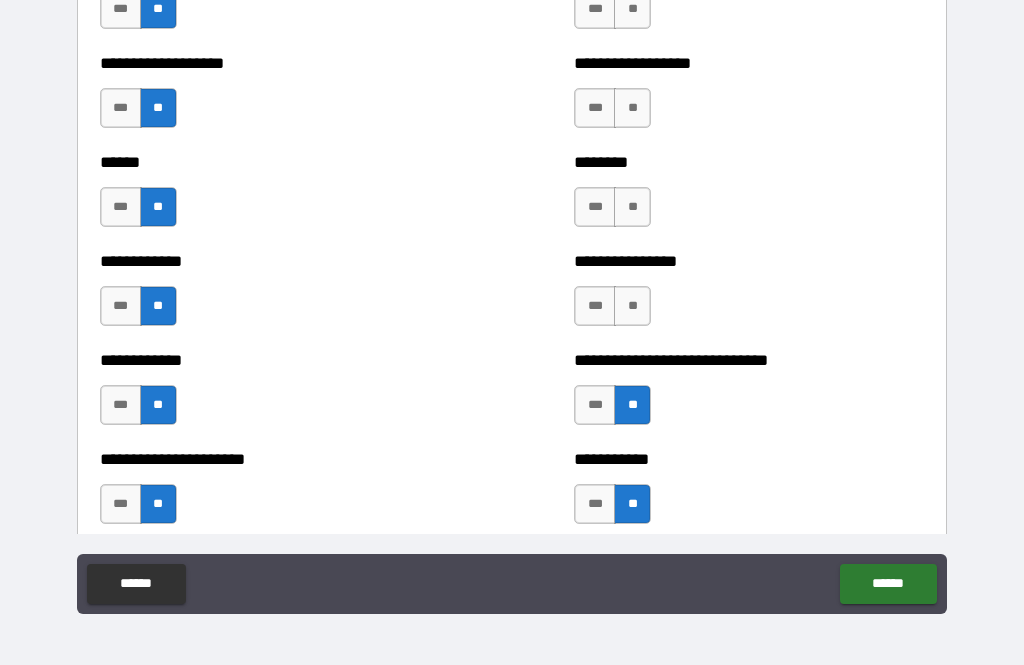 scroll, scrollTop: 5202, scrollLeft: 0, axis: vertical 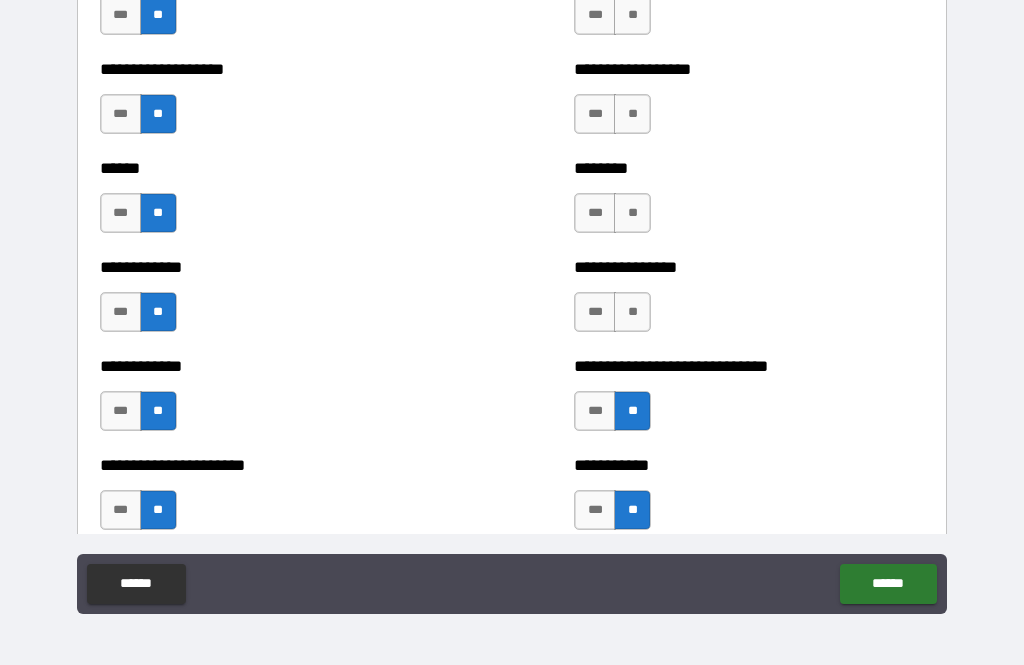 click on "**" at bounding box center (632, 312) 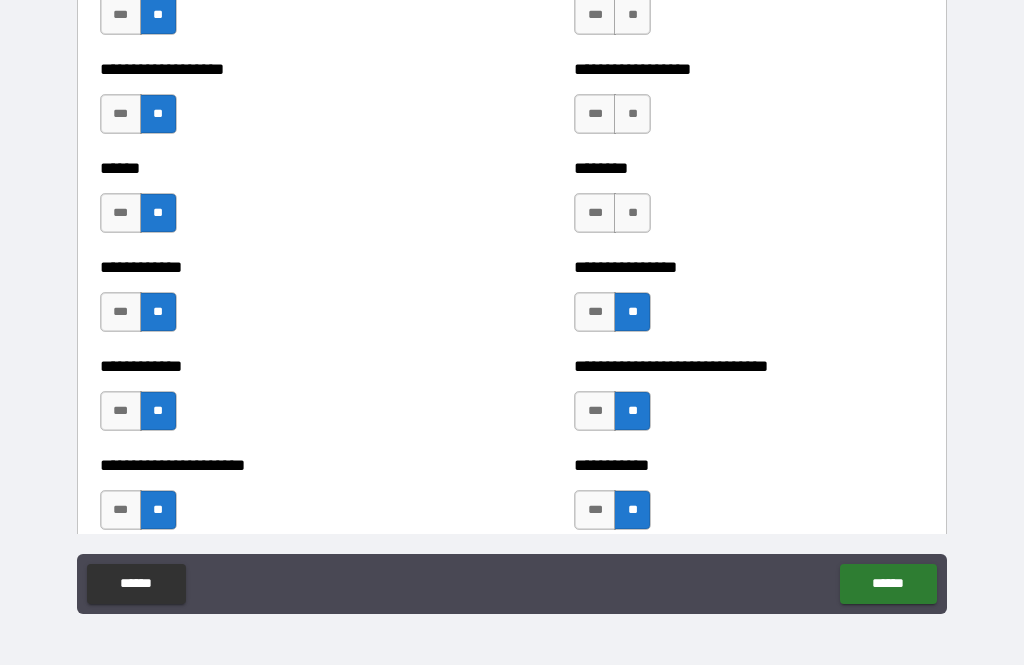 click on "**" at bounding box center [632, 213] 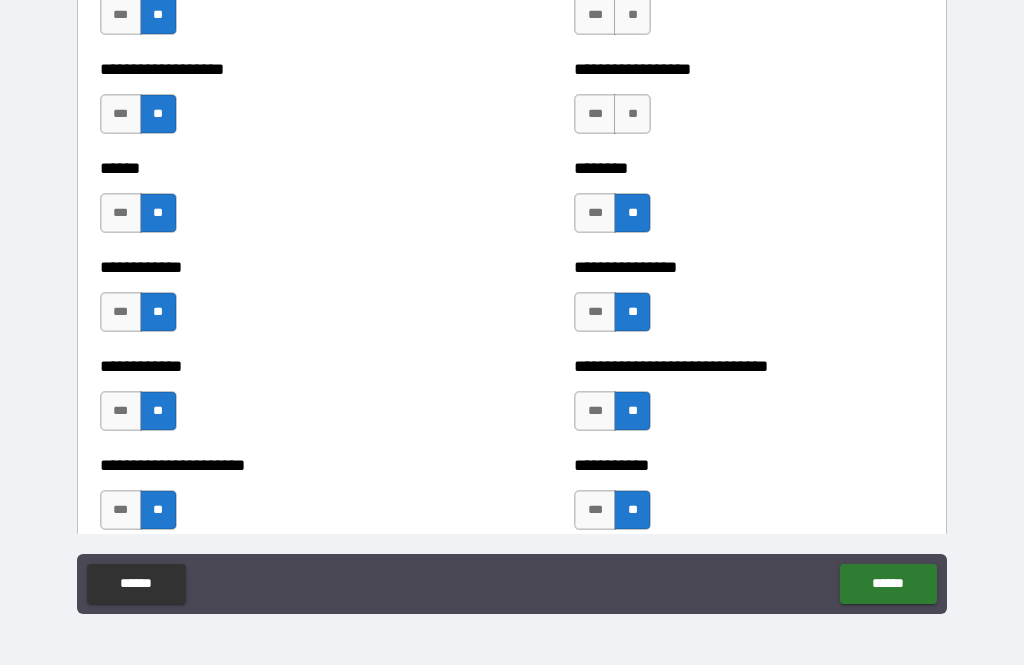 click on "**" at bounding box center (632, 114) 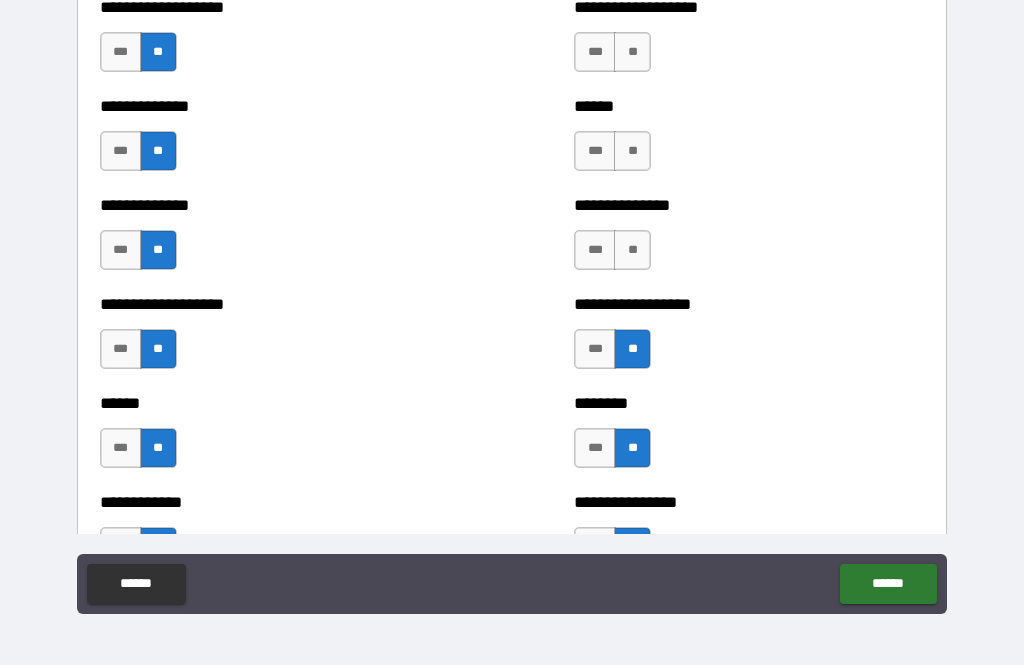 scroll, scrollTop: 4967, scrollLeft: 0, axis: vertical 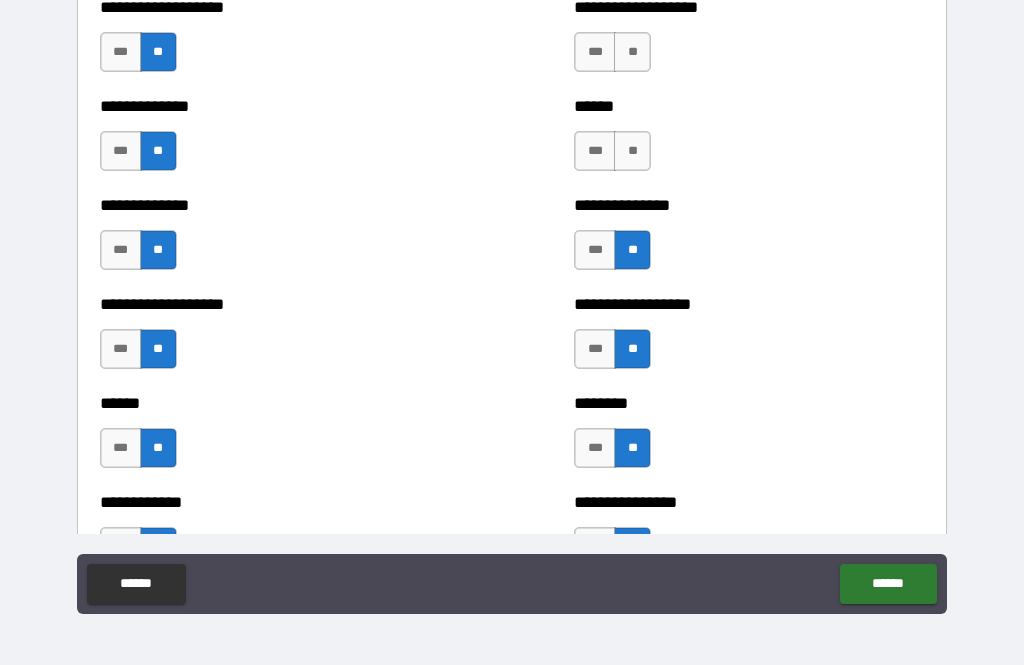 click on "**" at bounding box center [632, 151] 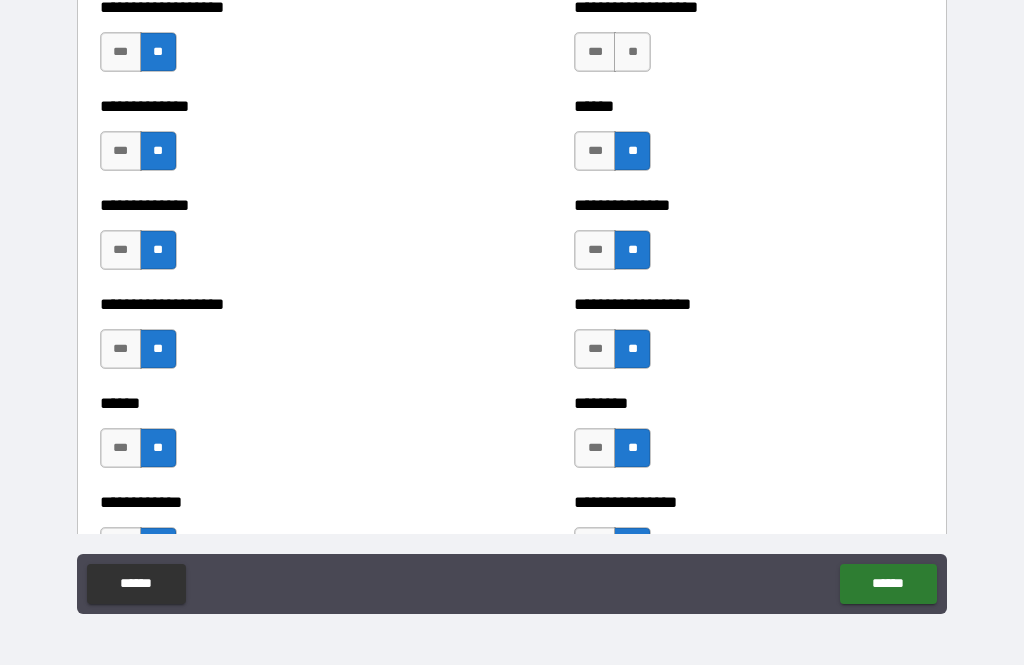 click on "**" at bounding box center [632, 52] 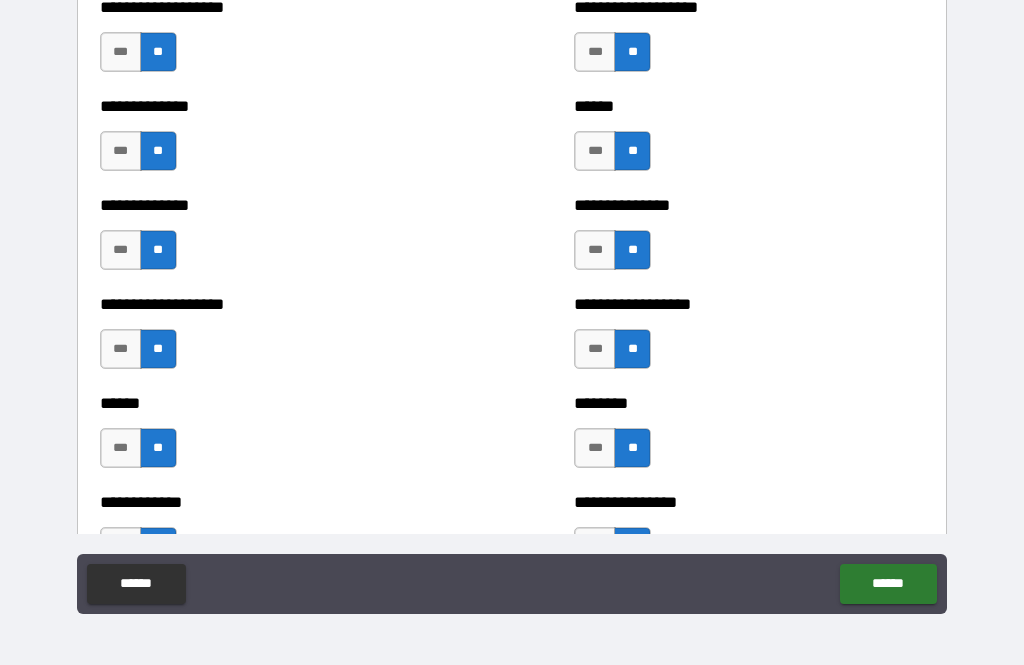 scroll, scrollTop: 4747, scrollLeft: 0, axis: vertical 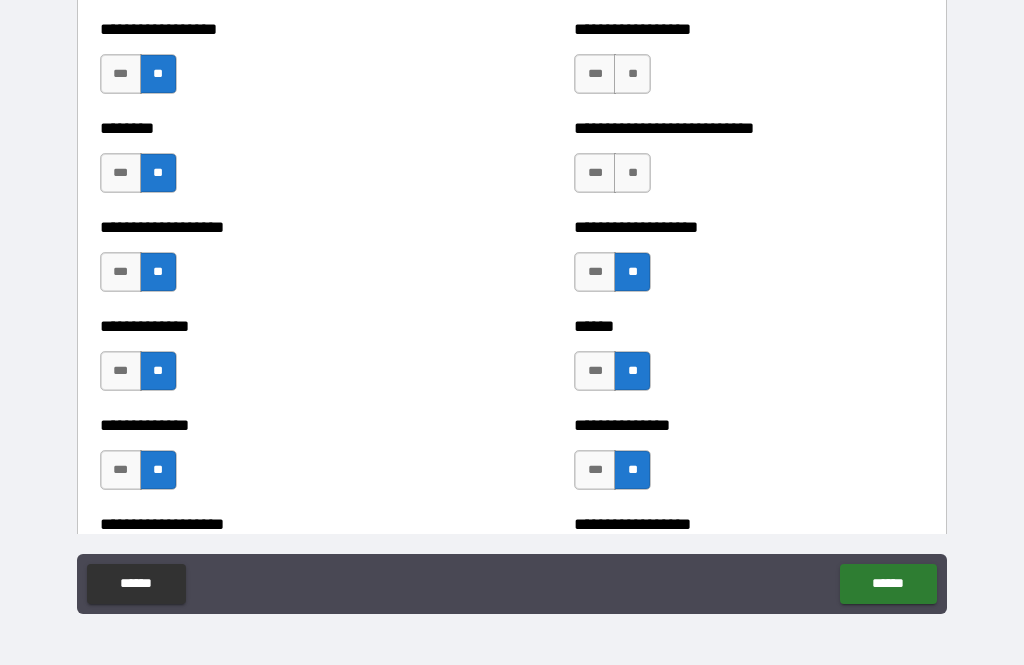 click on "**" at bounding box center [632, 272] 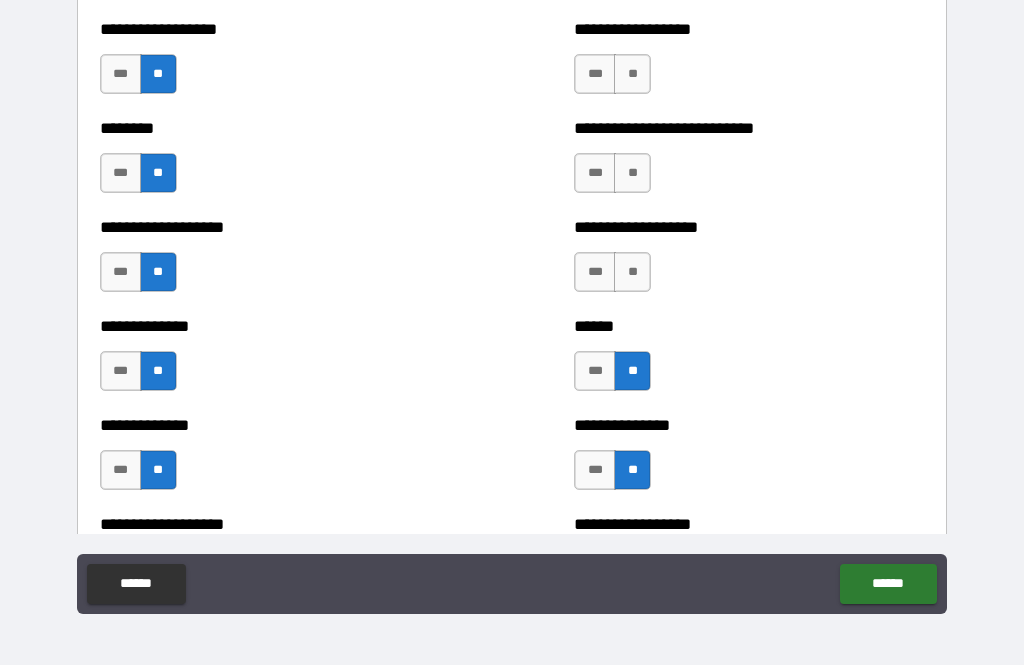 click on "**" at bounding box center (632, 272) 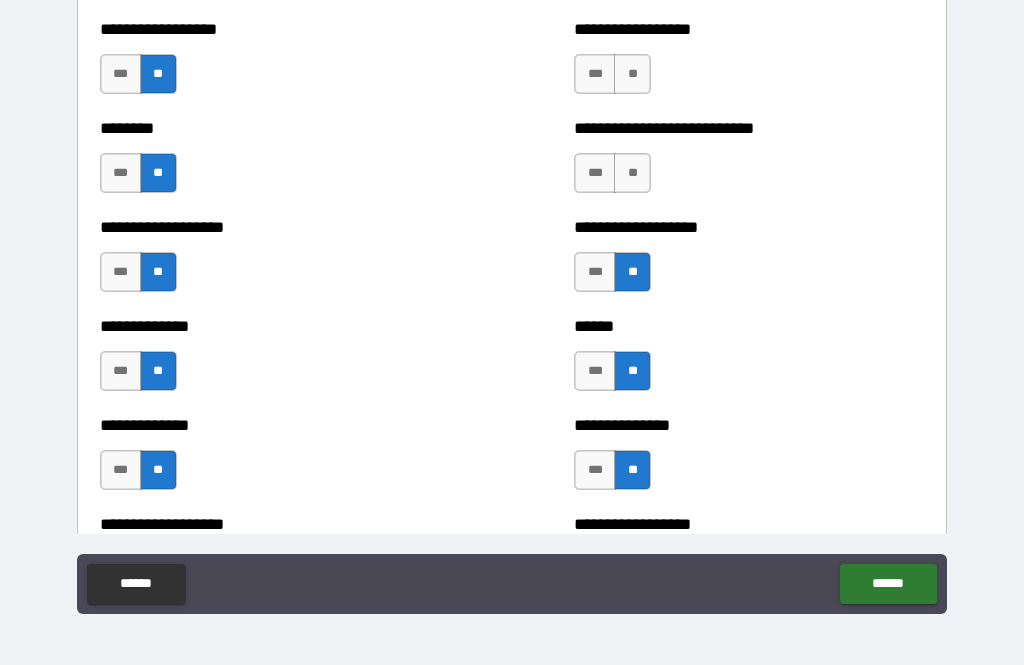 click on "**" at bounding box center [632, 173] 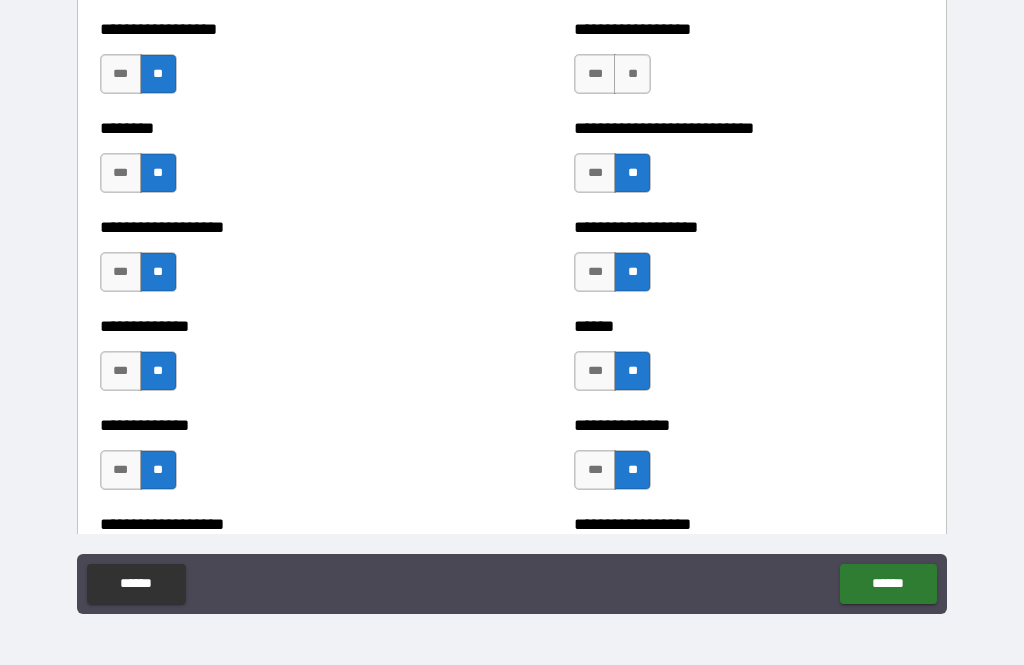 click on "**" at bounding box center (632, 74) 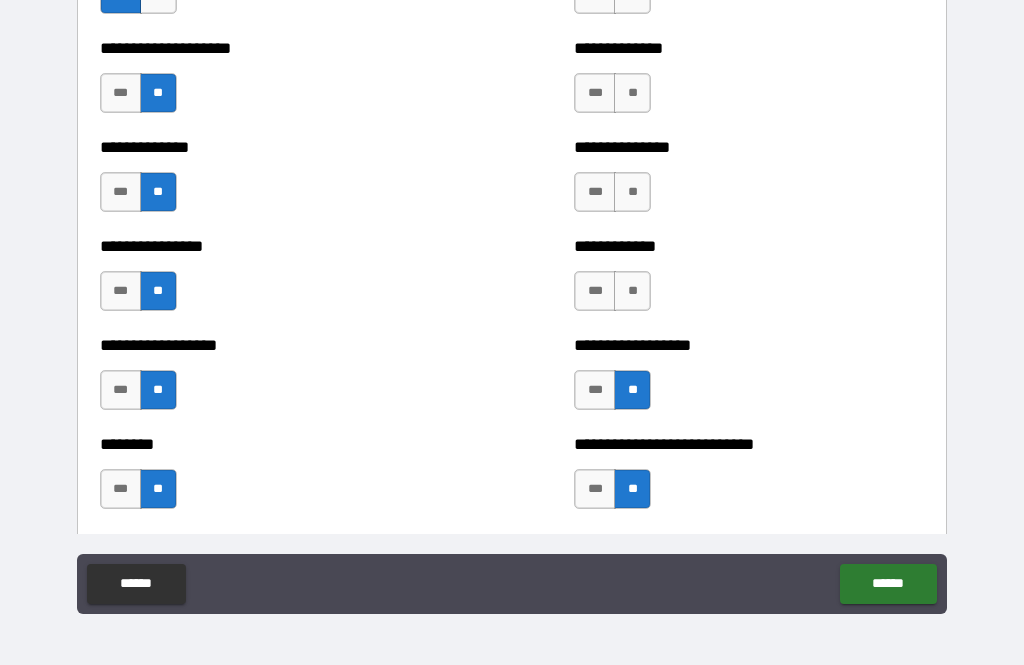 scroll, scrollTop: 4422, scrollLeft: 0, axis: vertical 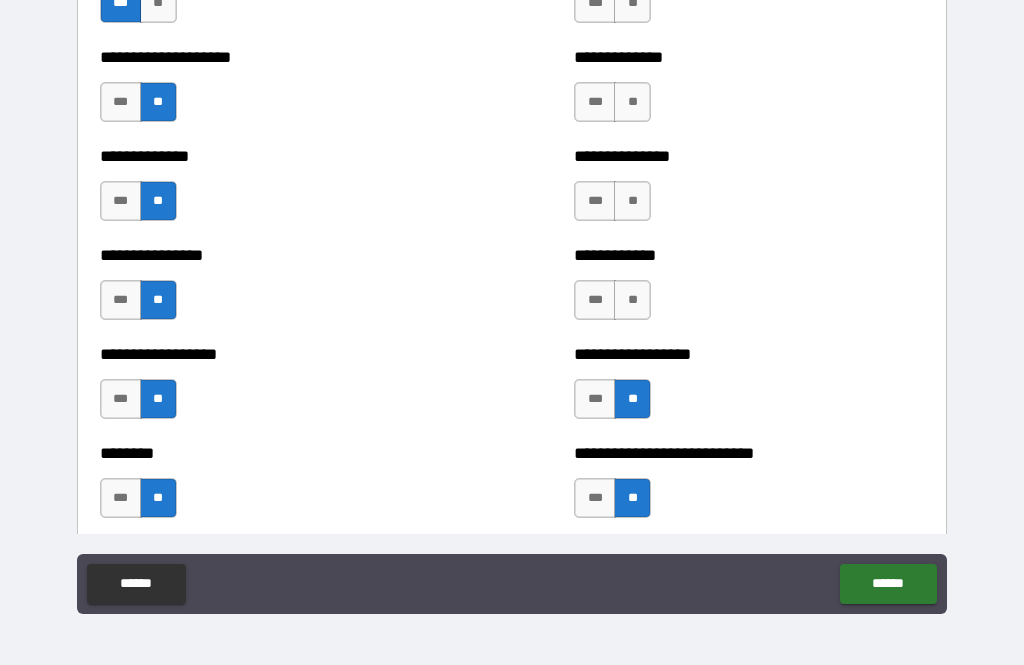 click on "**" at bounding box center (632, 300) 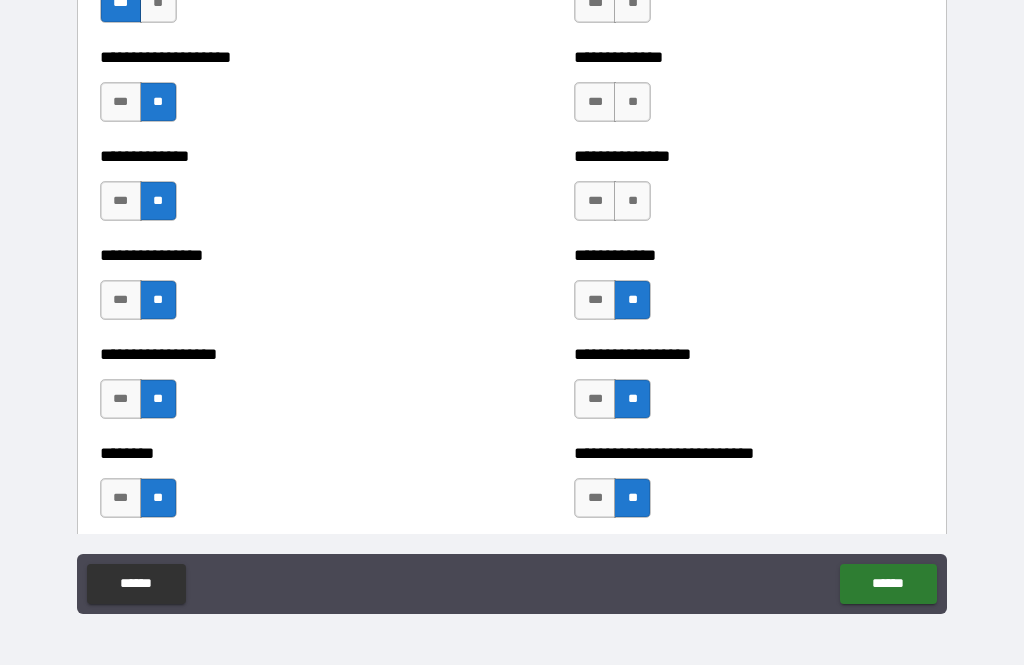 click on "**********" at bounding box center (749, 191) 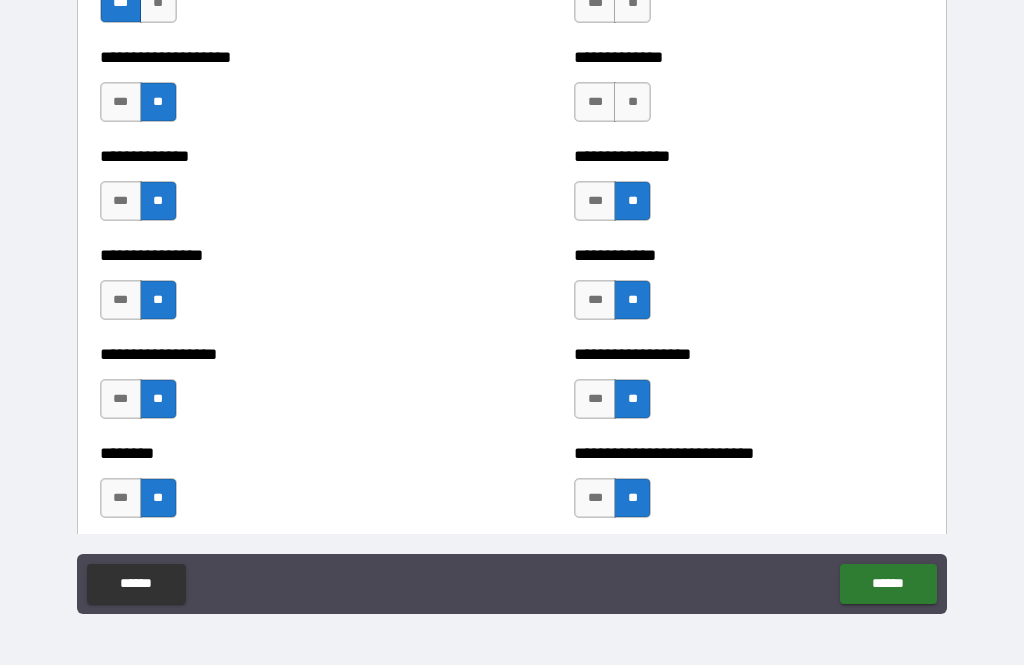 click on "**" at bounding box center [632, 102] 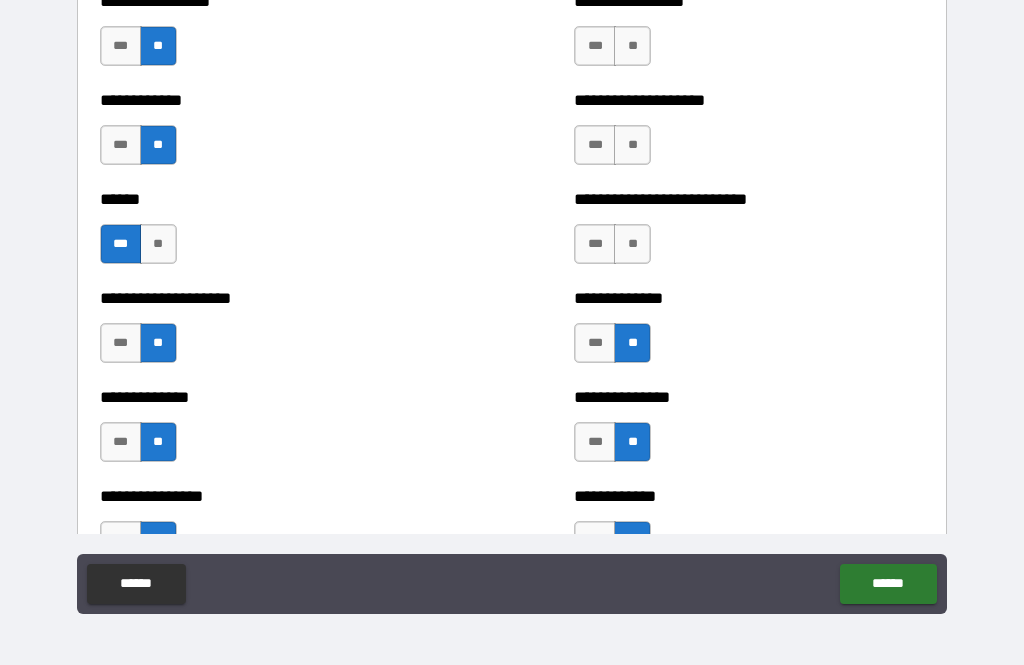 scroll, scrollTop: 4136, scrollLeft: 0, axis: vertical 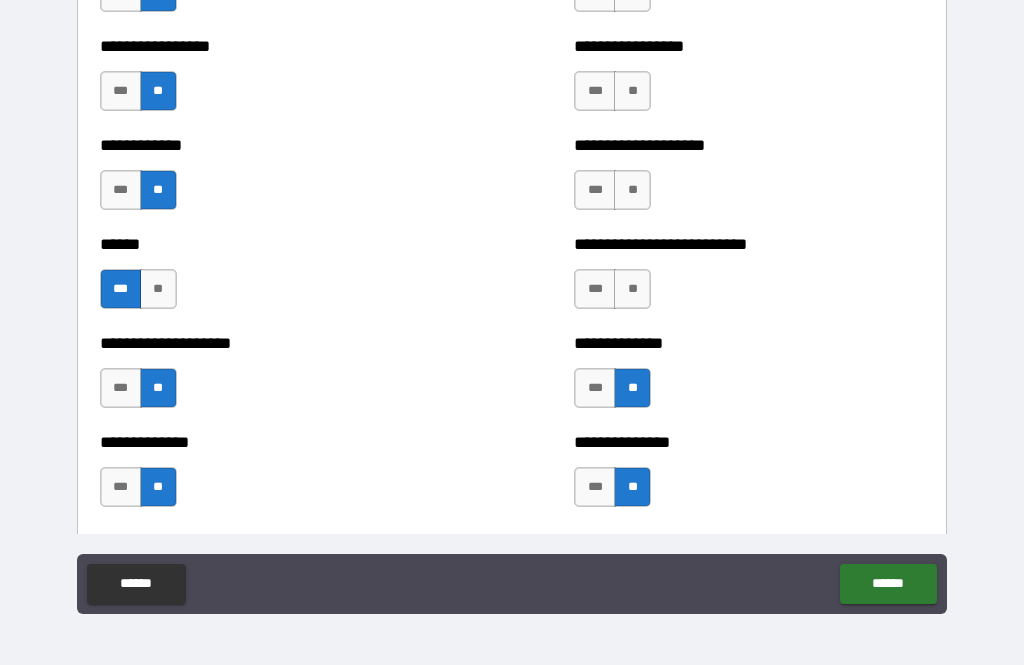 click on "**" at bounding box center (632, 289) 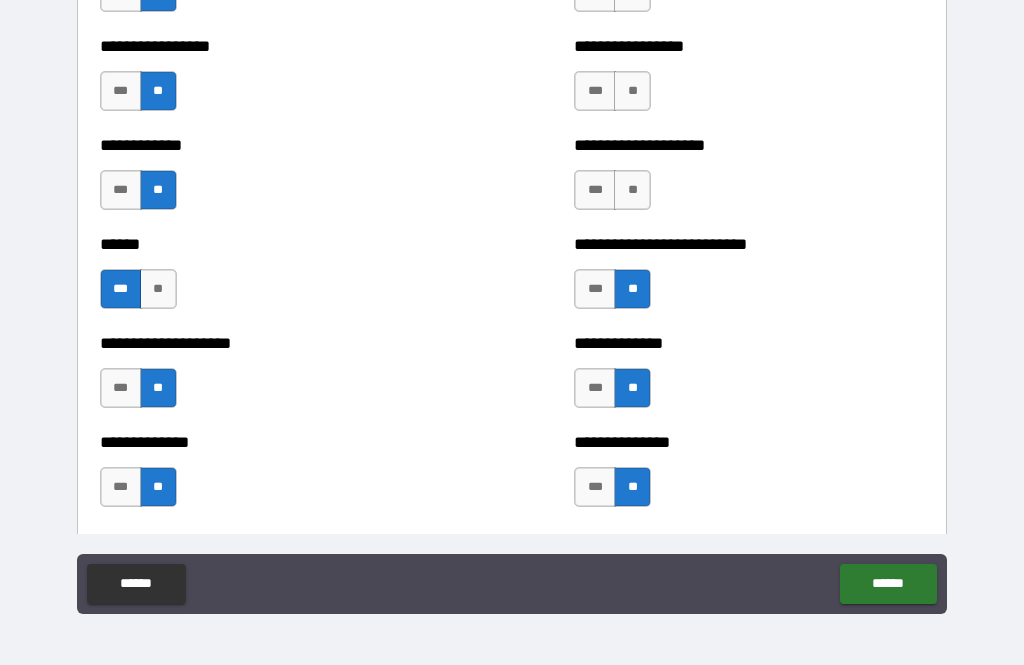 click on "**" at bounding box center [632, 190] 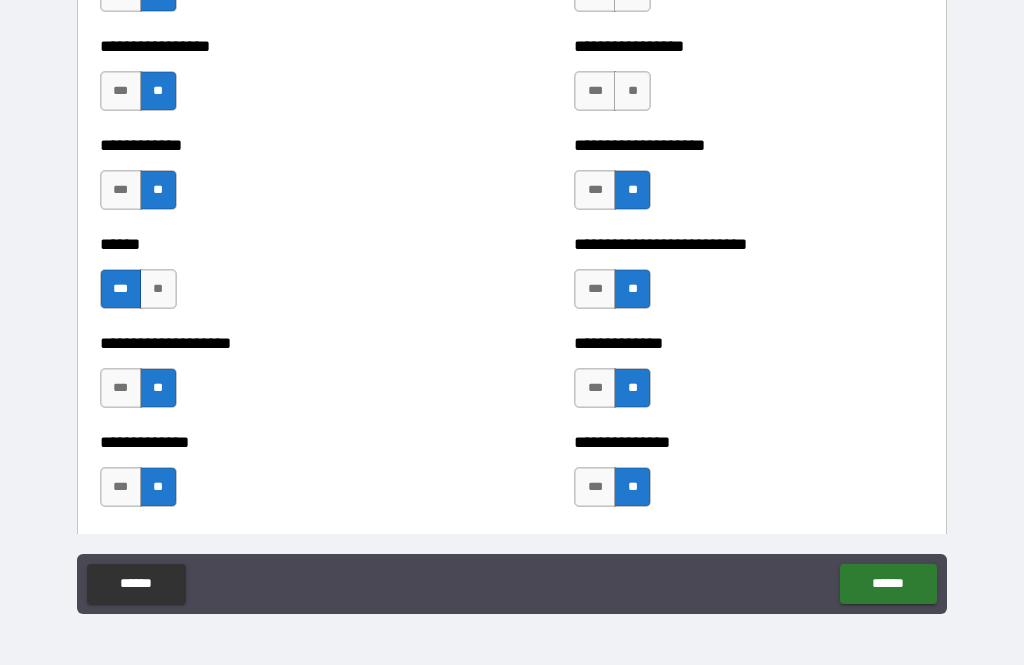click on "**" at bounding box center (632, 91) 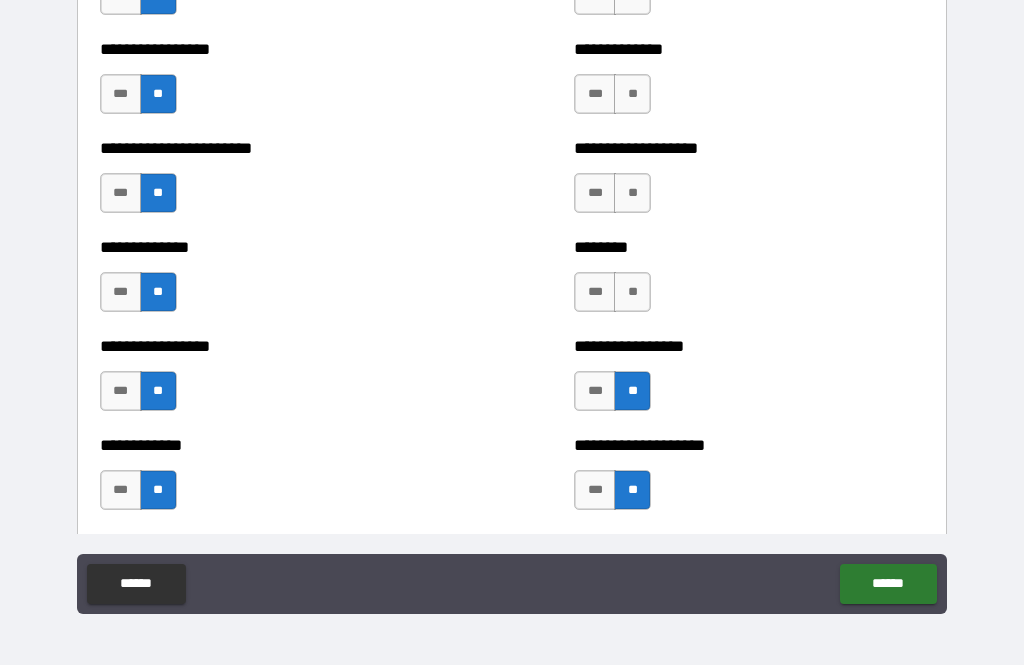 scroll, scrollTop: 3827, scrollLeft: 0, axis: vertical 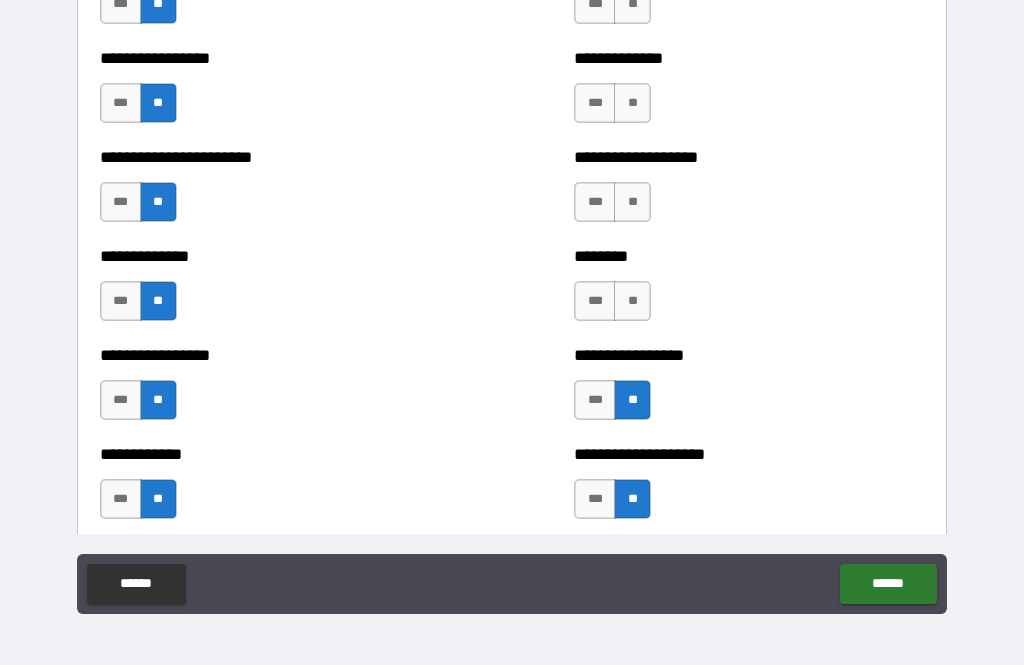 click on "**" at bounding box center (632, 301) 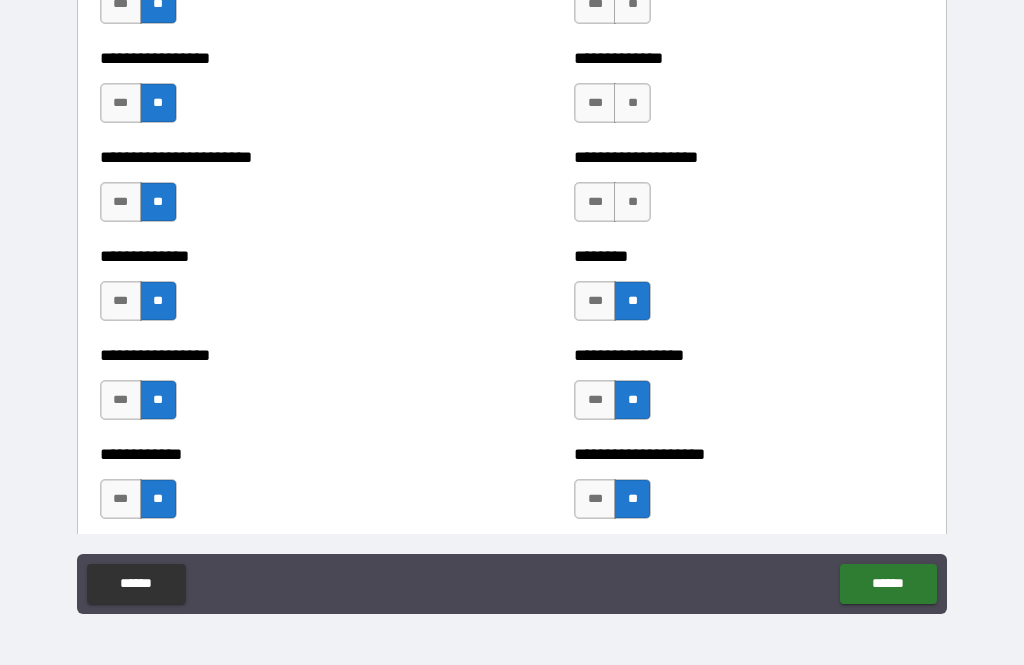 click on "**" at bounding box center [632, 202] 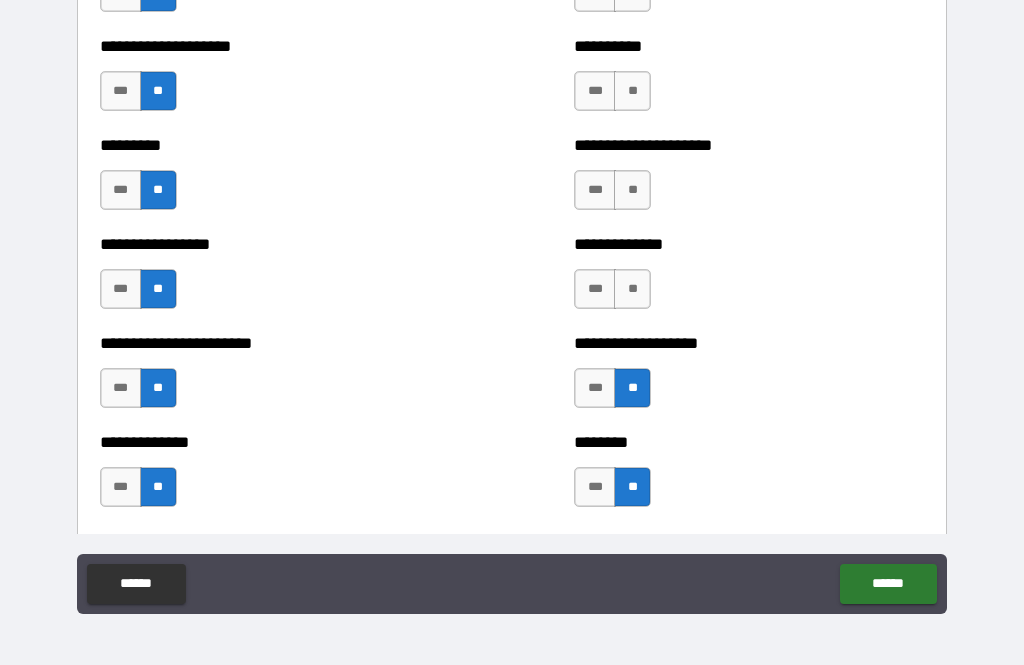 scroll, scrollTop: 3638, scrollLeft: 0, axis: vertical 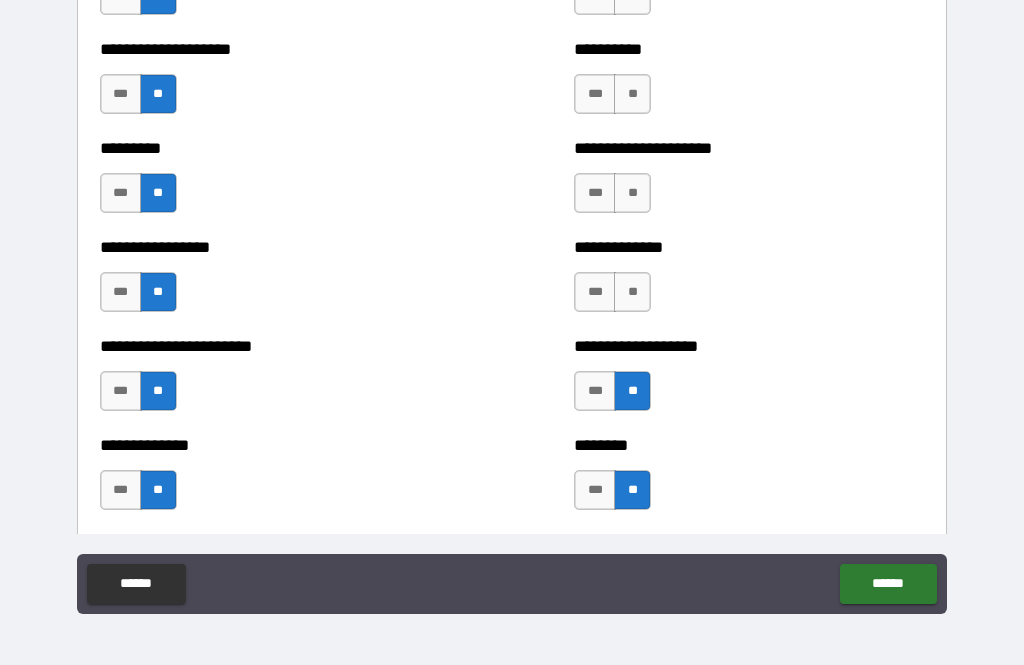 click on "**" at bounding box center (632, 292) 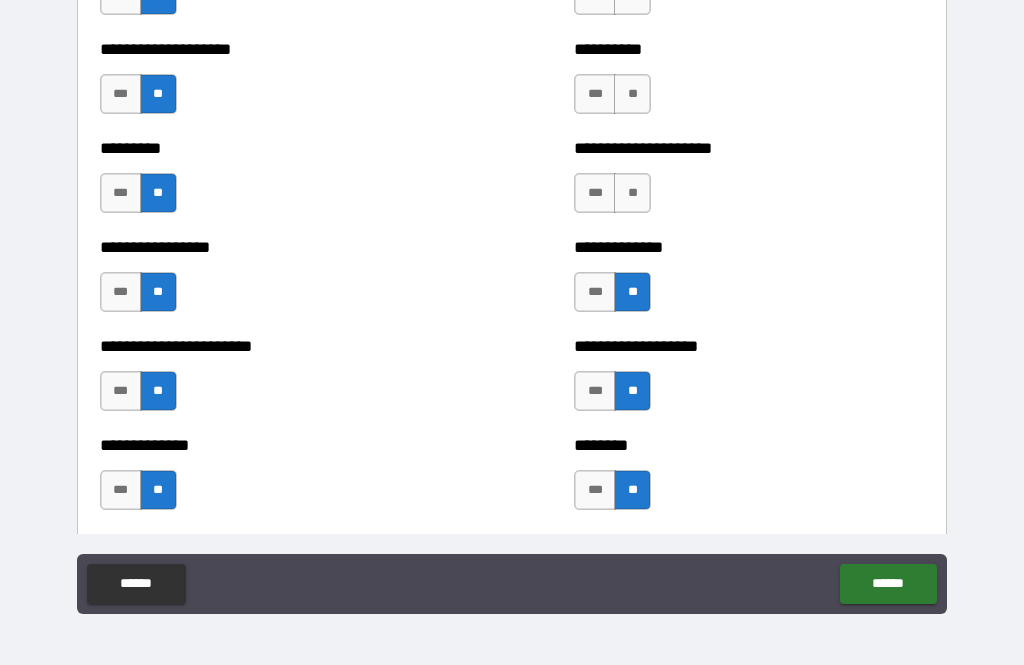 click on "**" at bounding box center (632, 193) 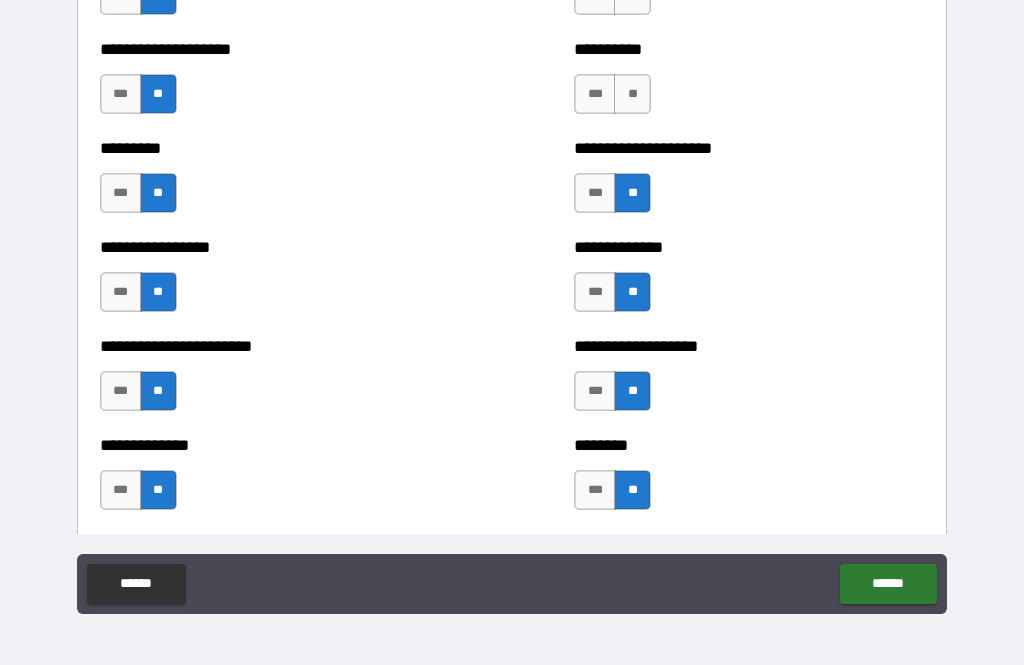 click on "**" at bounding box center (632, 94) 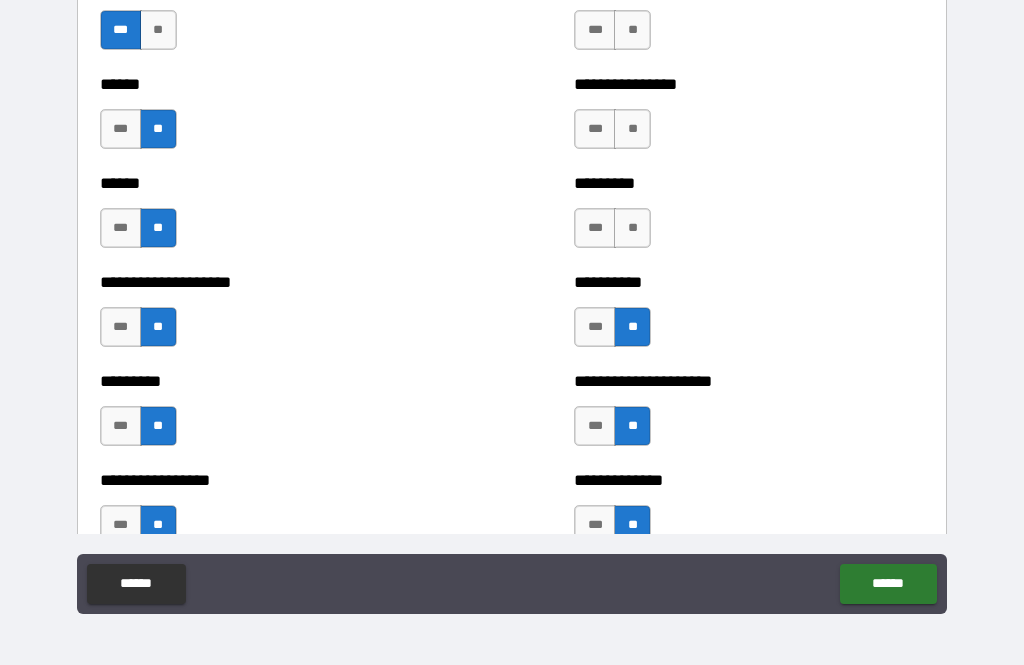 scroll, scrollTop: 3396, scrollLeft: 0, axis: vertical 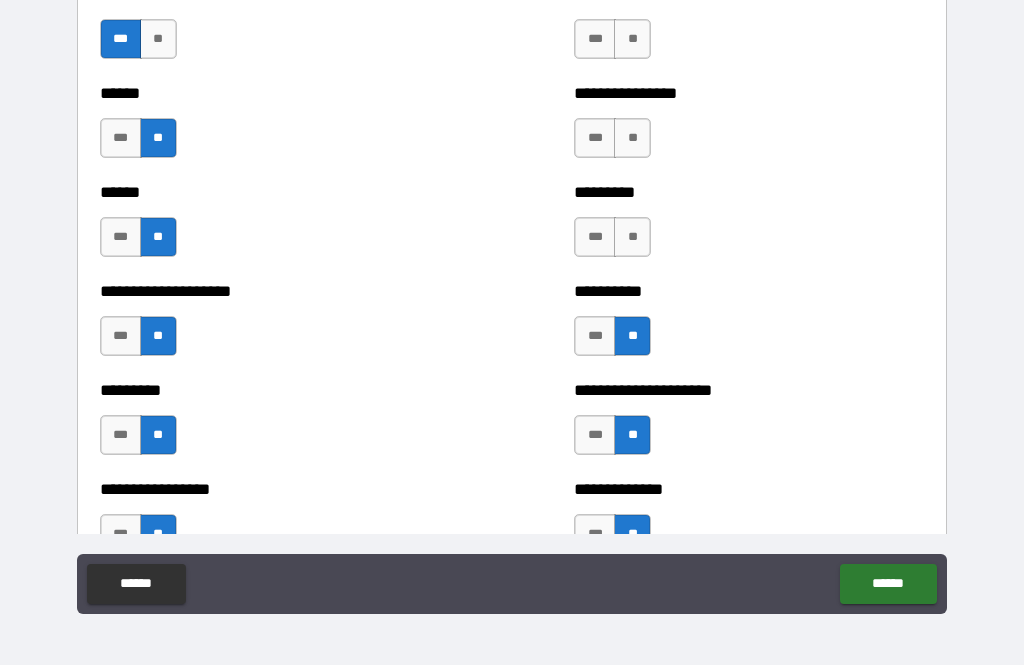 click on "**" at bounding box center (632, 237) 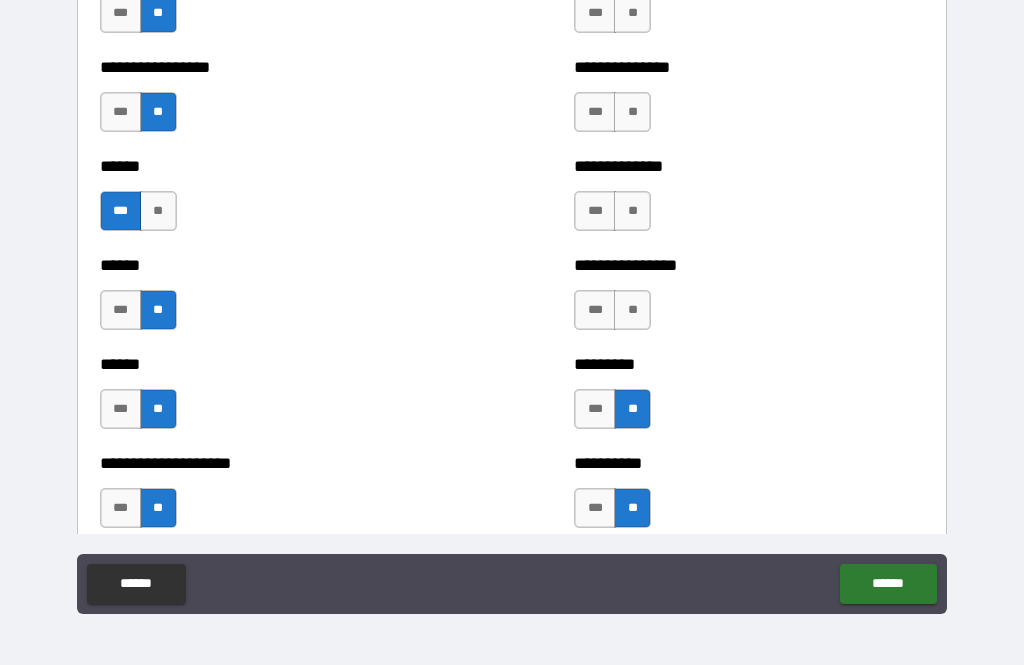 scroll, scrollTop: 3222, scrollLeft: 0, axis: vertical 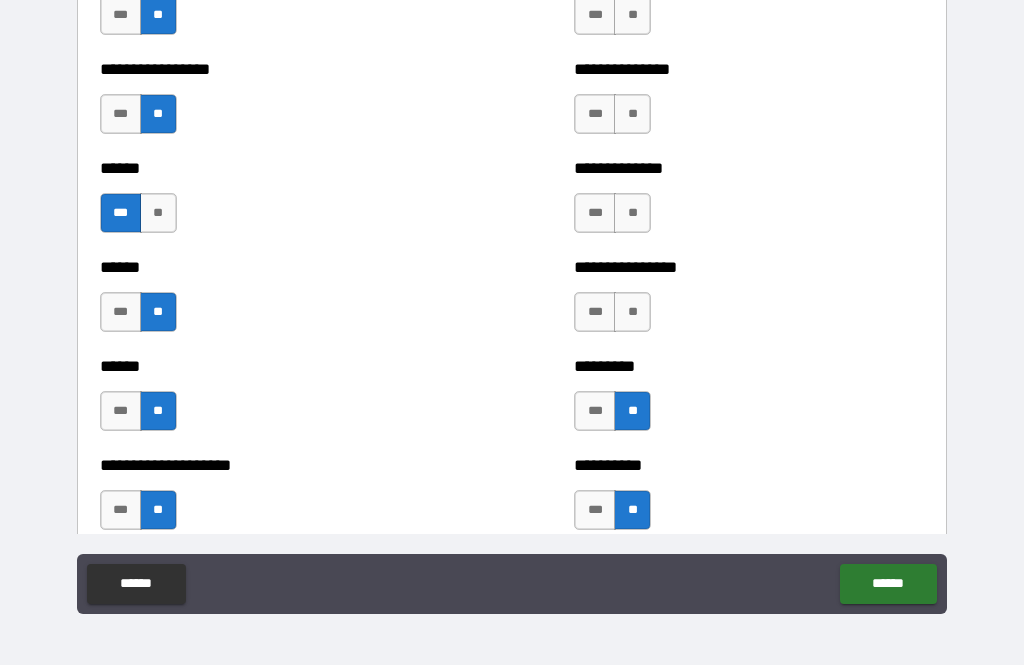 click on "**" at bounding box center (632, 312) 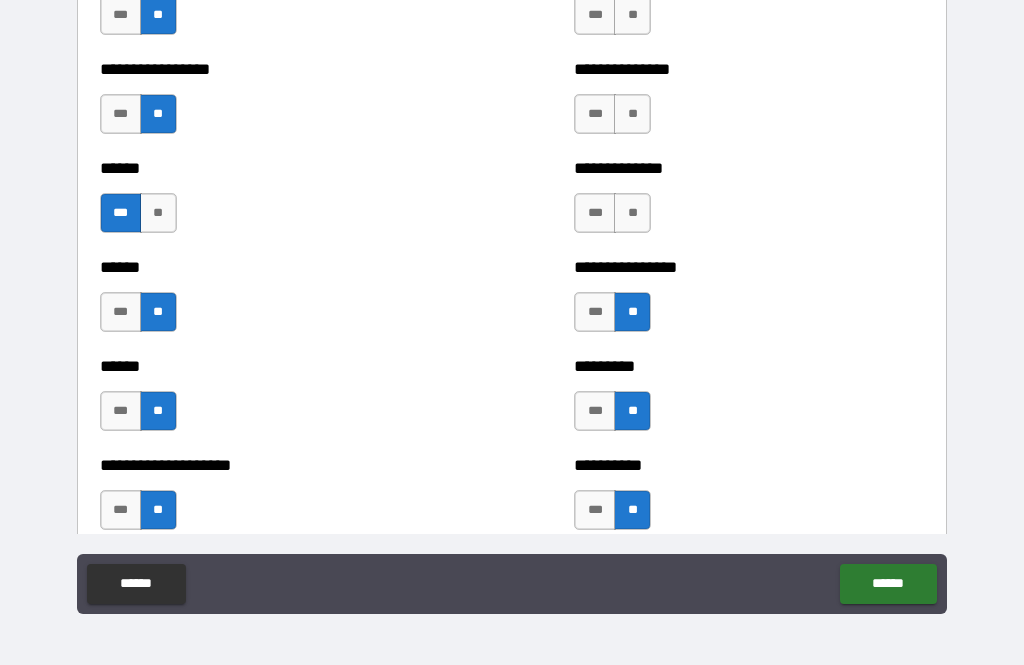 click on "**" at bounding box center [632, 213] 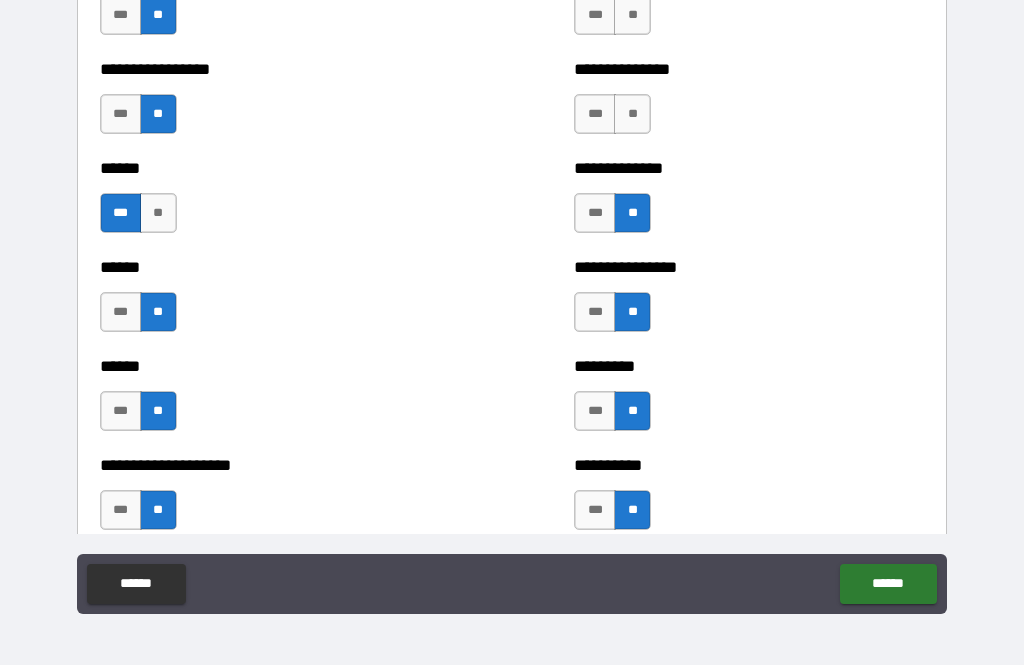 click on "***" at bounding box center (595, 213) 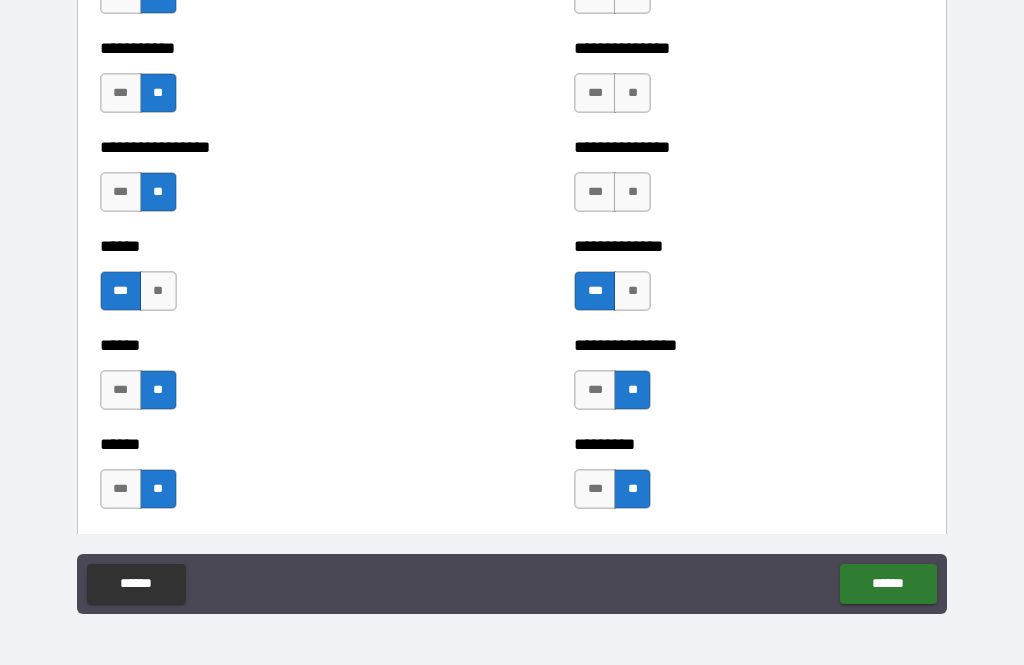 scroll, scrollTop: 3141, scrollLeft: 0, axis: vertical 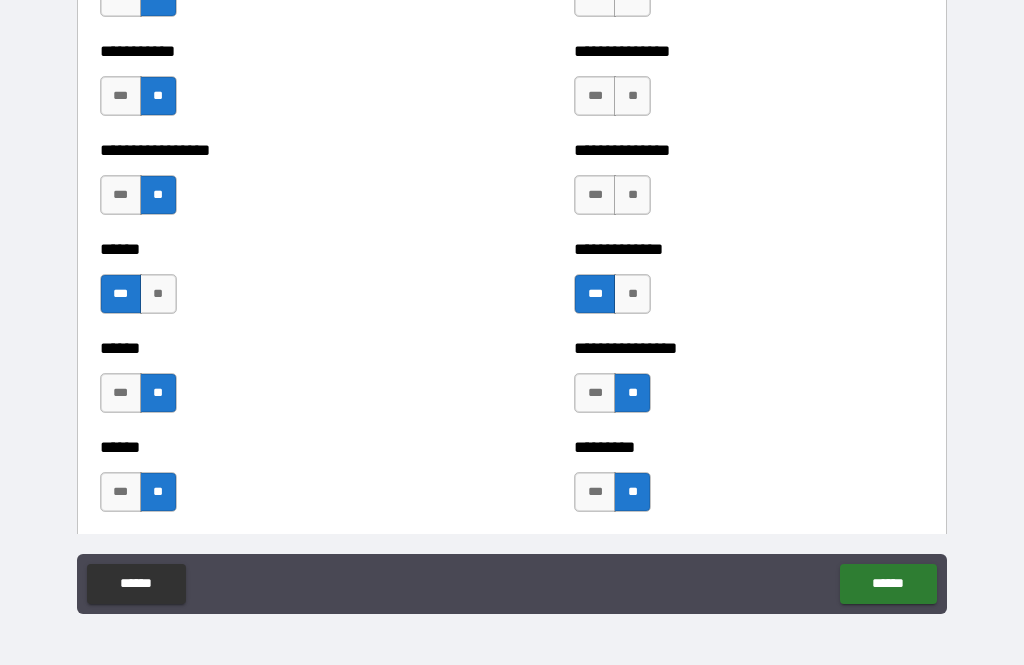 click on "**" at bounding box center [632, 195] 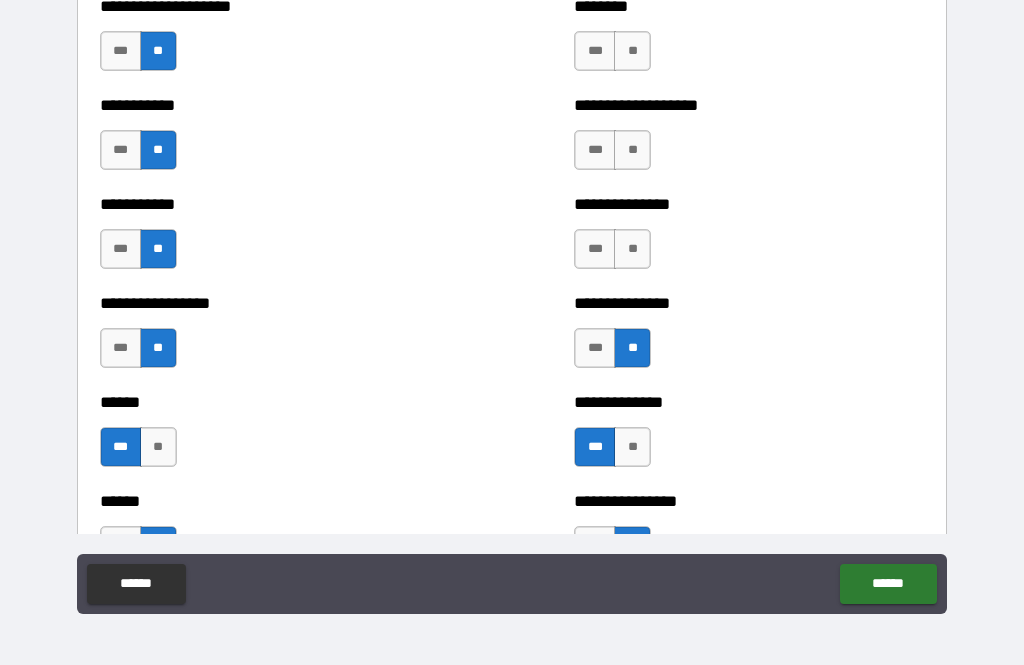 scroll, scrollTop: 2984, scrollLeft: 0, axis: vertical 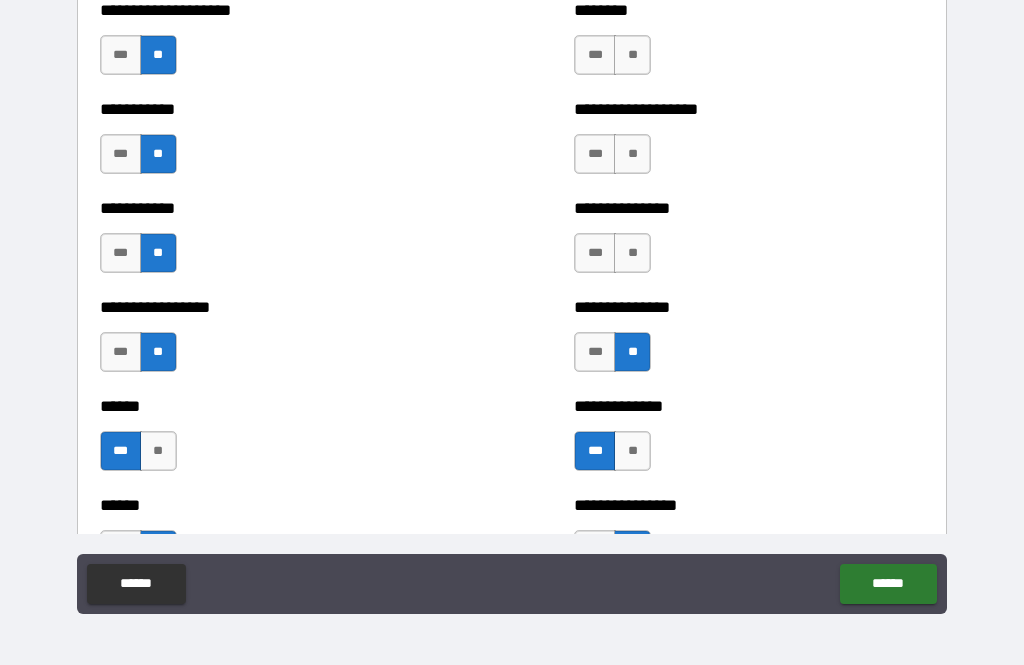 click on "**" at bounding box center (632, 253) 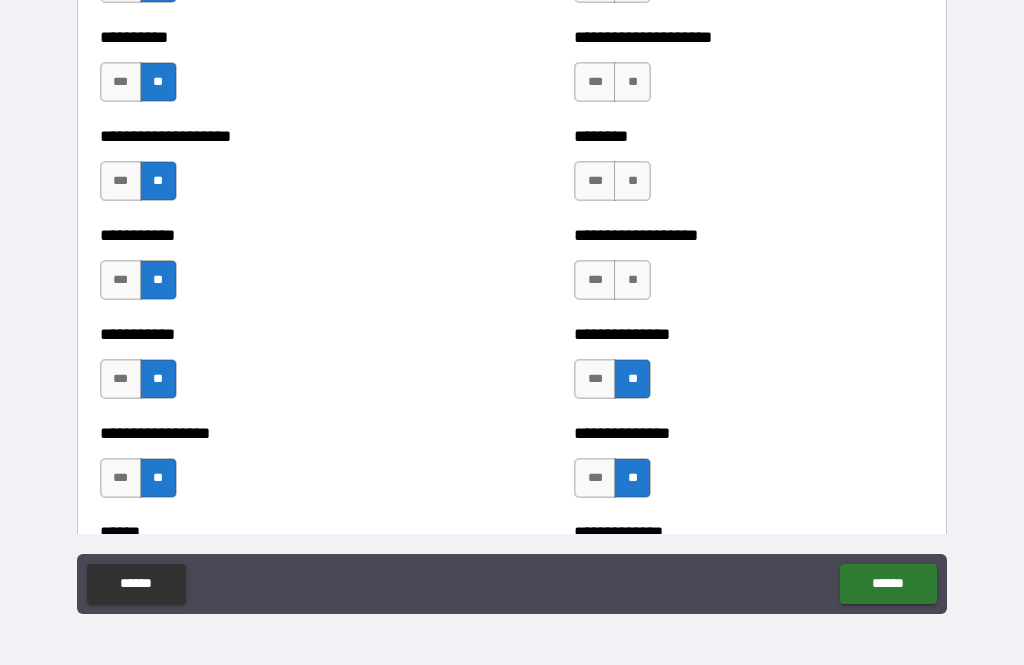 scroll, scrollTop: 2857, scrollLeft: 0, axis: vertical 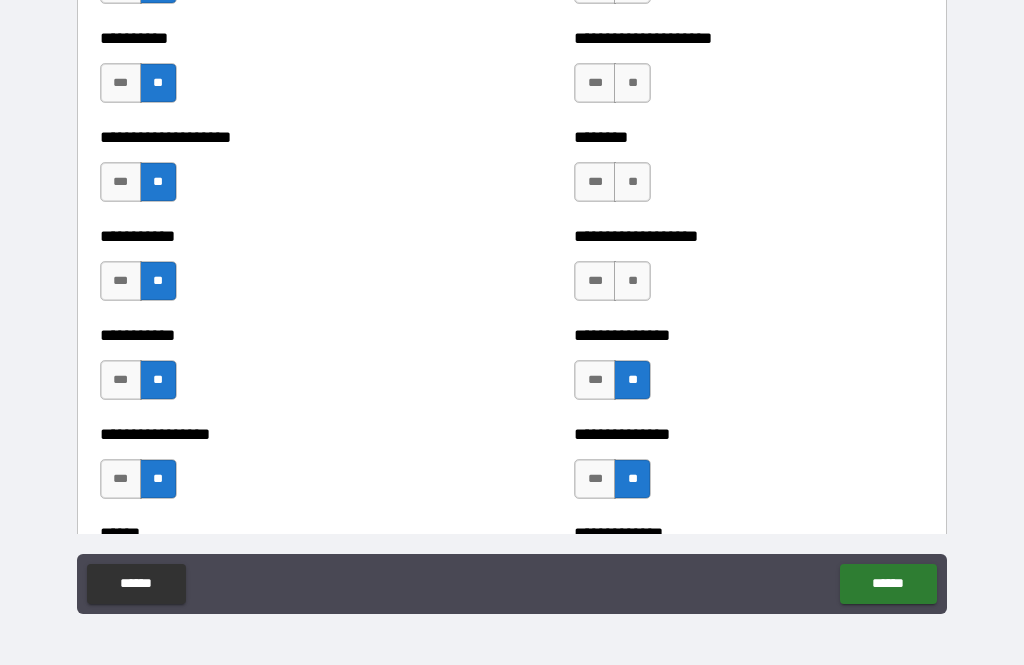 click on "**" at bounding box center (632, 281) 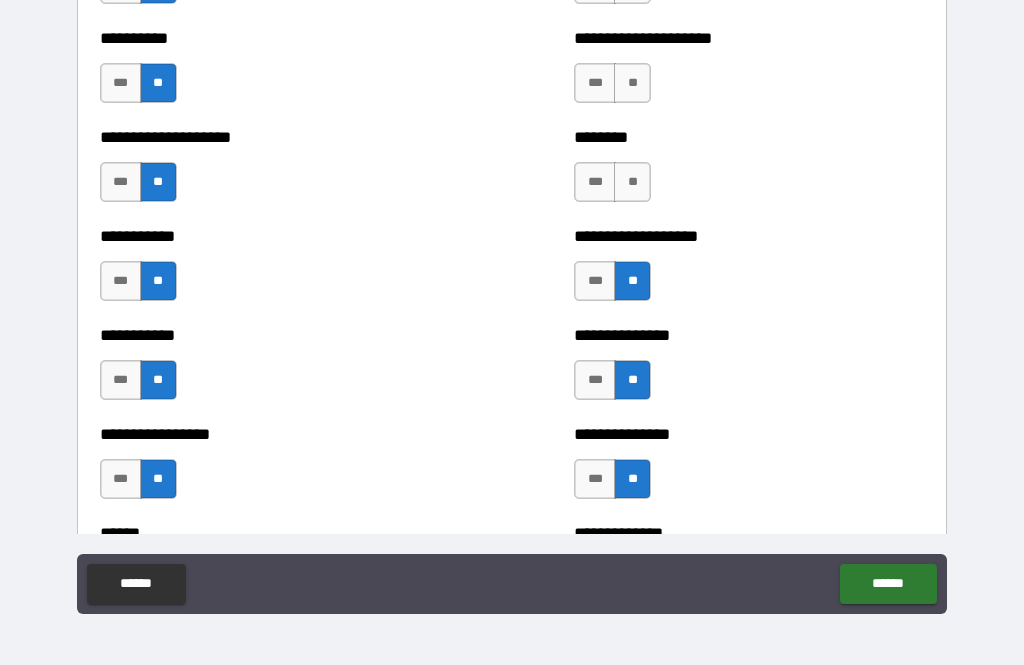 click on "**" at bounding box center (632, 182) 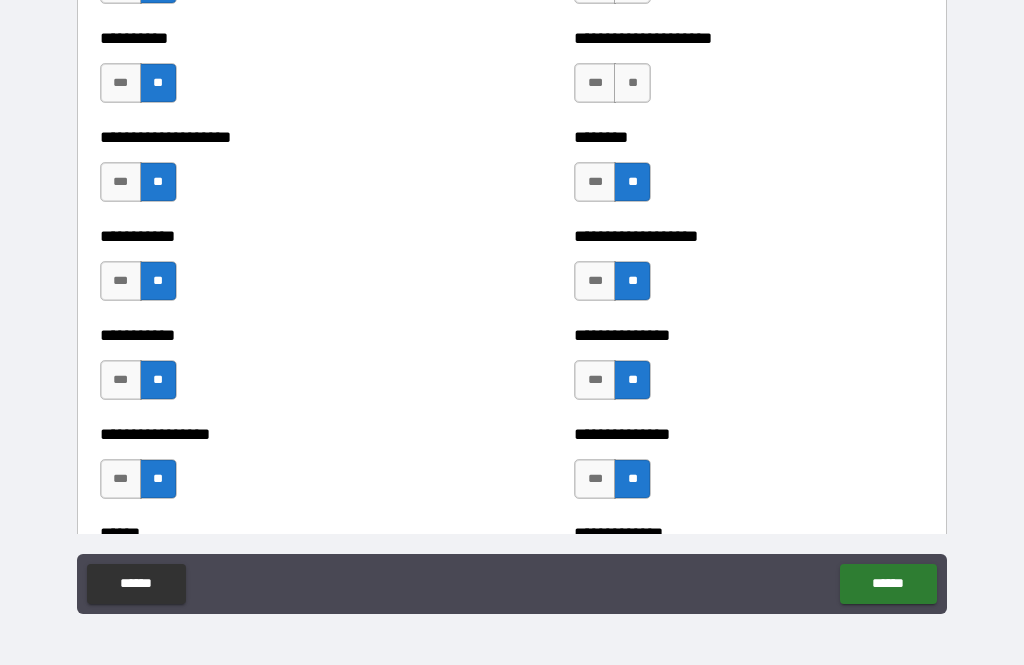 click on "**" at bounding box center (632, 83) 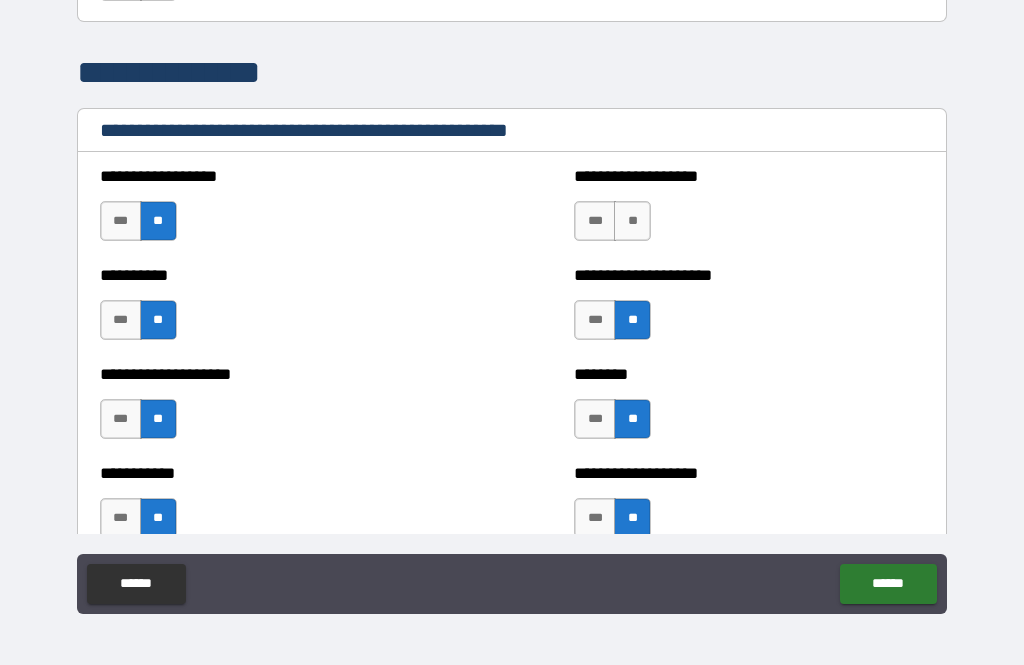 scroll, scrollTop: 2584, scrollLeft: 0, axis: vertical 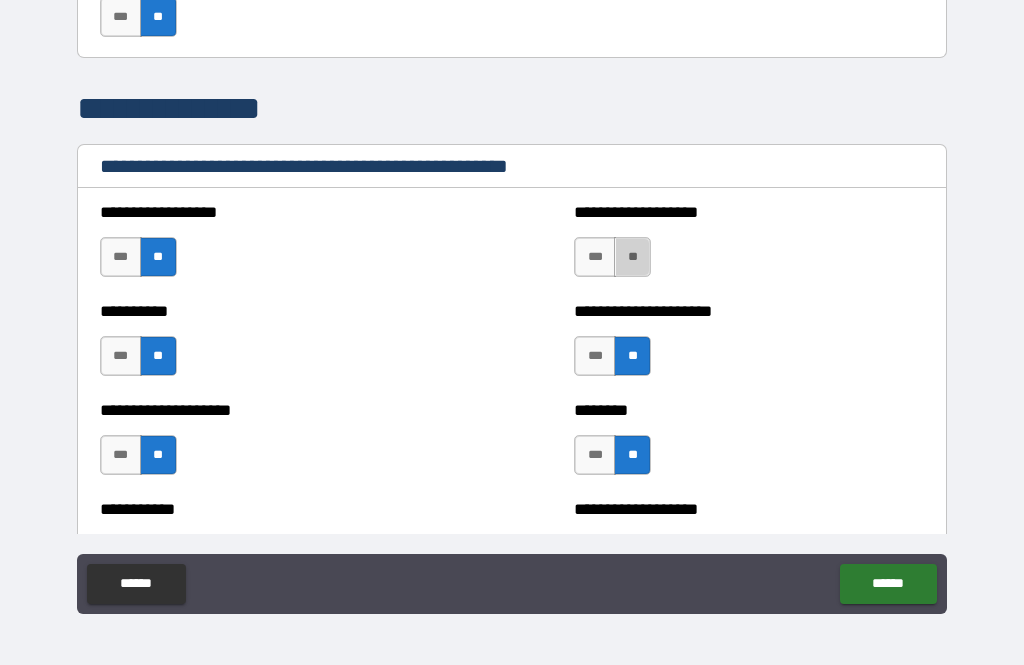 click on "**" at bounding box center [632, 257] 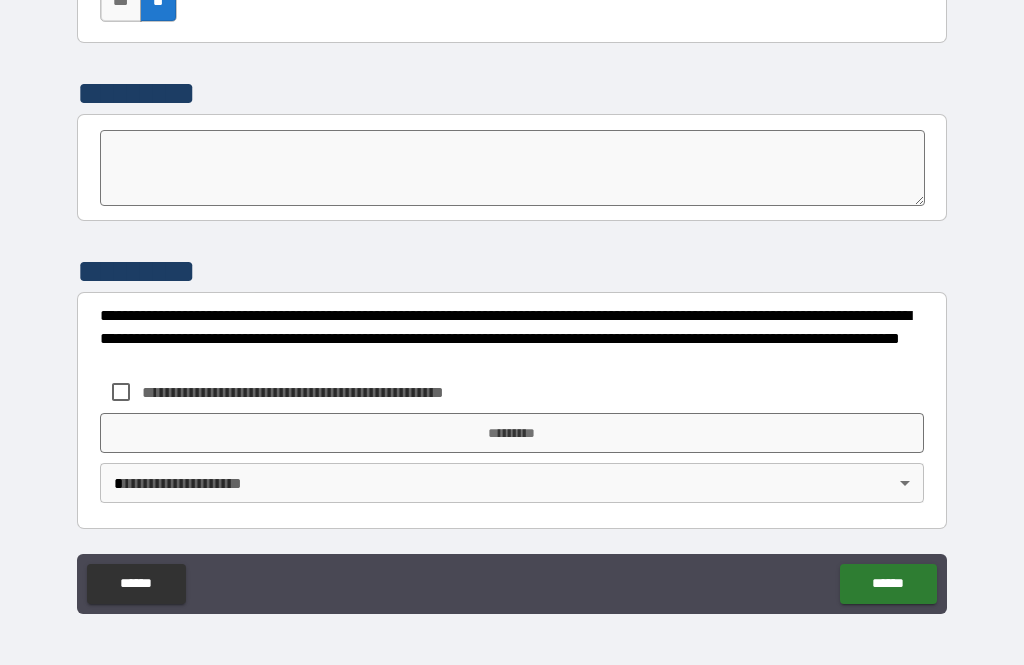 scroll, scrollTop: 6997, scrollLeft: 0, axis: vertical 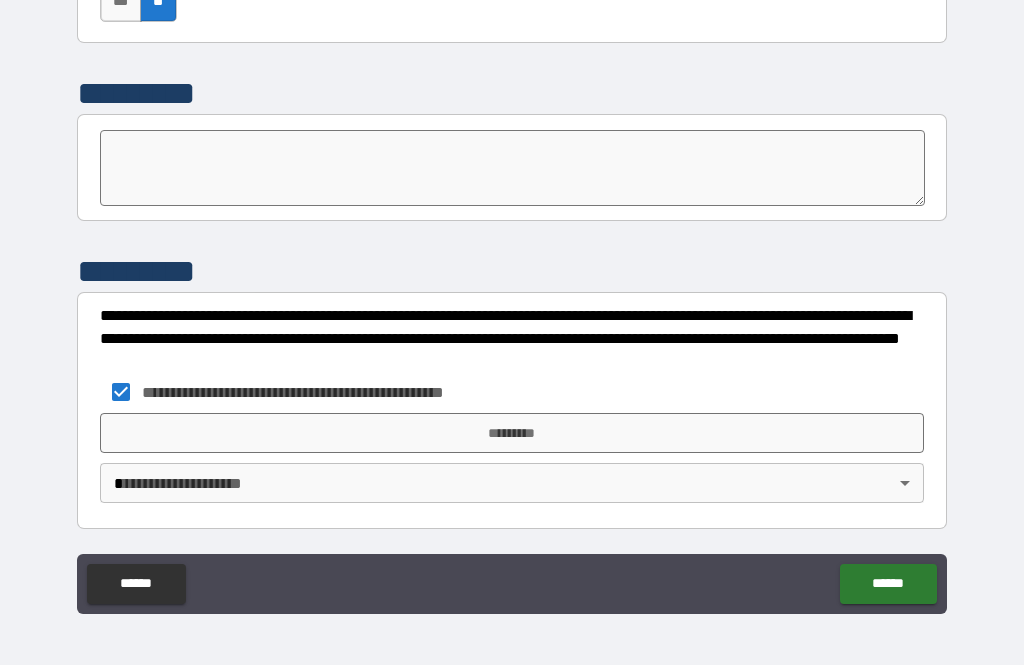 click on "*********" at bounding box center [512, 433] 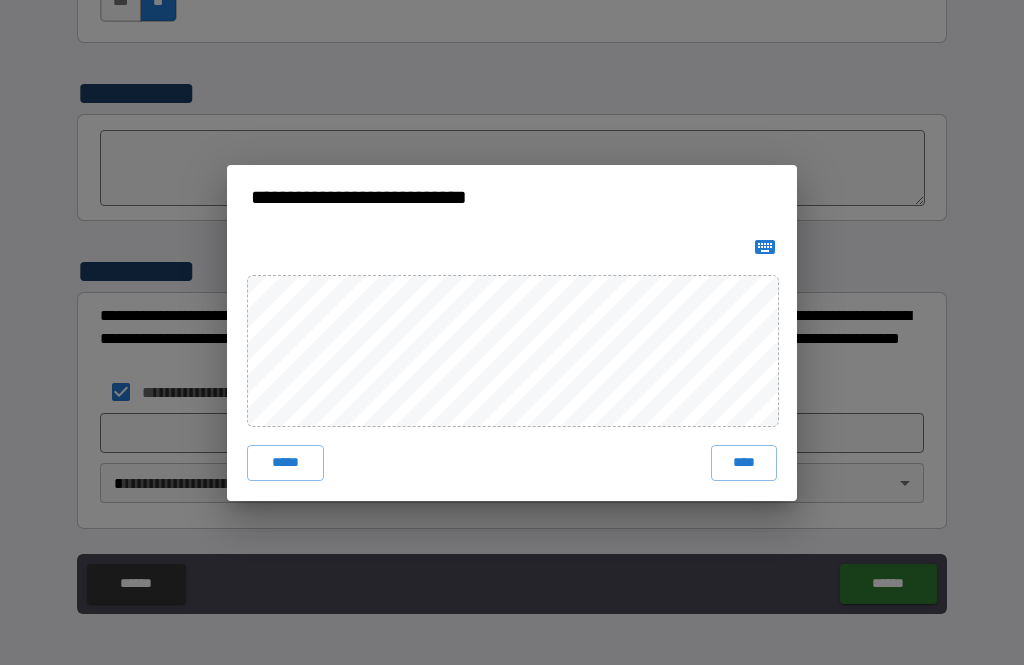 click on "****" at bounding box center (744, 463) 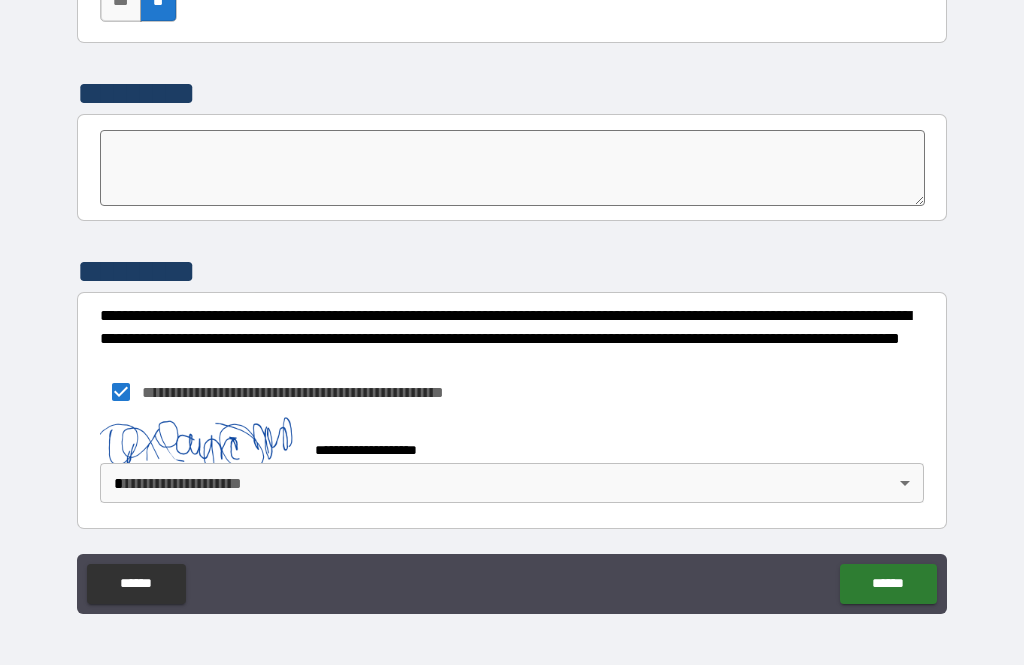 scroll, scrollTop: 6987, scrollLeft: 0, axis: vertical 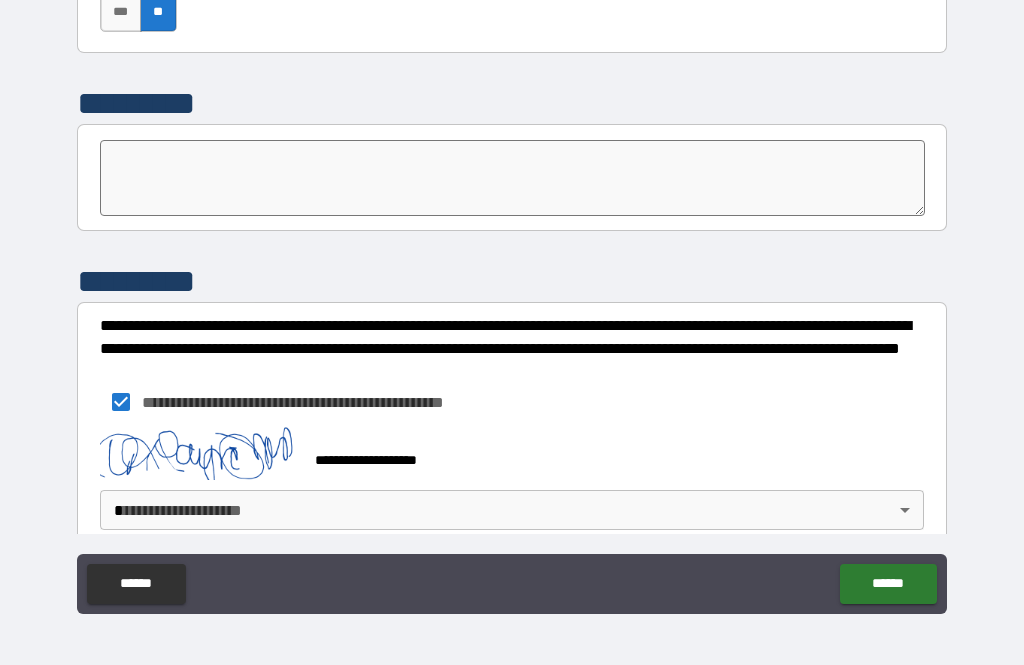 click on "******" at bounding box center [888, 584] 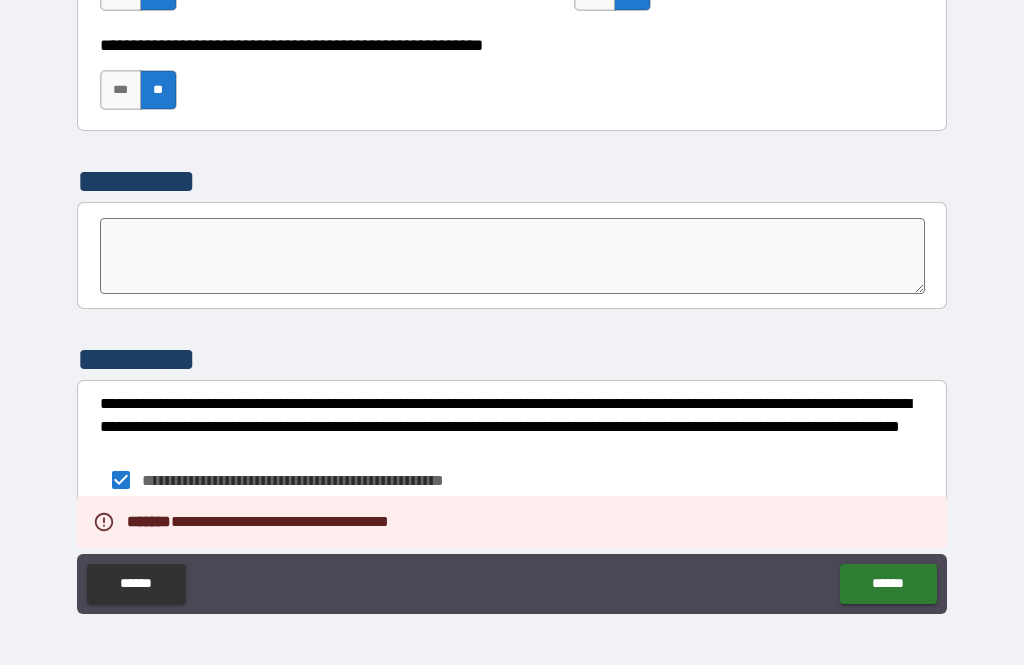 scroll, scrollTop: 6911, scrollLeft: 0, axis: vertical 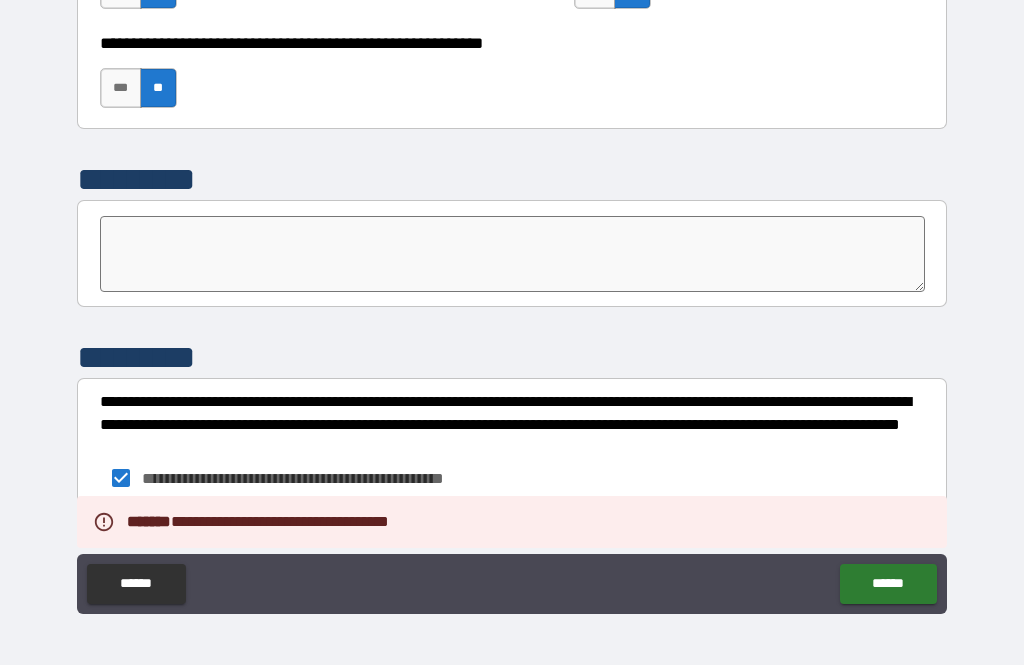 click at bounding box center [513, 254] 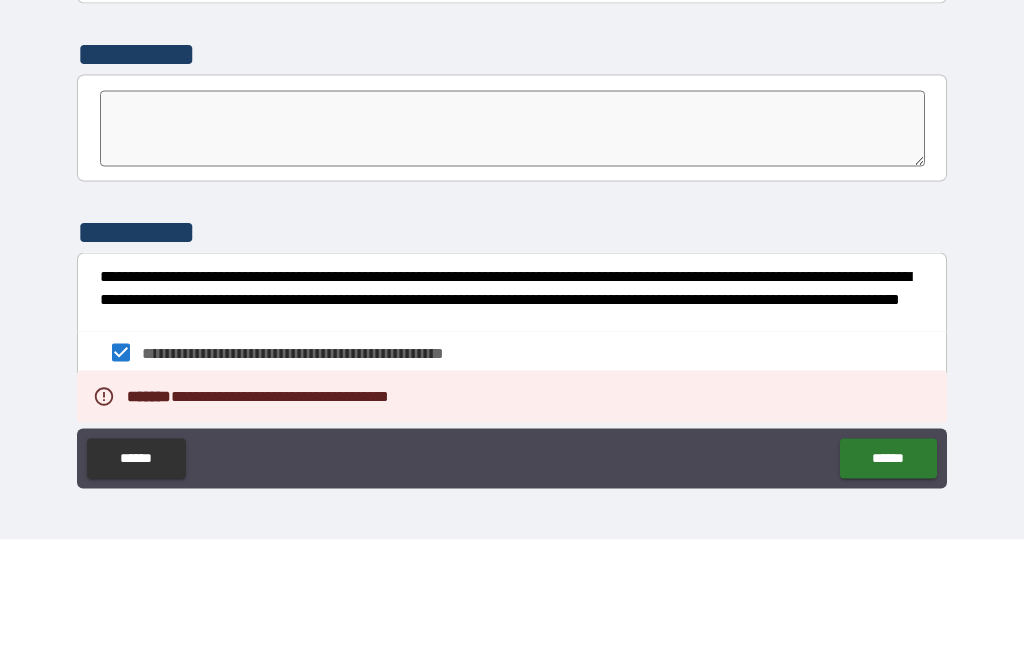 type on "*" 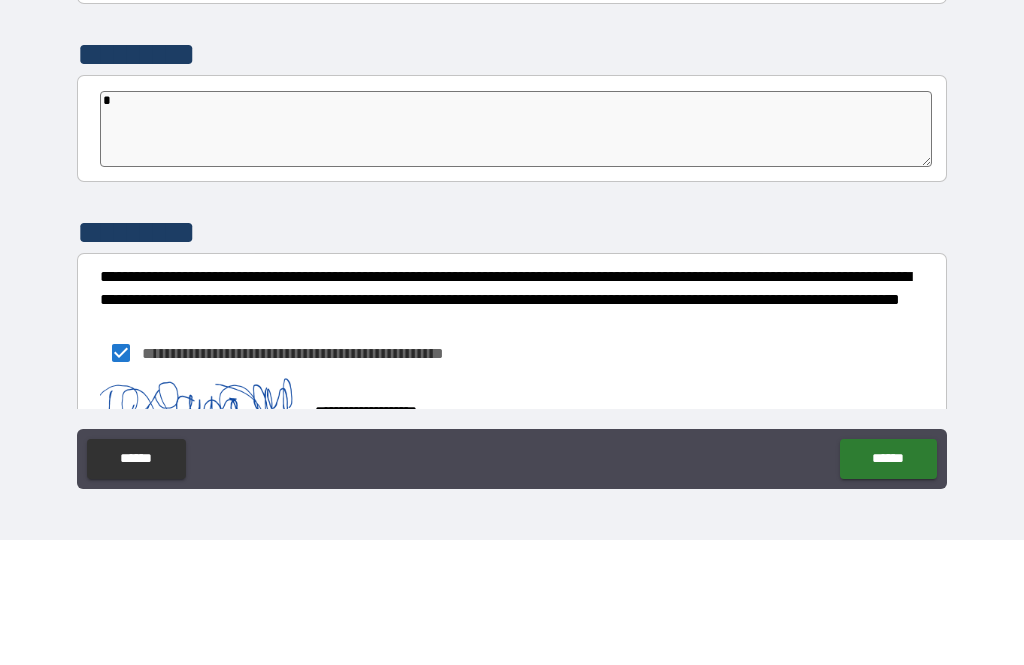 type on "*" 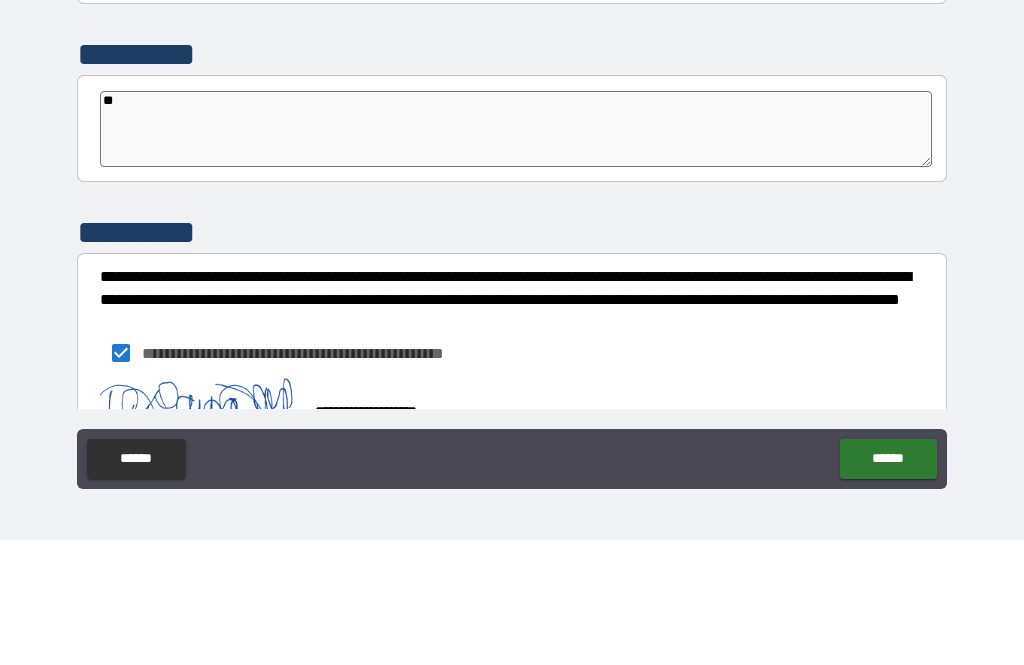 type on "*" 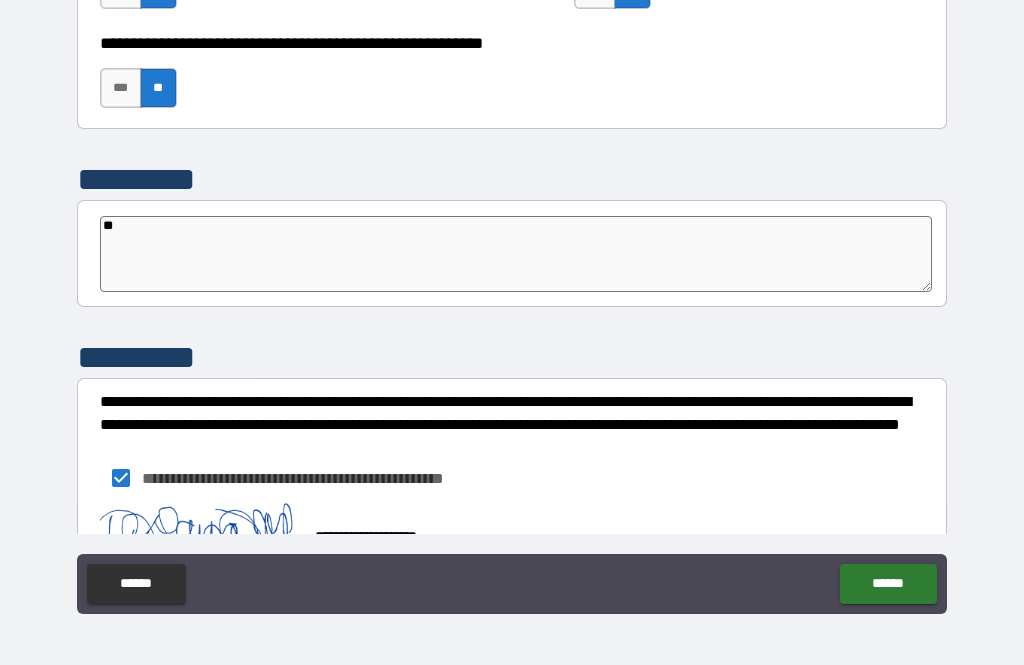 click on "******" at bounding box center (888, 584) 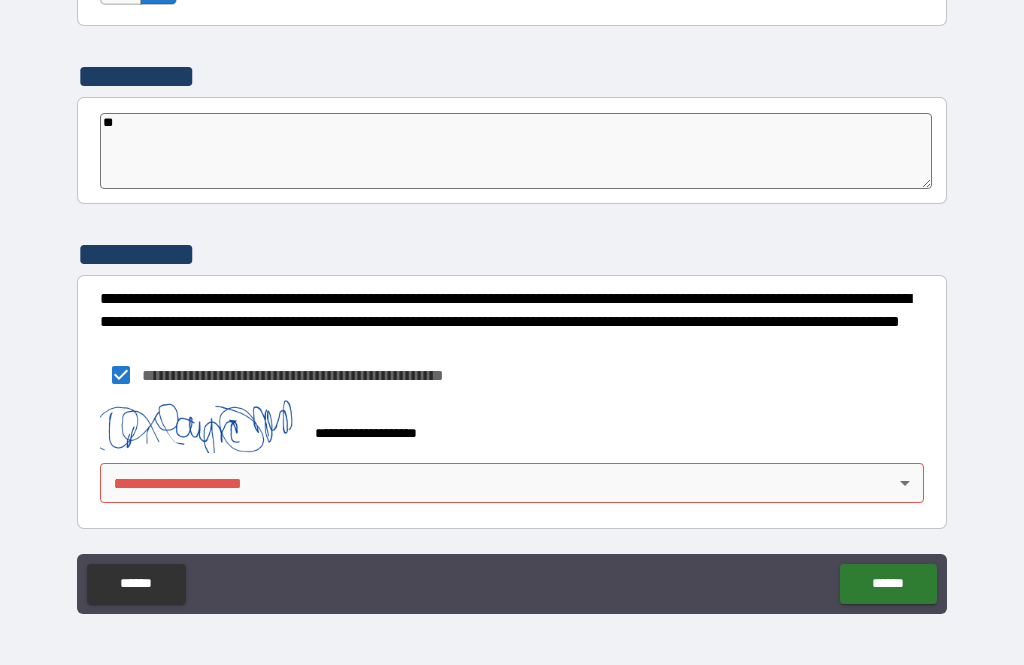 scroll, scrollTop: 7014, scrollLeft: 0, axis: vertical 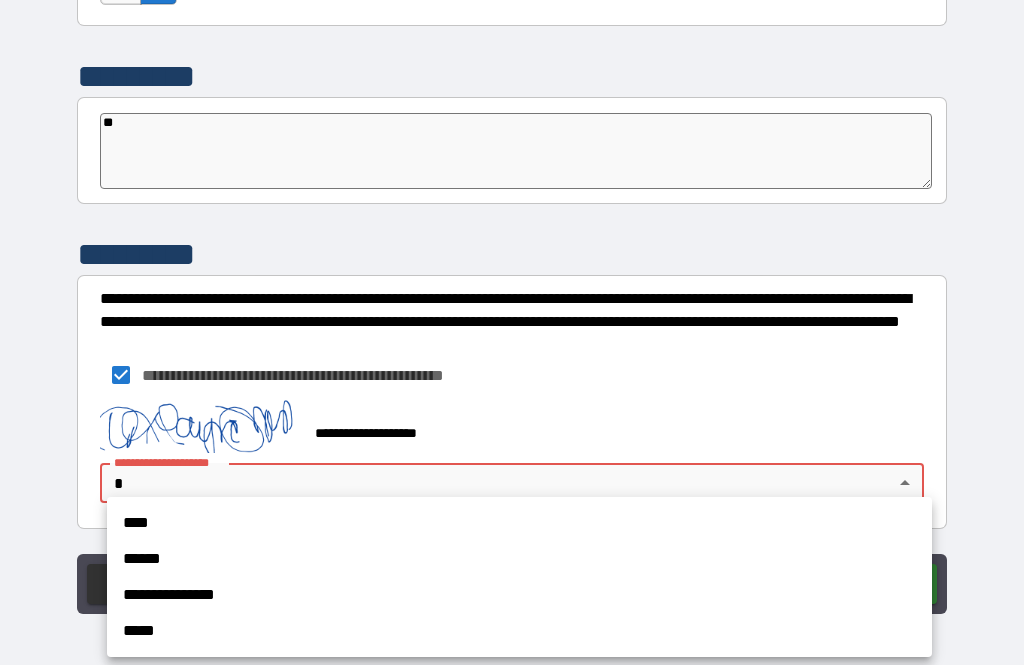 click on "****" at bounding box center [519, 523] 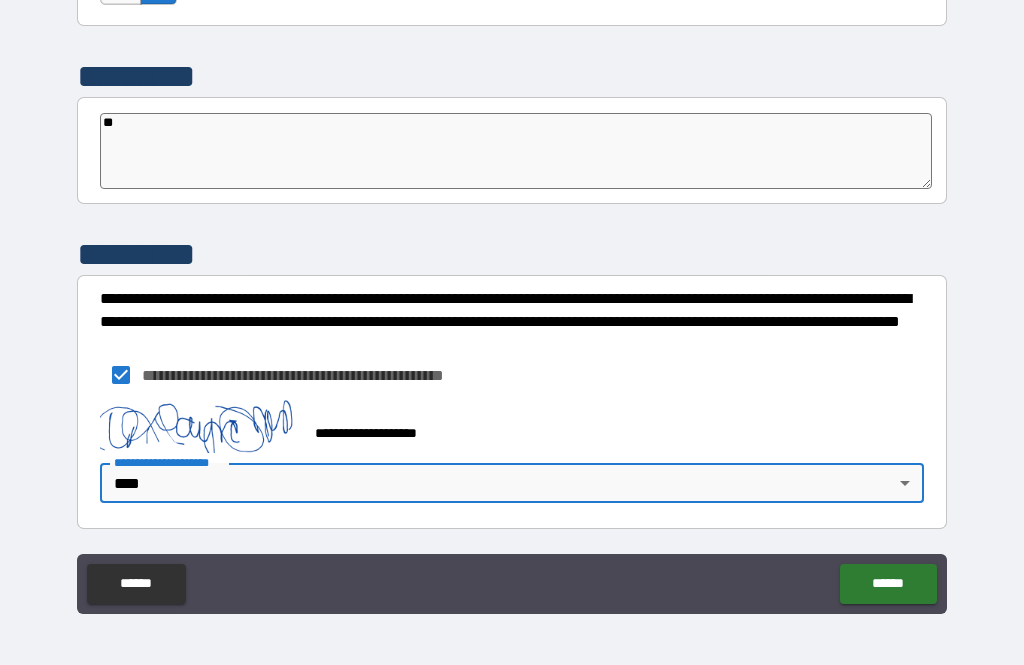 type on "*" 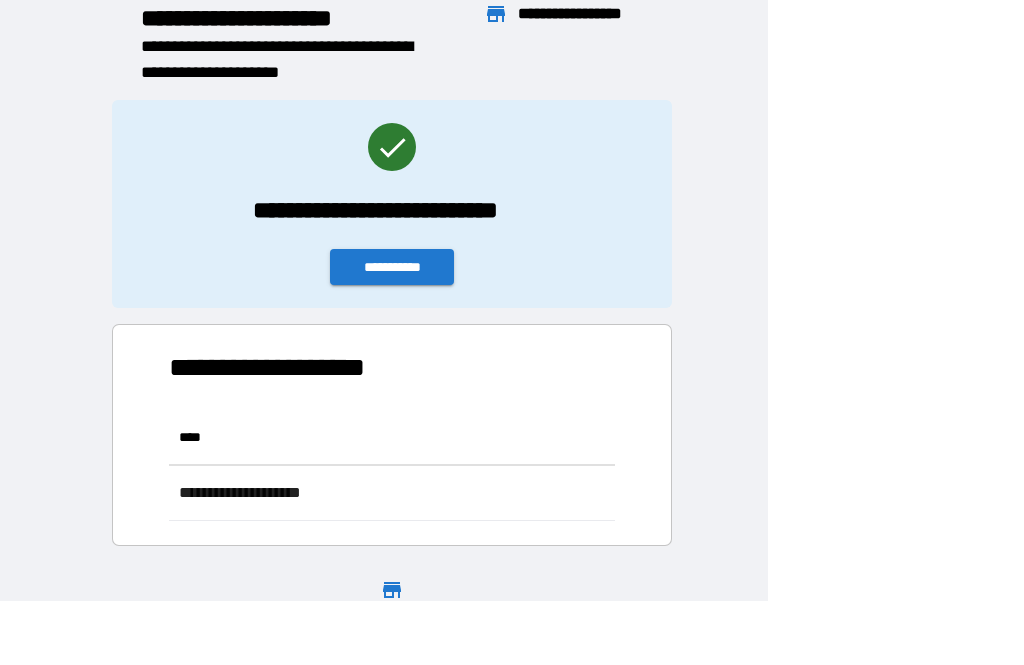 scroll, scrollTop: 111, scrollLeft: 638, axis: both 